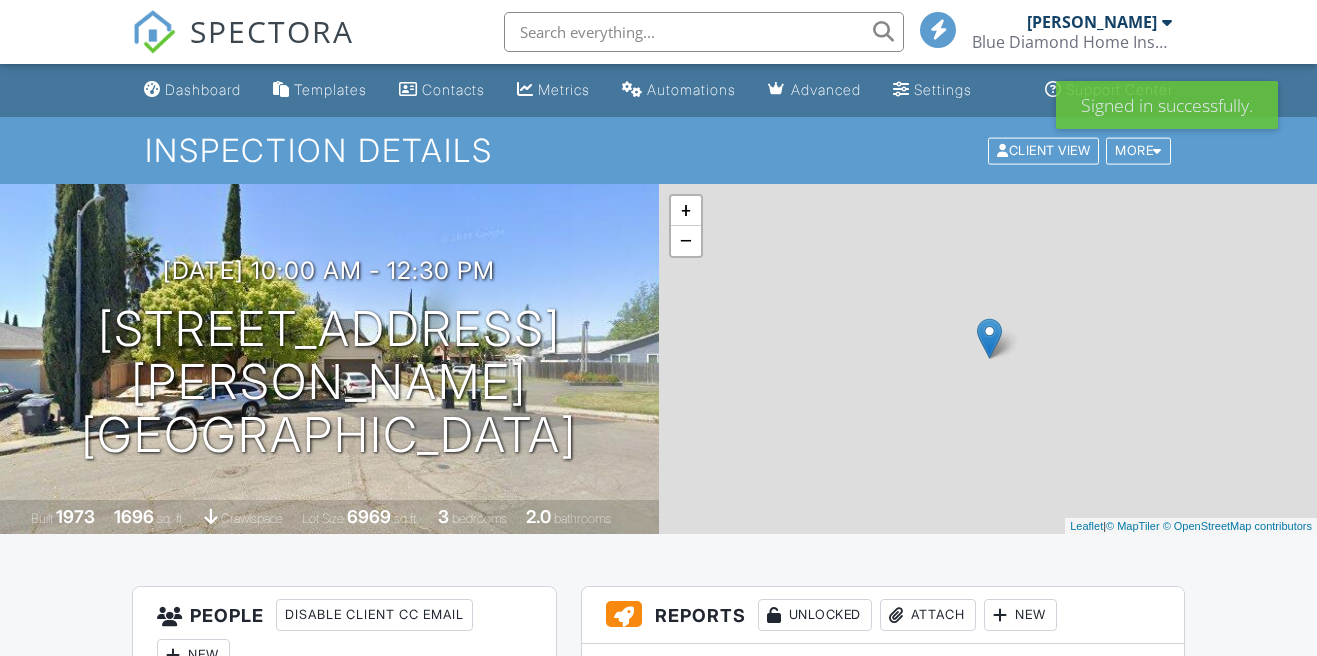 scroll, scrollTop: 0, scrollLeft: 0, axis: both 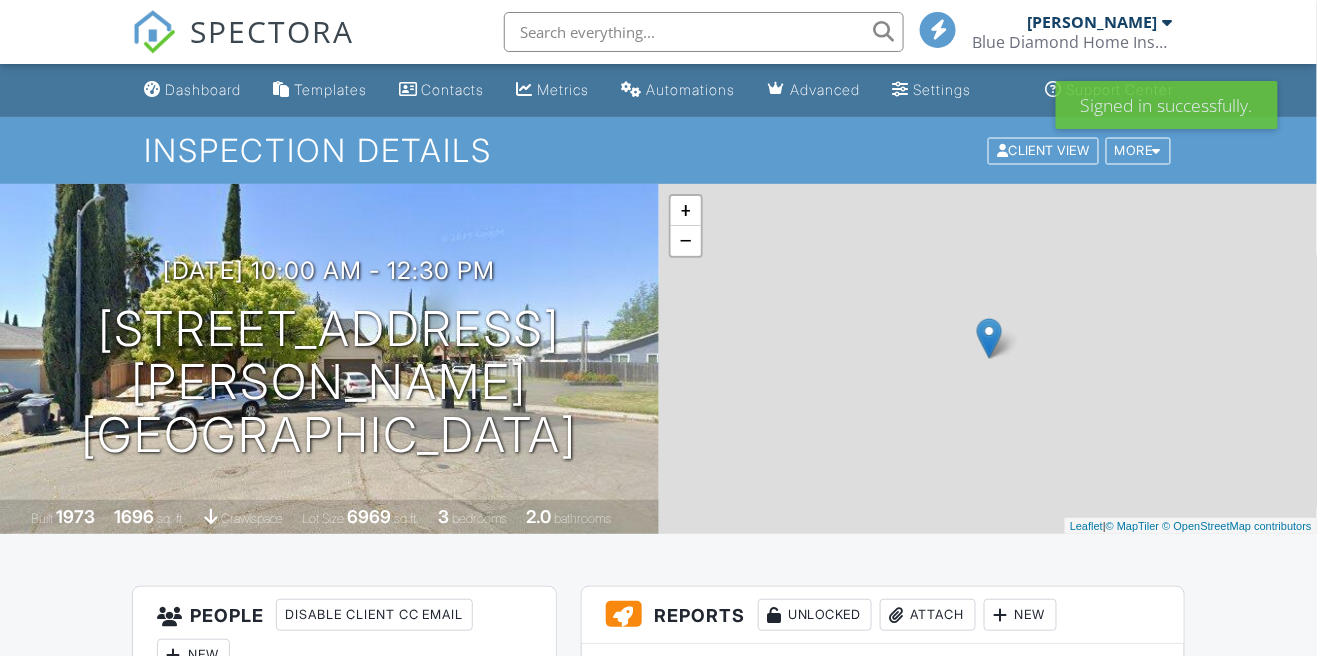 click on "Blue Diamond Home Inspection Inc." at bounding box center (1072, 42) 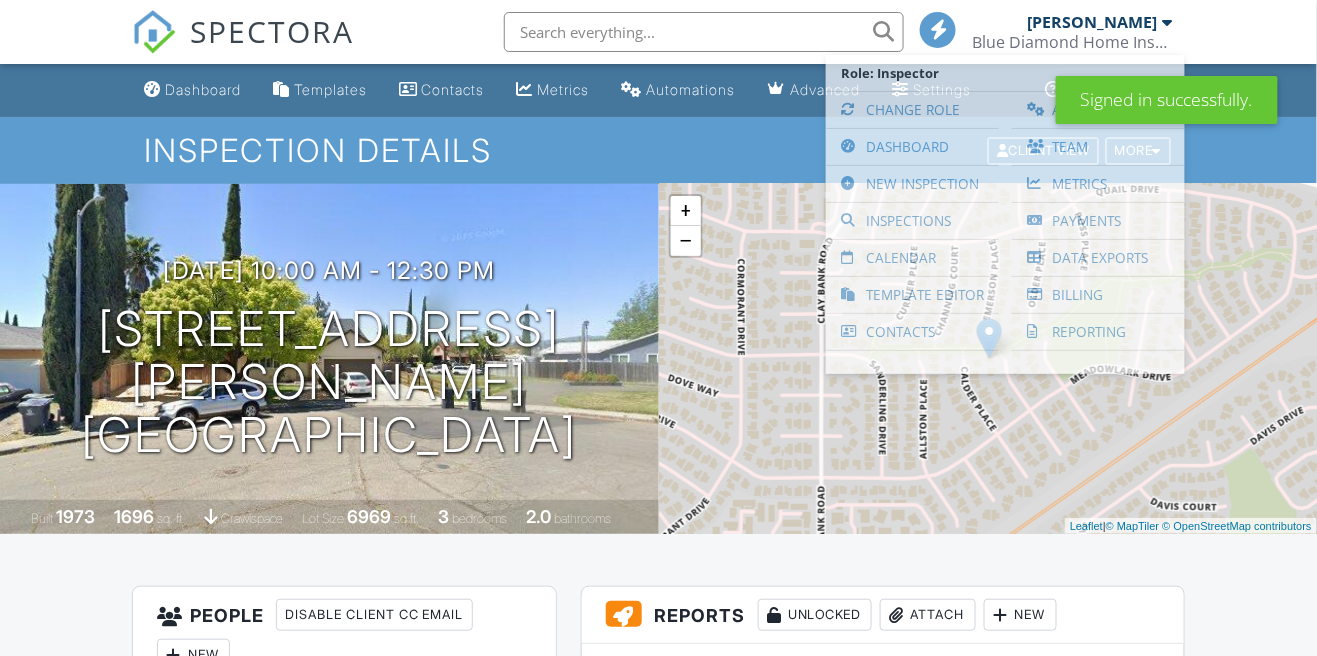 click on "Calendar" at bounding box center [912, 258] 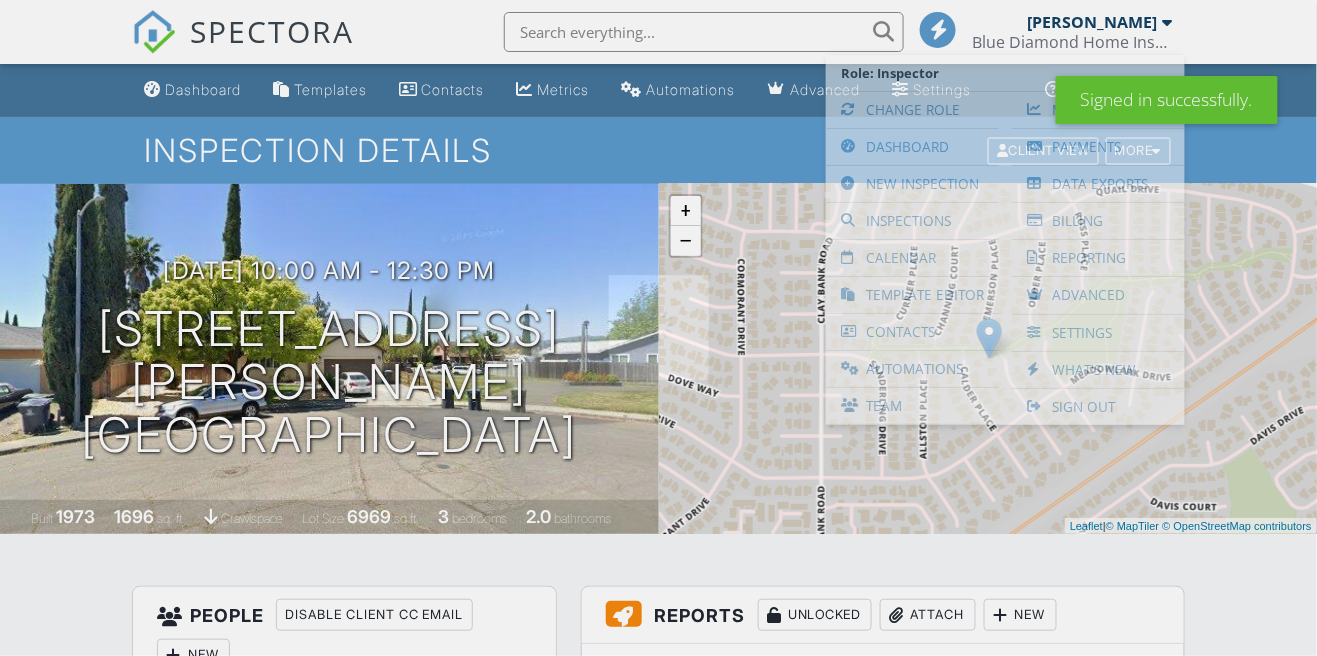 scroll, scrollTop: 0, scrollLeft: 0, axis: both 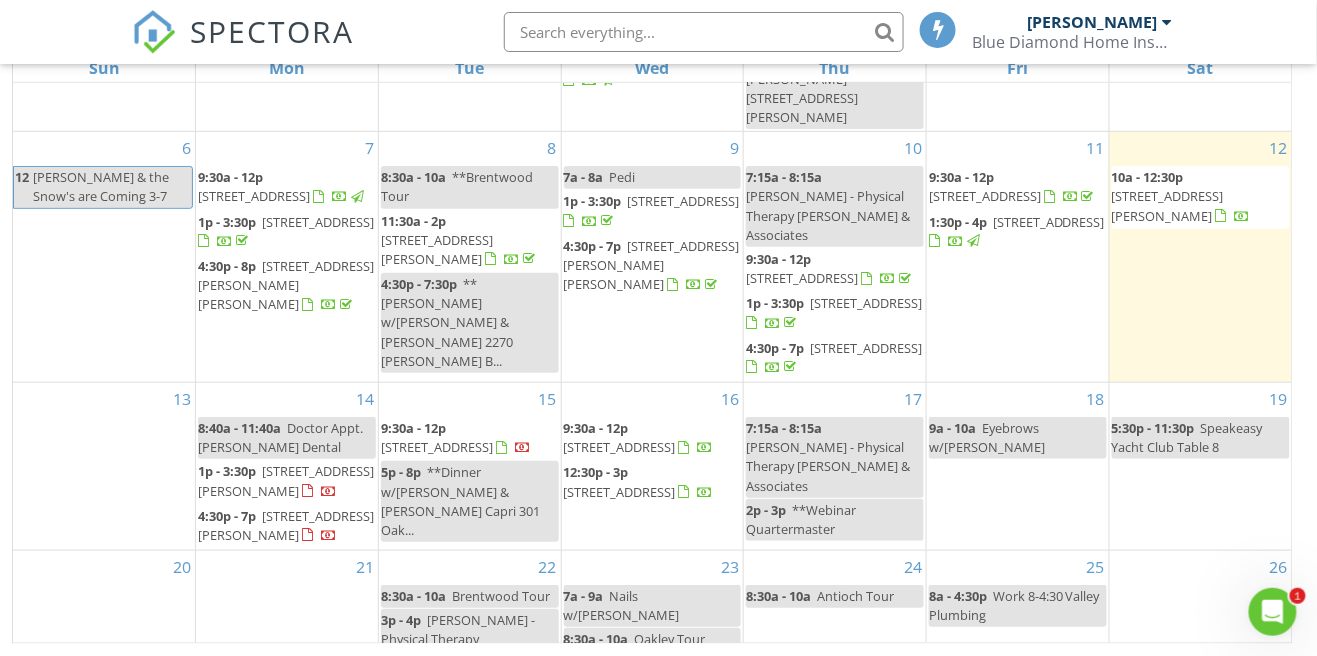 click on "15
9:30a - 12p
331 S 3rd St, Rio Vista 94571
5p - 8p
**Dinner w/Heather & Mark Locanda Capri 301 Oak..." at bounding box center [470, 466] 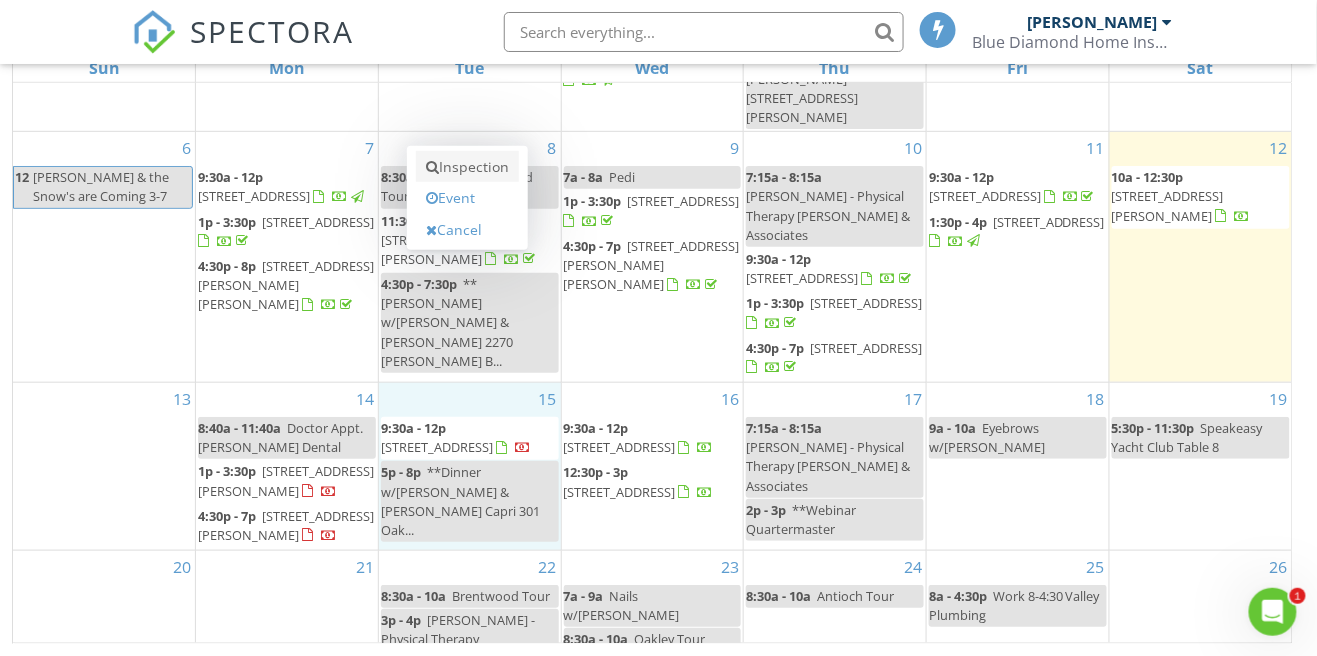 click on "Inspection" at bounding box center [467, 167] 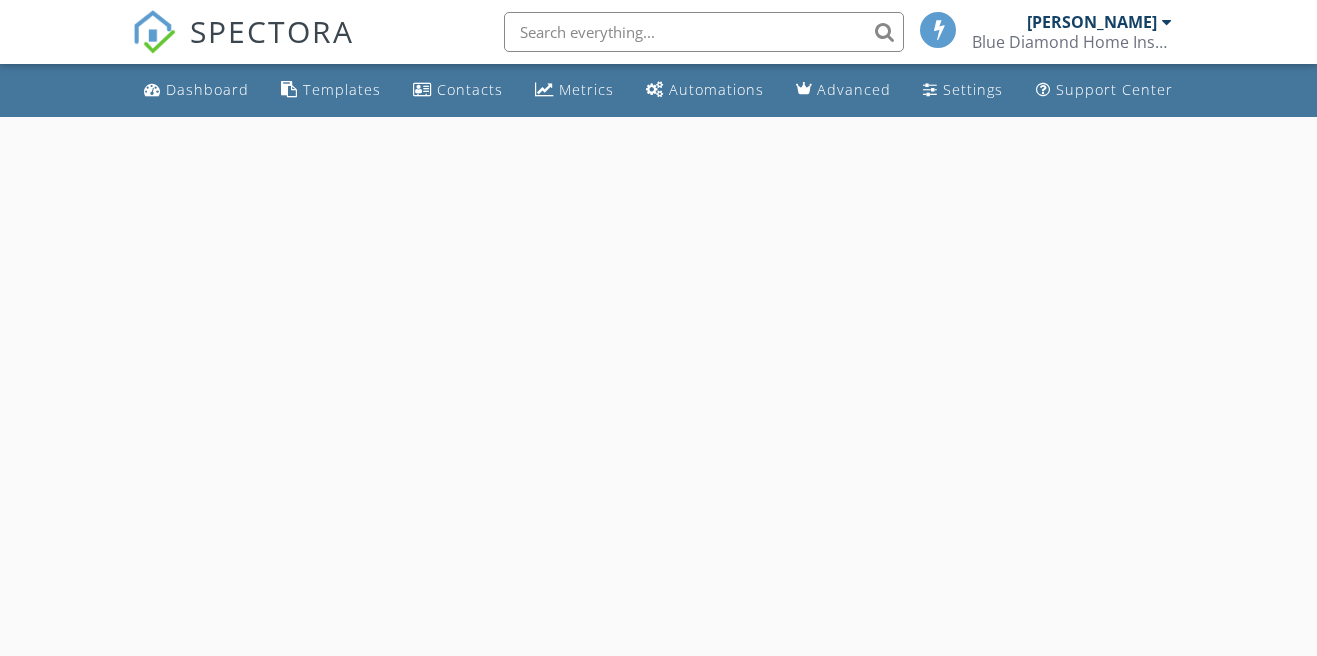 scroll, scrollTop: 0, scrollLeft: 0, axis: both 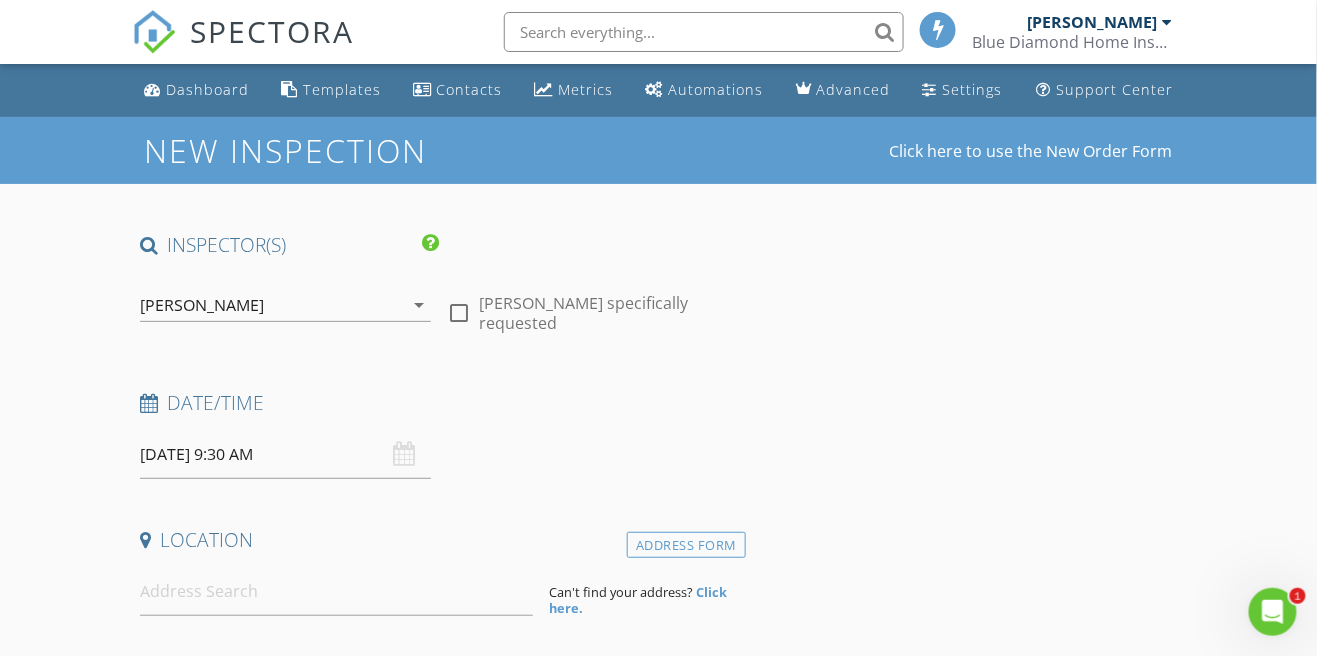 click on "07/15/2025 9:30 AM" at bounding box center [285, 454] 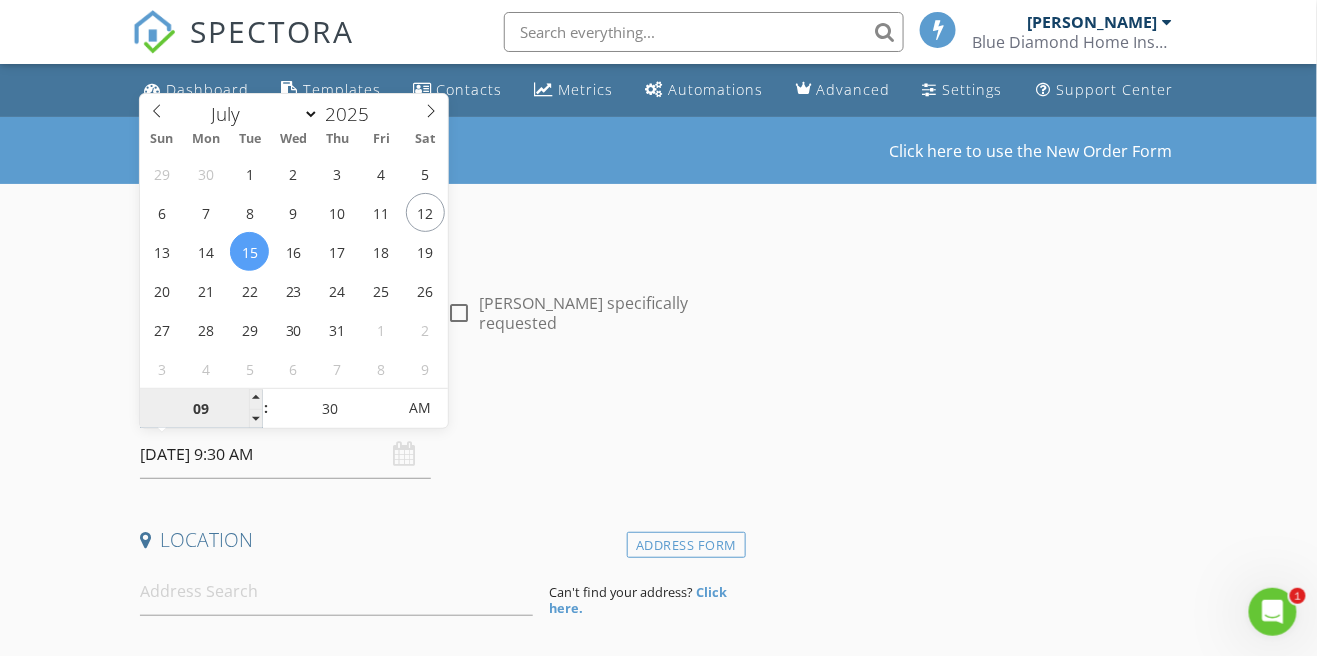 click on "09" at bounding box center (201, 409) 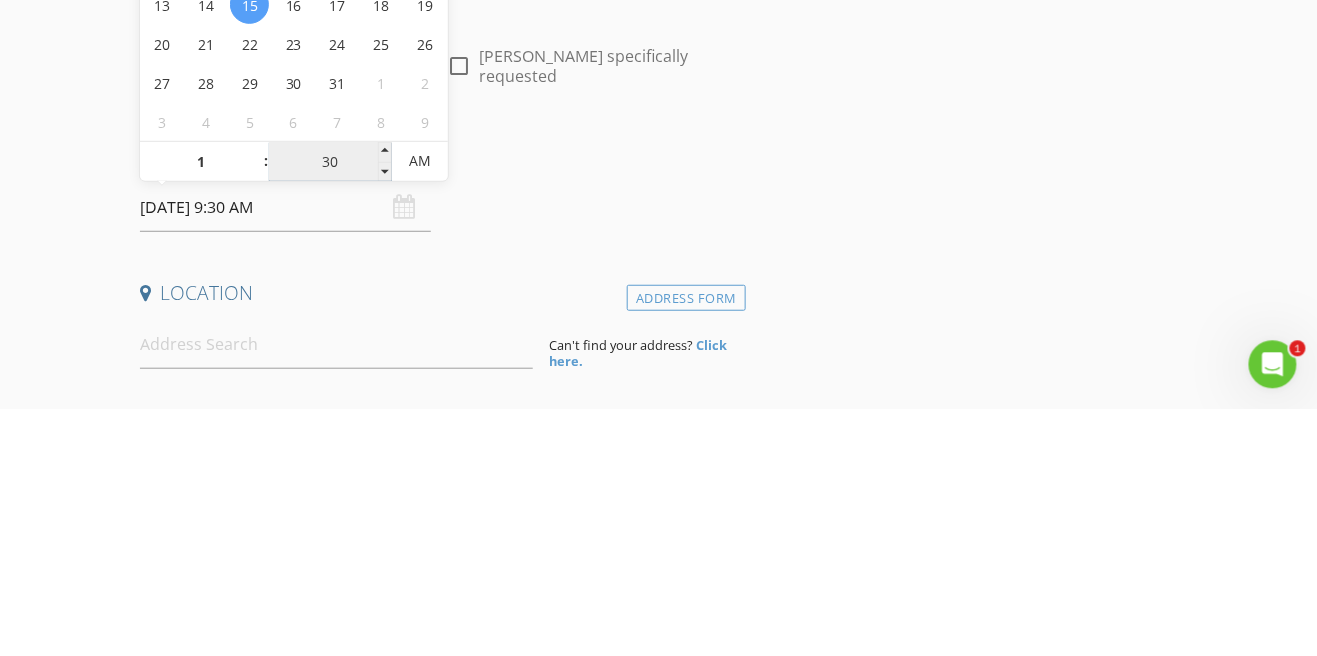 click on "30" at bounding box center [330, 409] 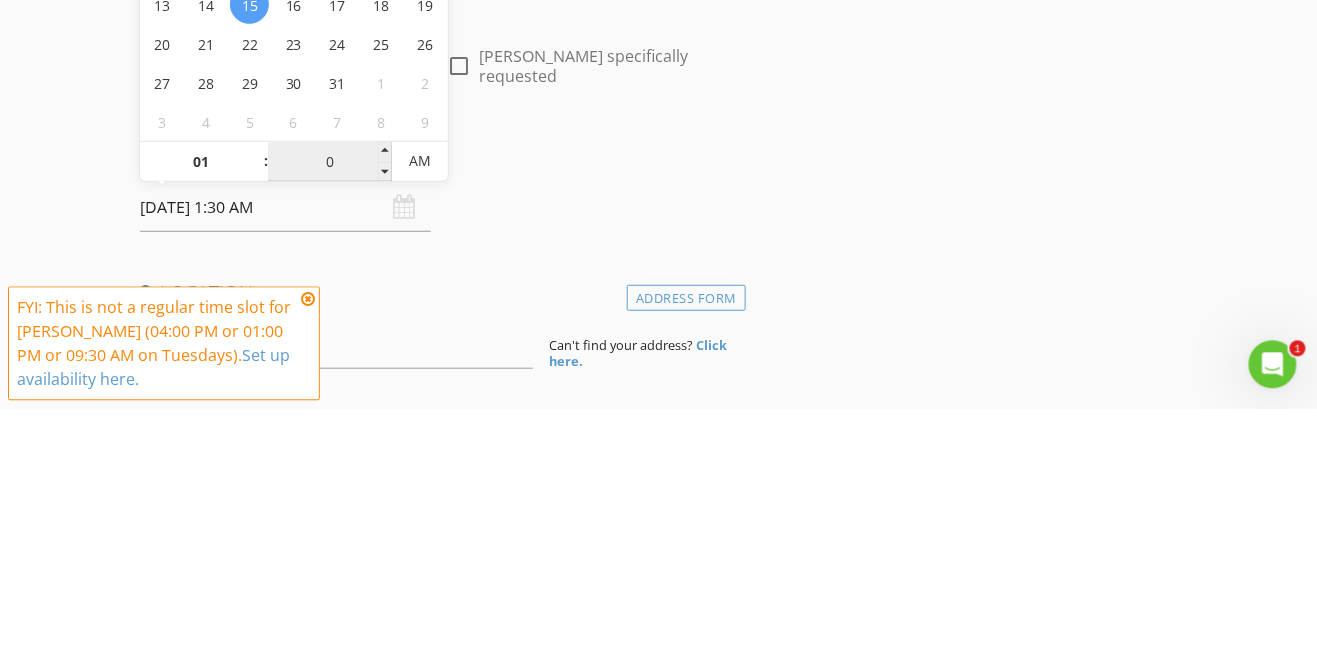 type on "00" 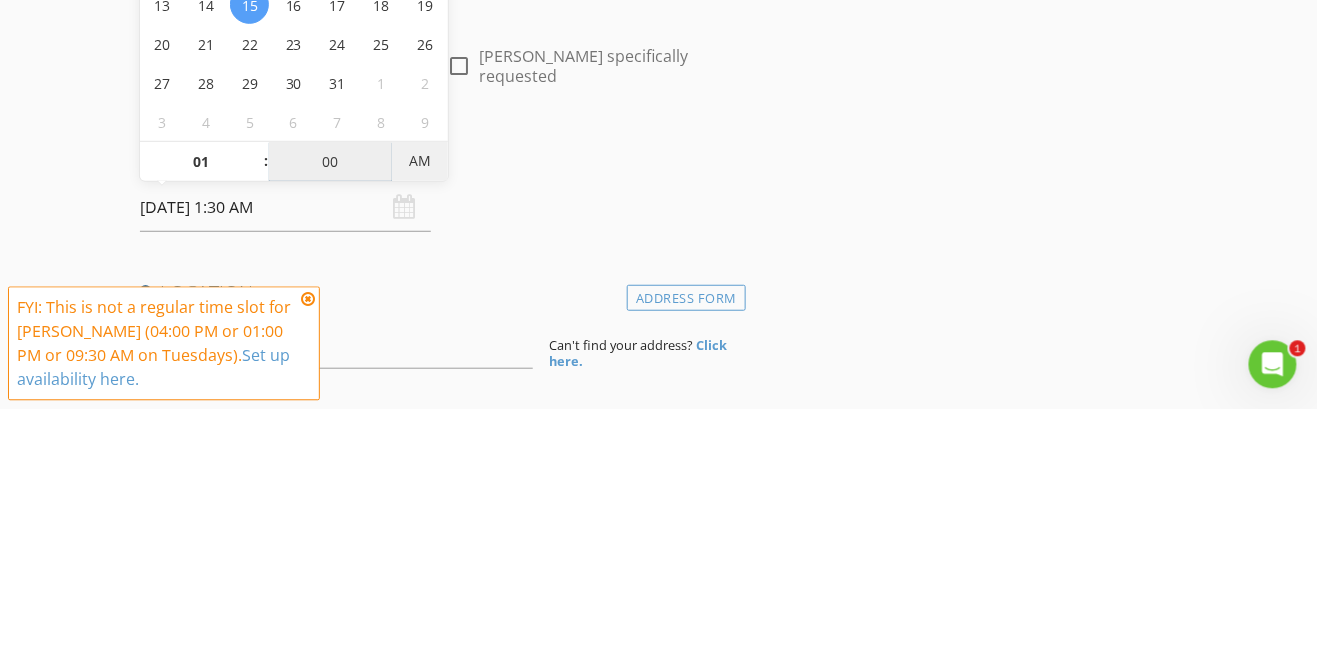 click on "AM" at bounding box center (419, 408) 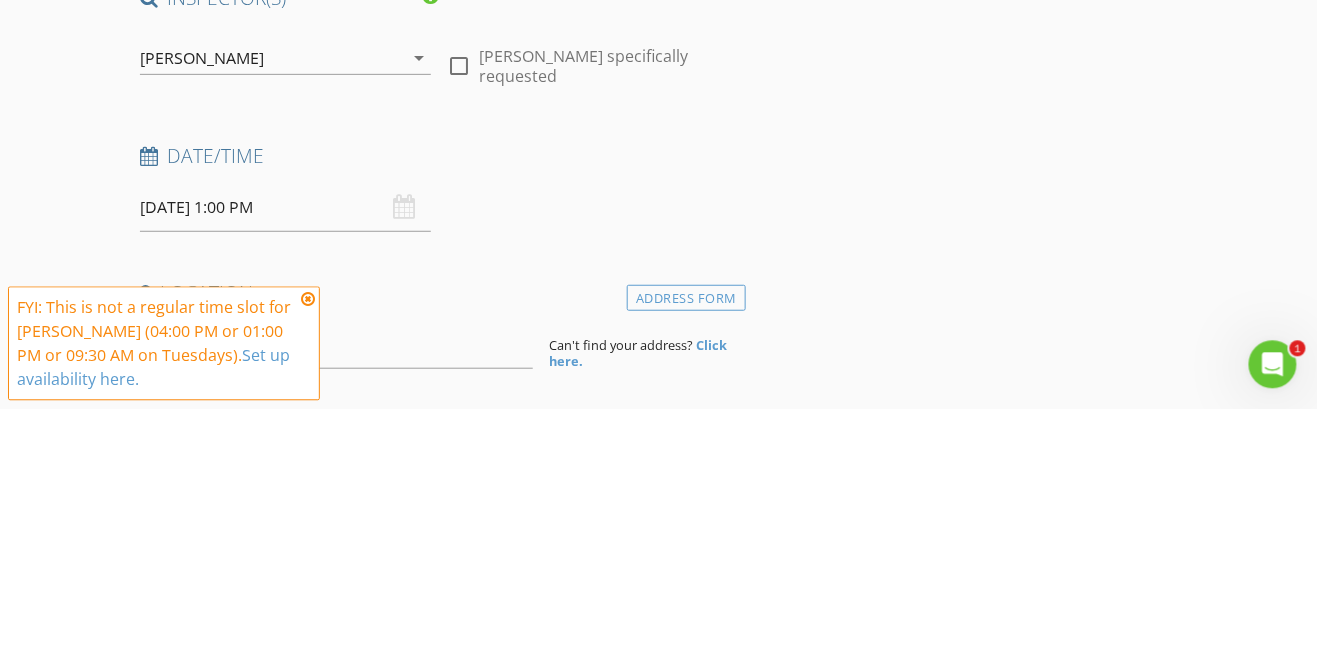 click on "New Inspection
Click here to use the New Order Form" at bounding box center [658, 150] 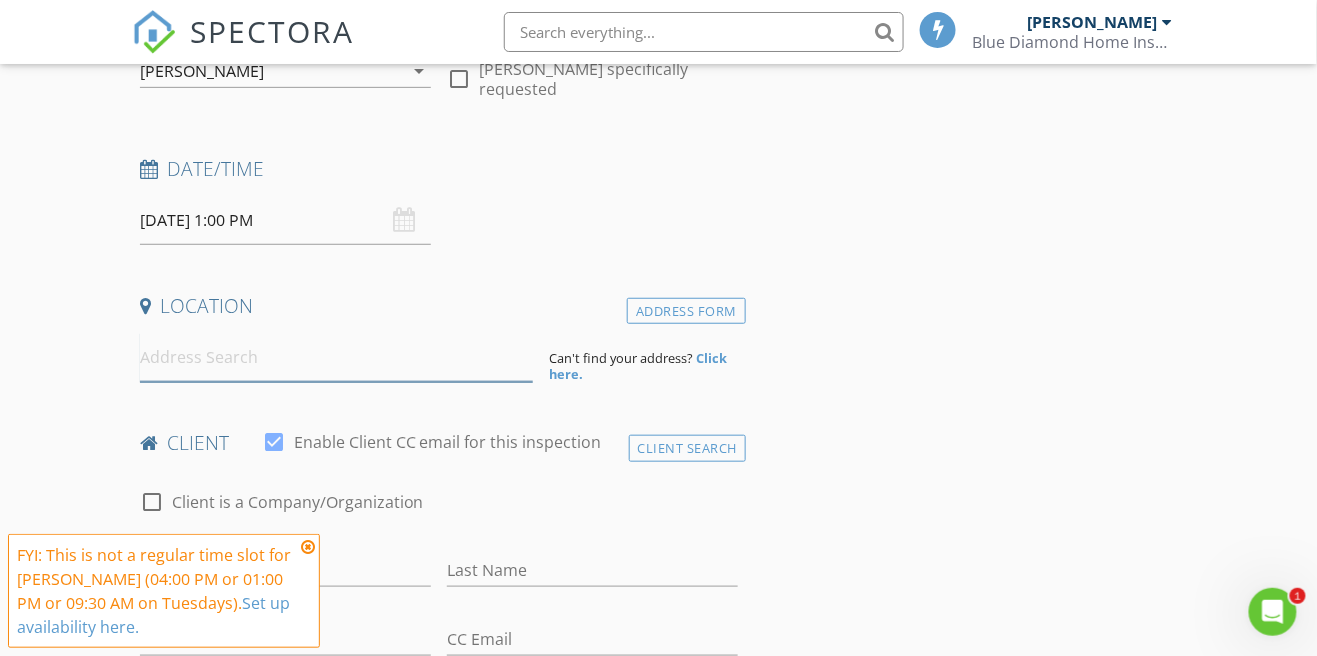 click at bounding box center [337, 357] 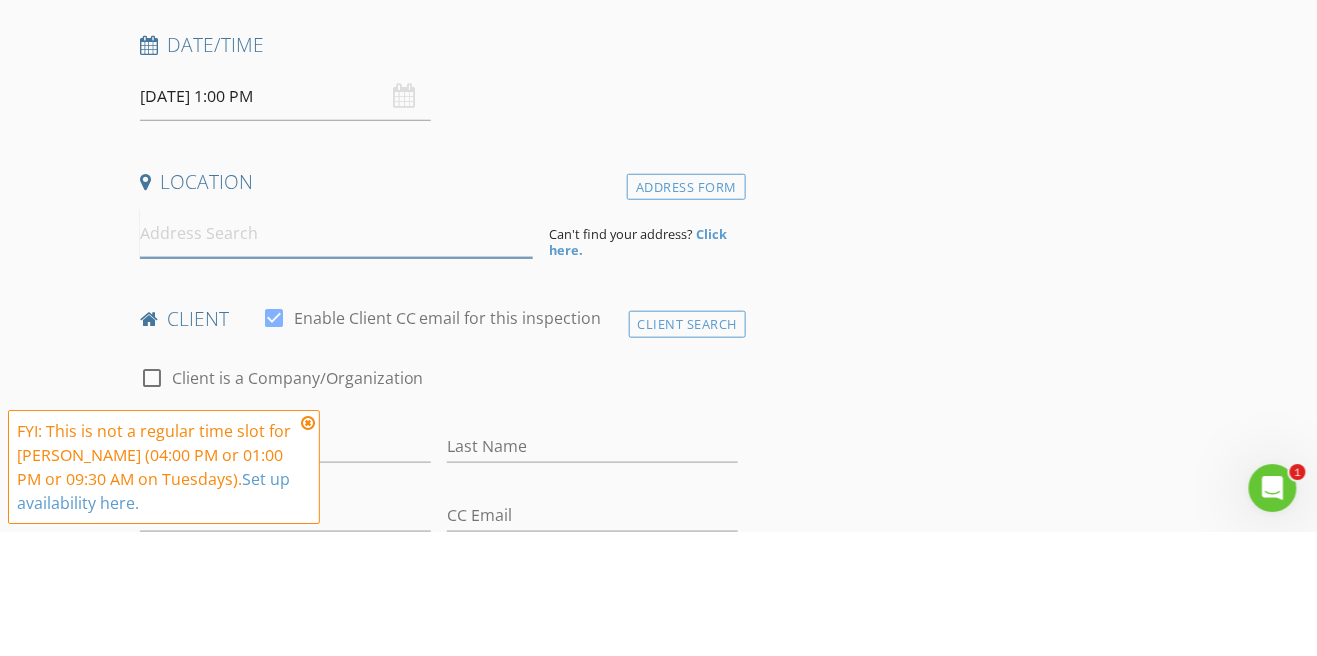 scroll, scrollTop: 234, scrollLeft: 0, axis: vertical 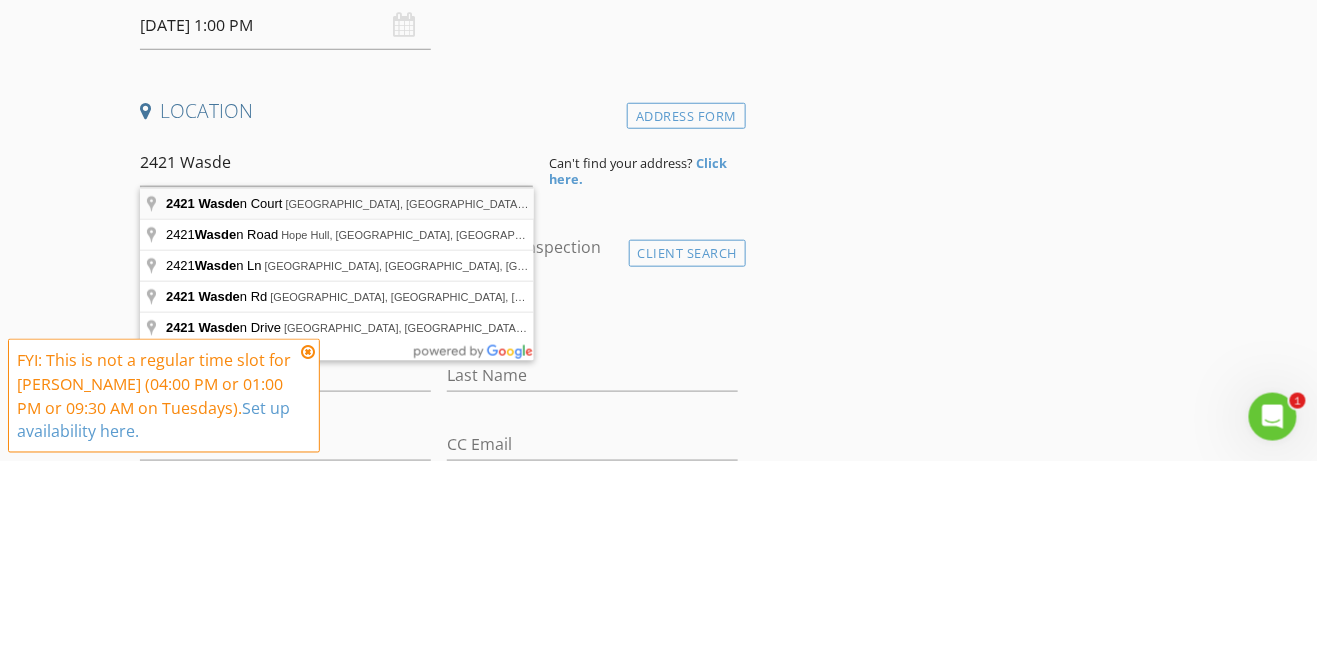 type on "2421 Wasden Court, Walnut Creek, CA, USA" 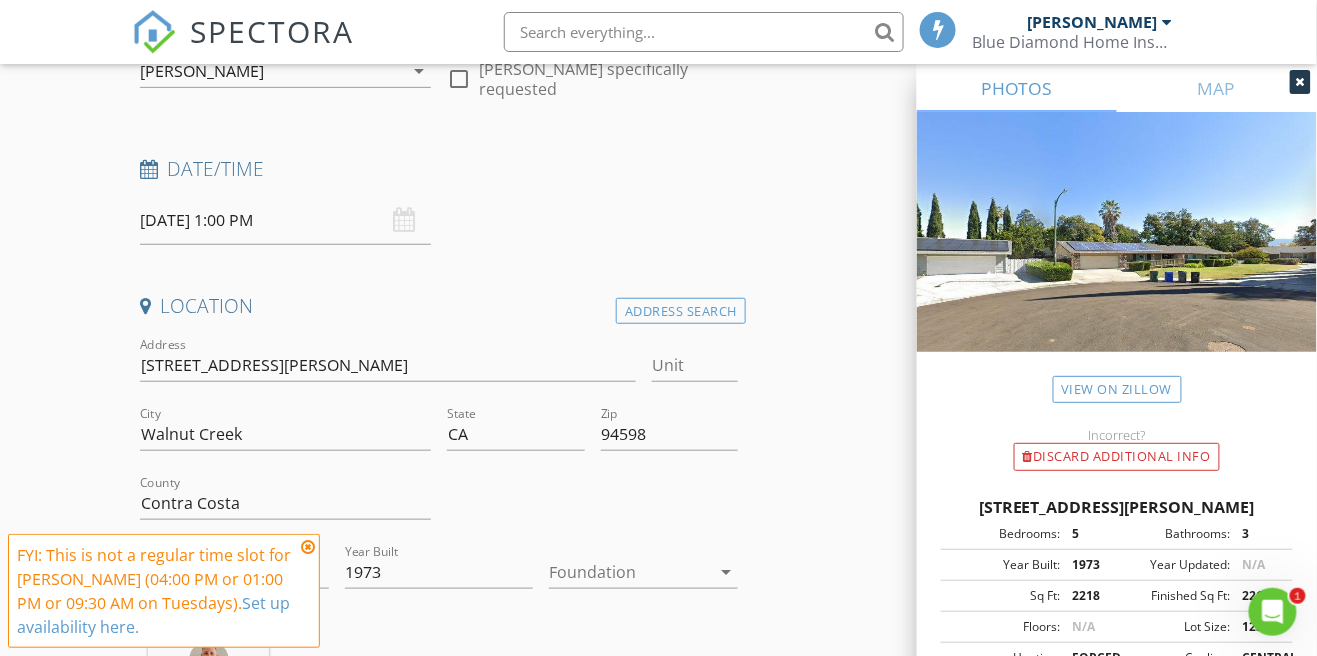click at bounding box center (629, 572) 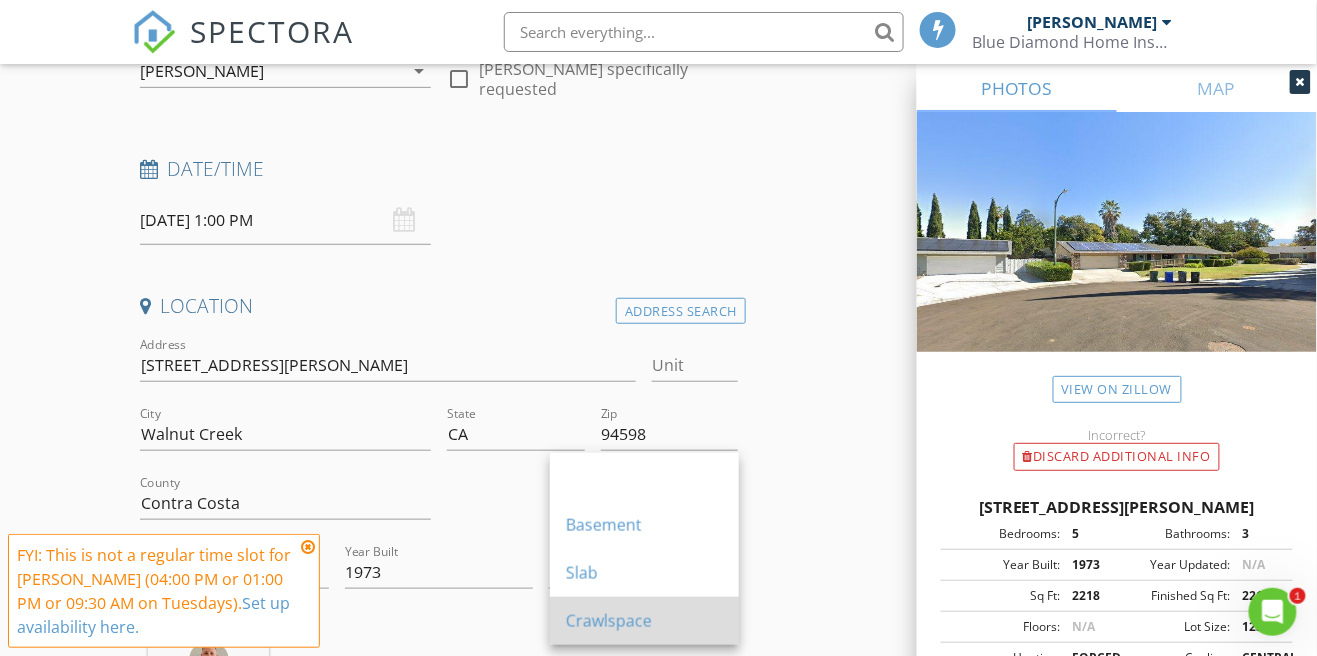 click on "Crawlspace" at bounding box center (644, 621) 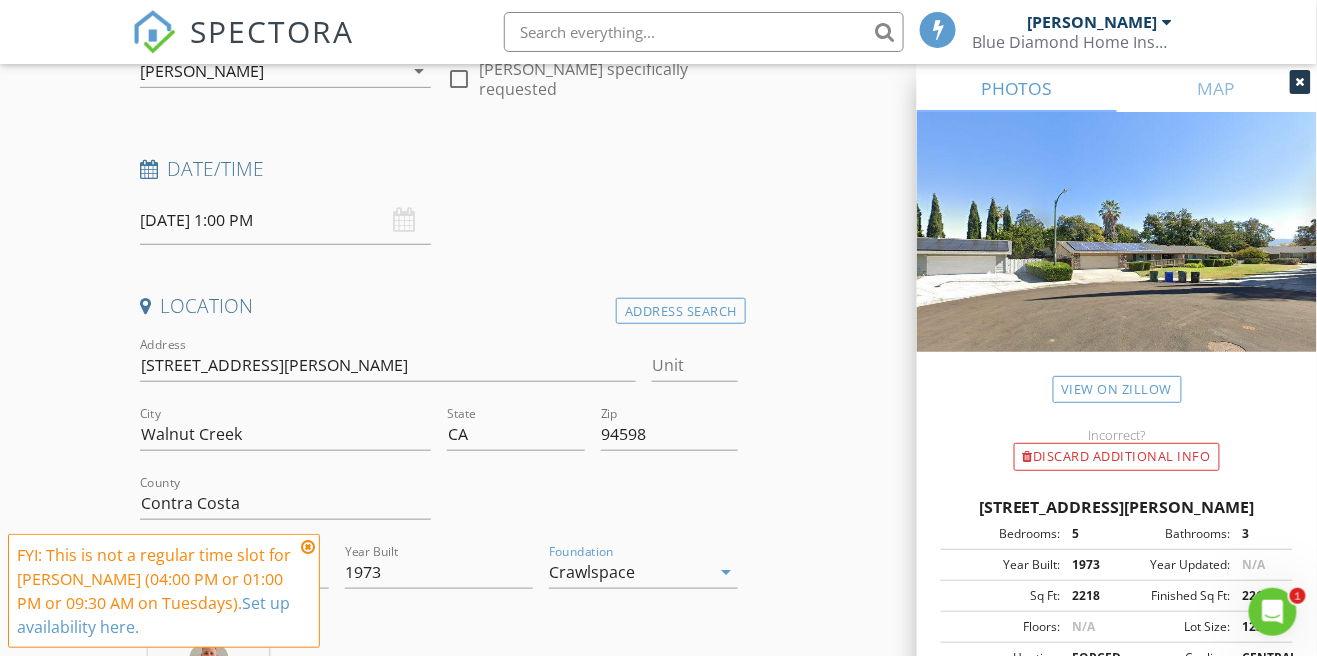 click at bounding box center (308, 547) 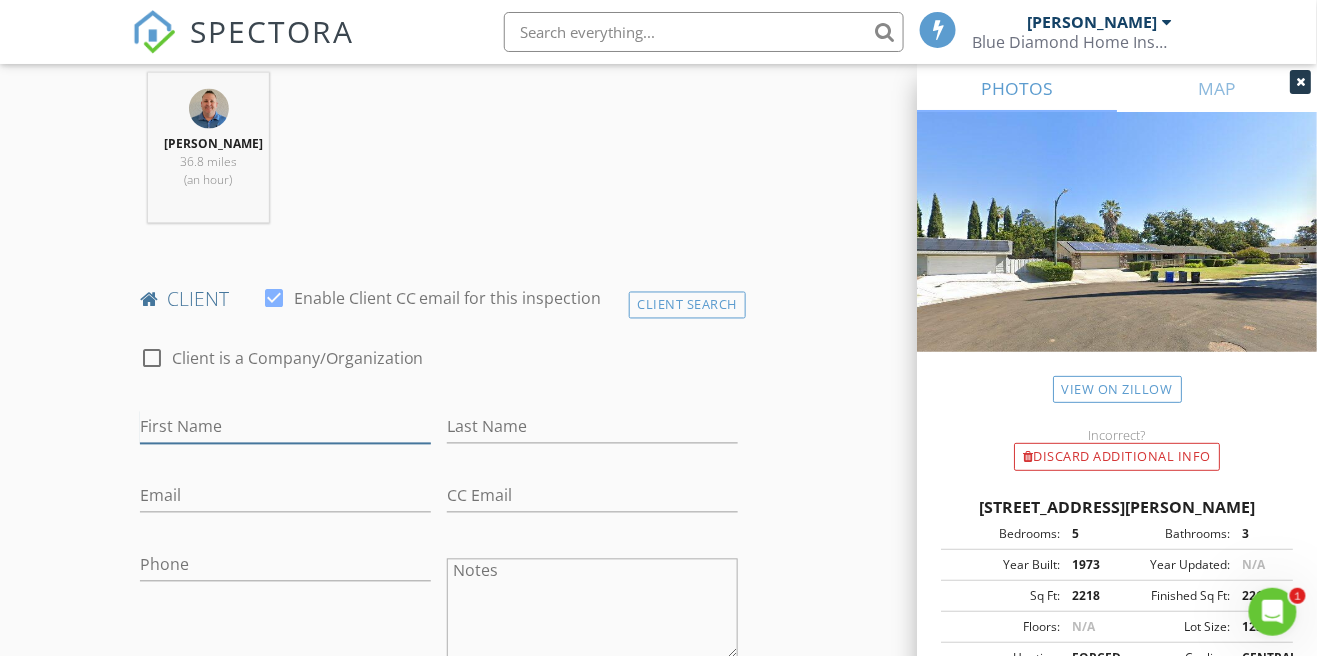 click on "First Name" at bounding box center (285, 427) 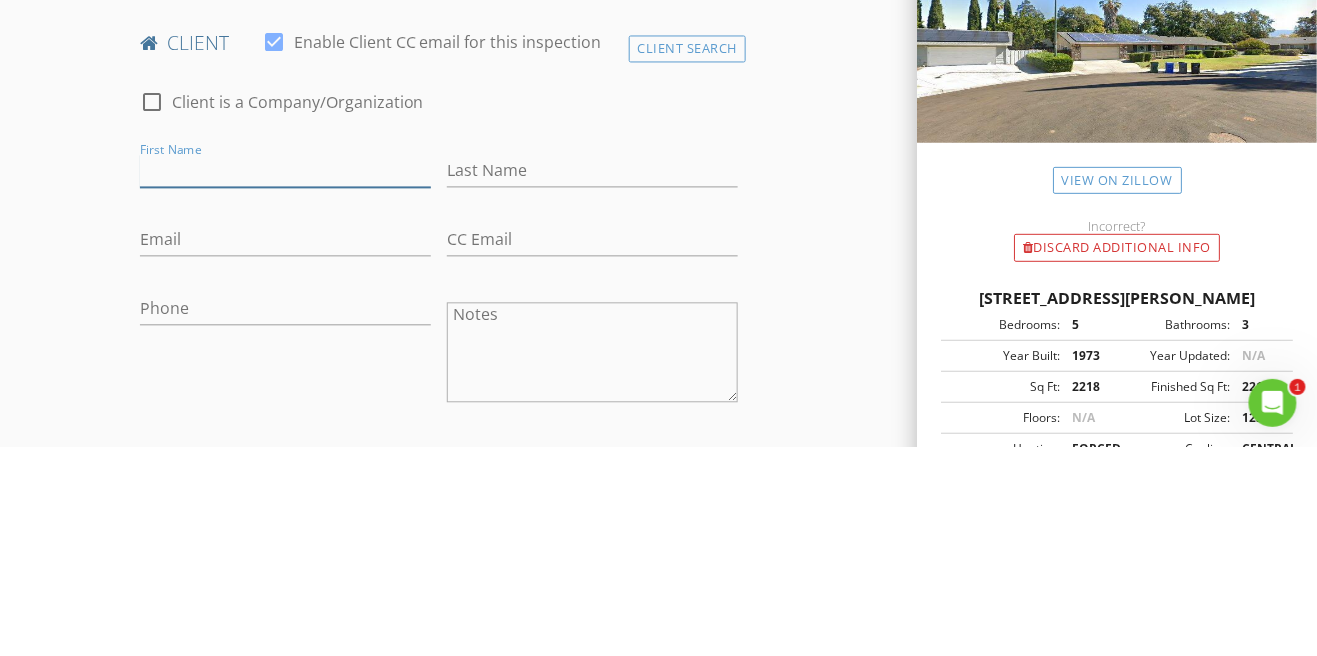 scroll, scrollTop: 834, scrollLeft: 0, axis: vertical 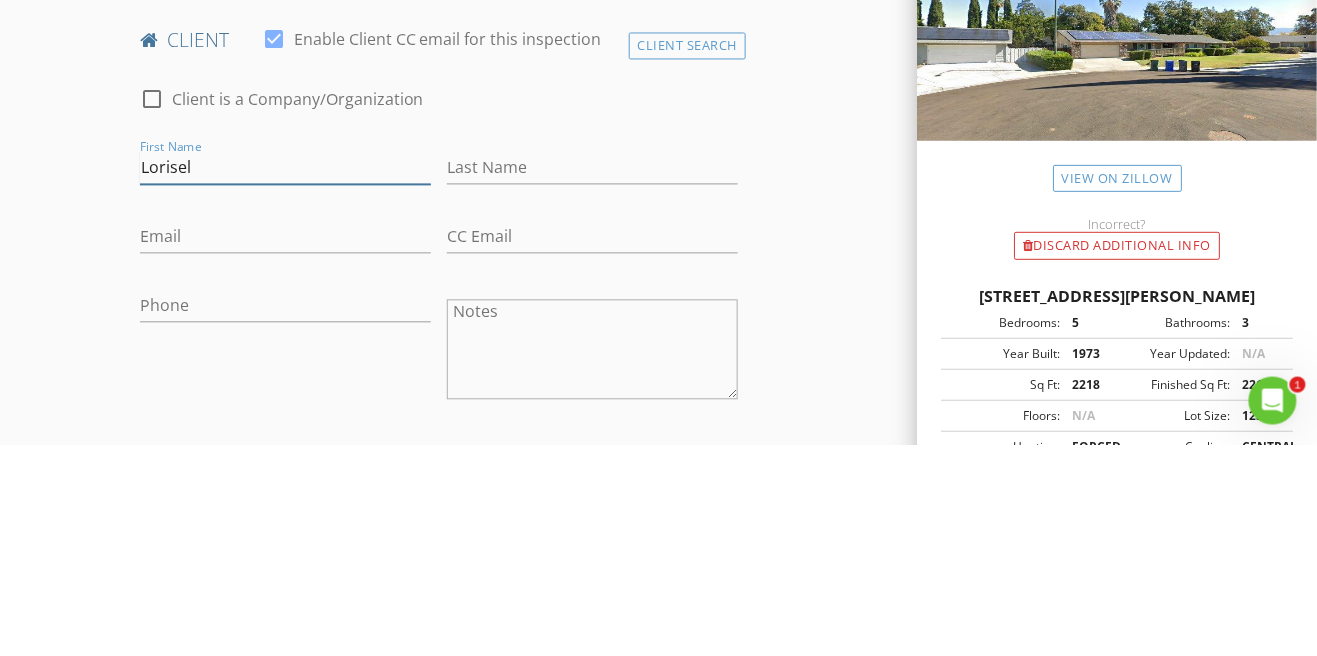 type on "Lorisel" 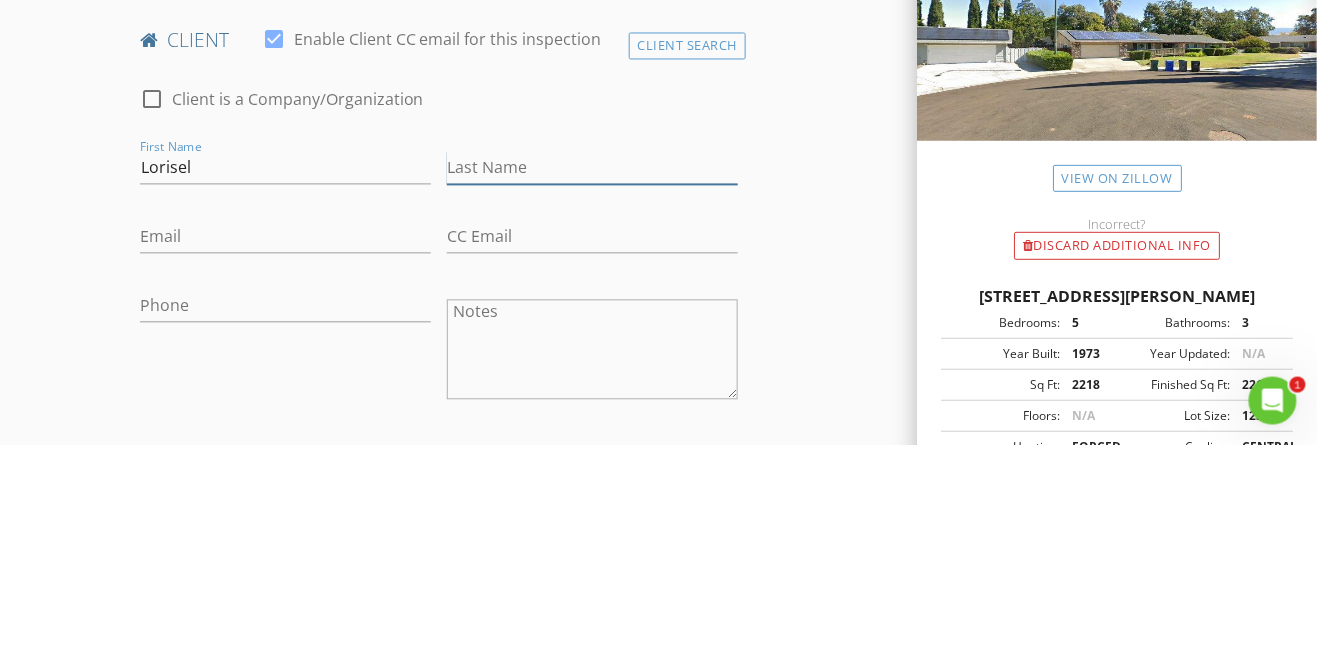 click on "Last Name" at bounding box center [592, 379] 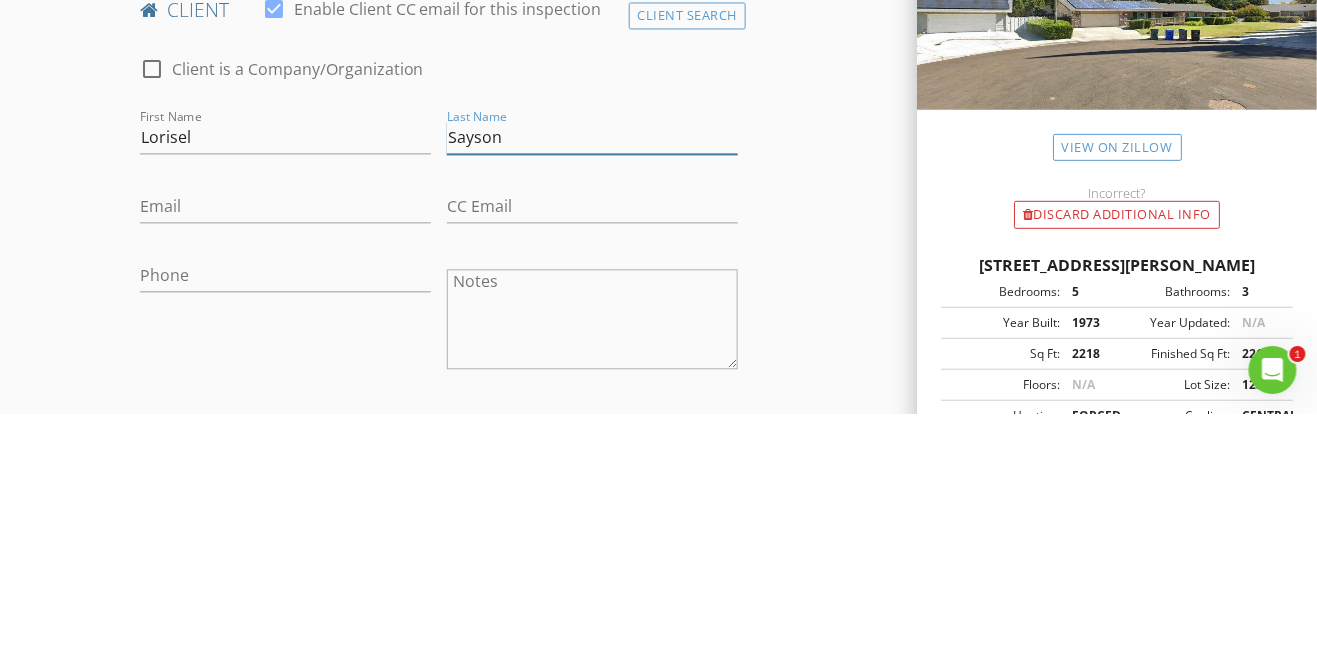 scroll, scrollTop: 834, scrollLeft: 0, axis: vertical 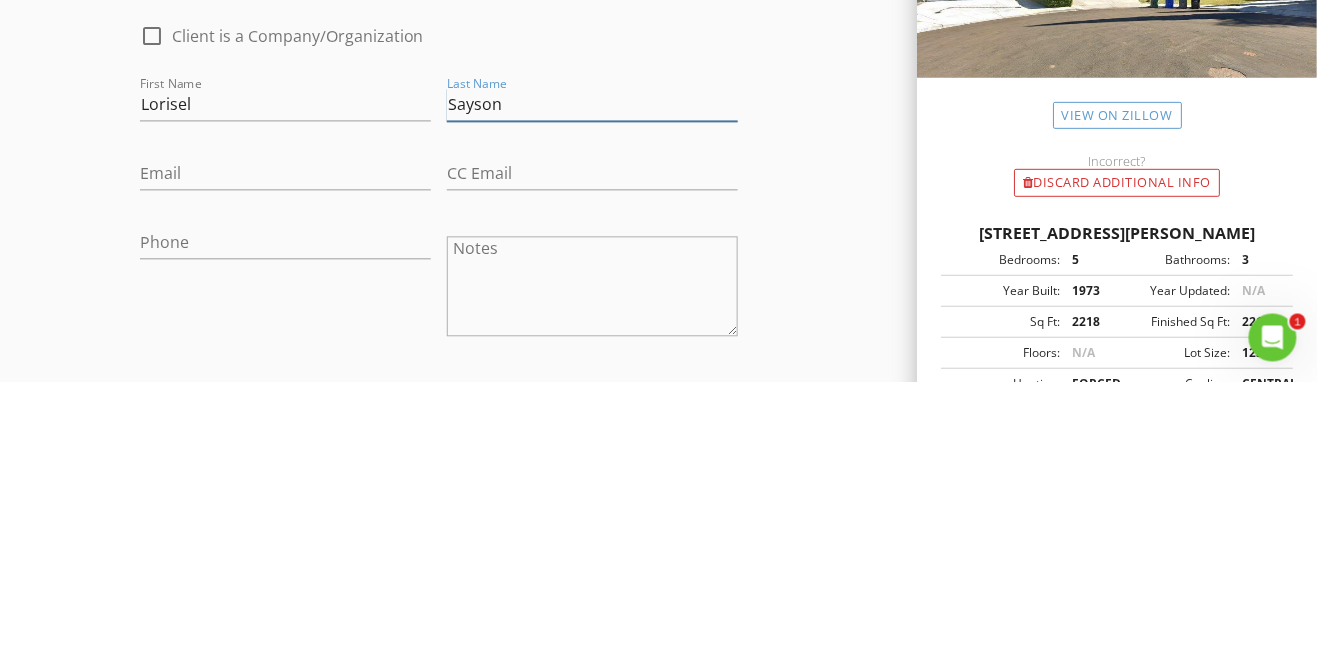 type on "Sayson" 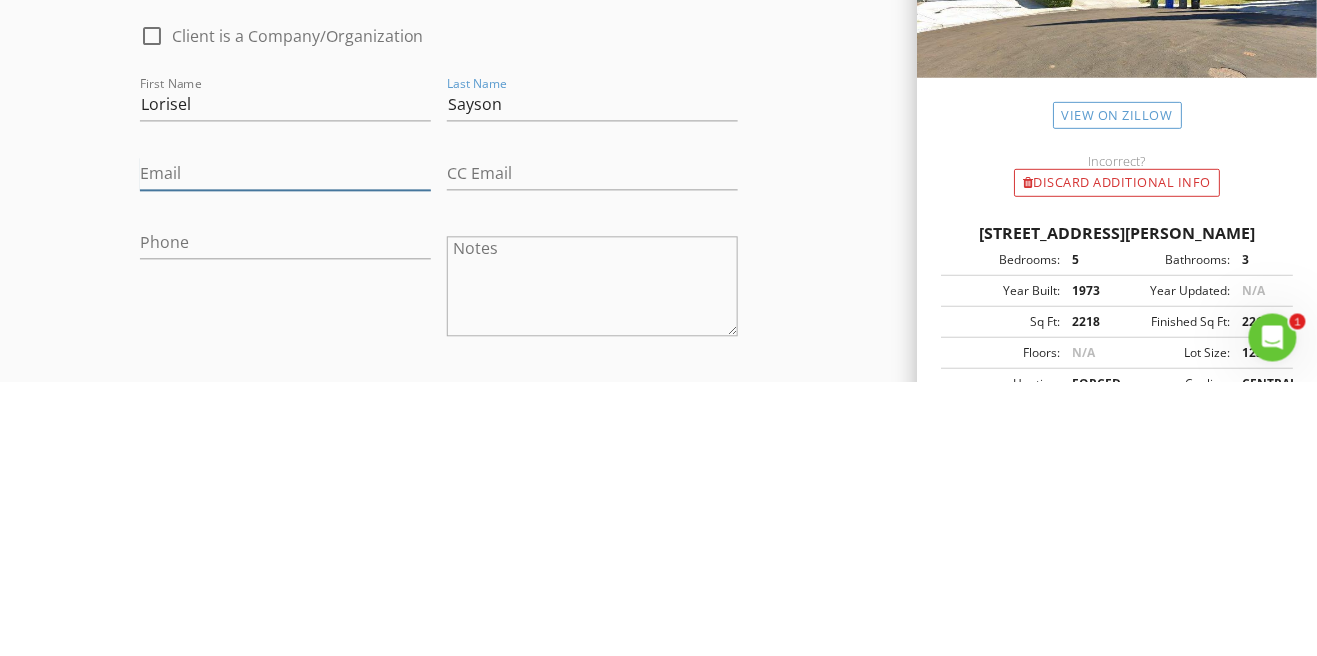 click on "Email" at bounding box center (285, 448) 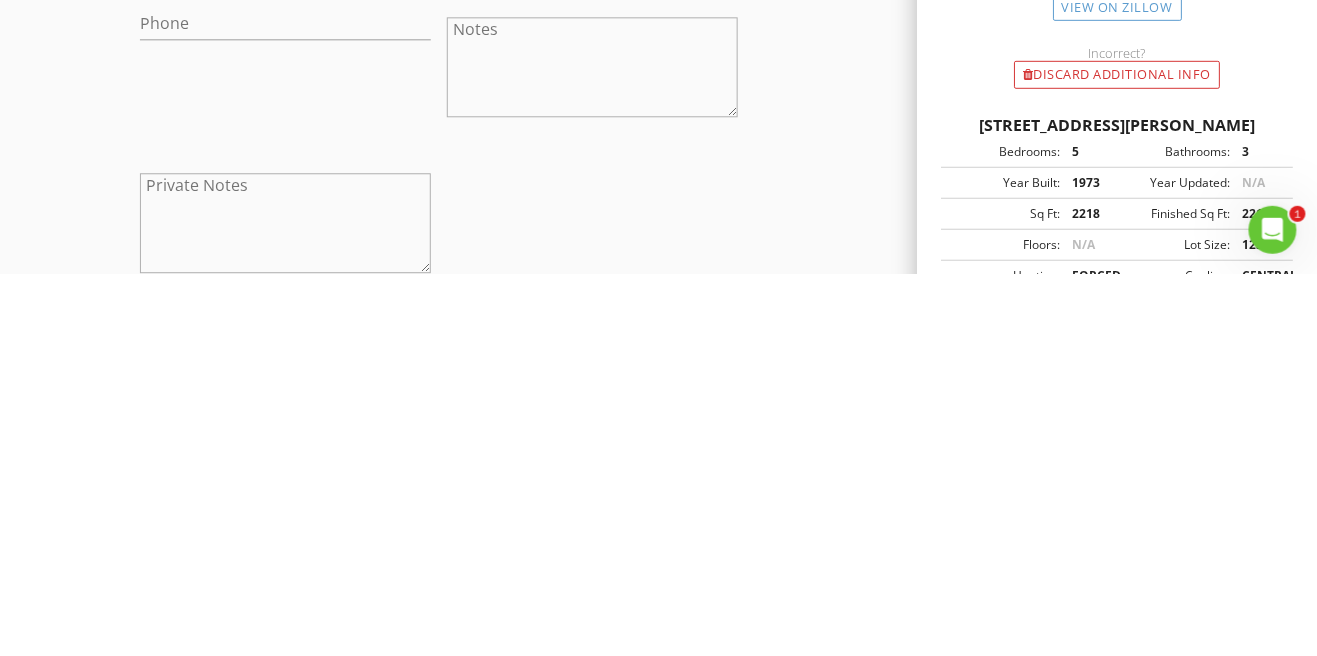 scroll, scrollTop: 949, scrollLeft: 0, axis: vertical 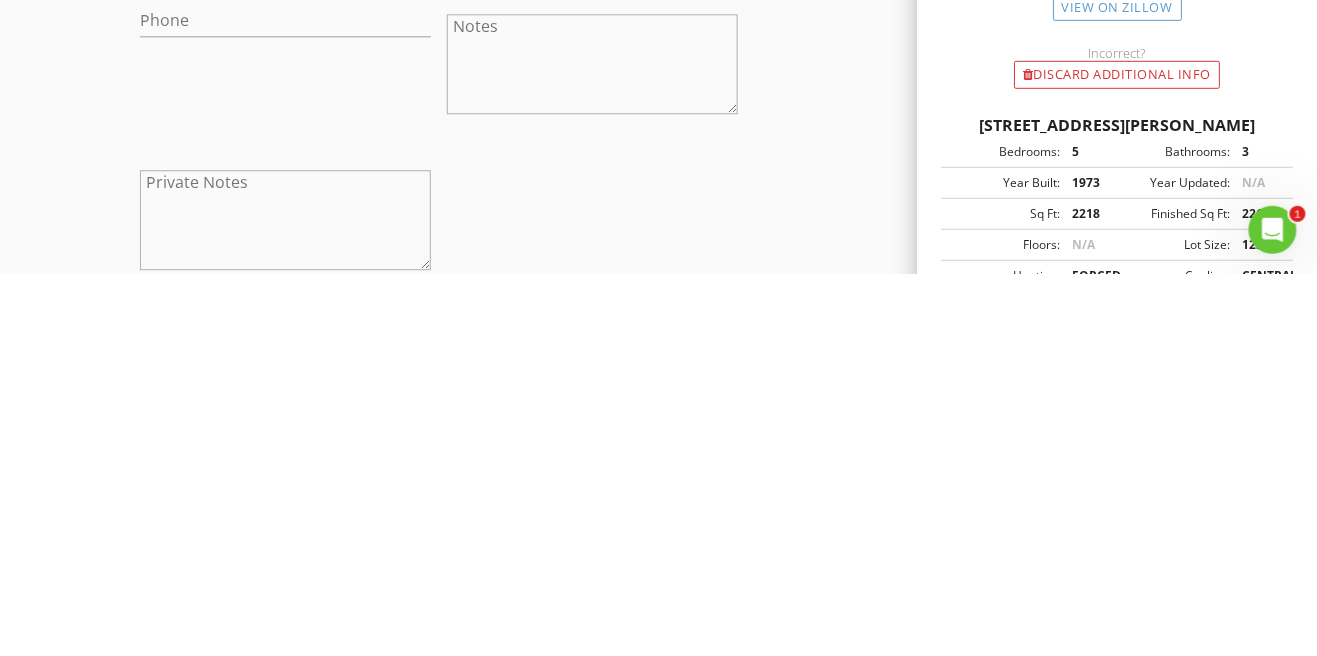type on "Lielyang@yahoo.com" 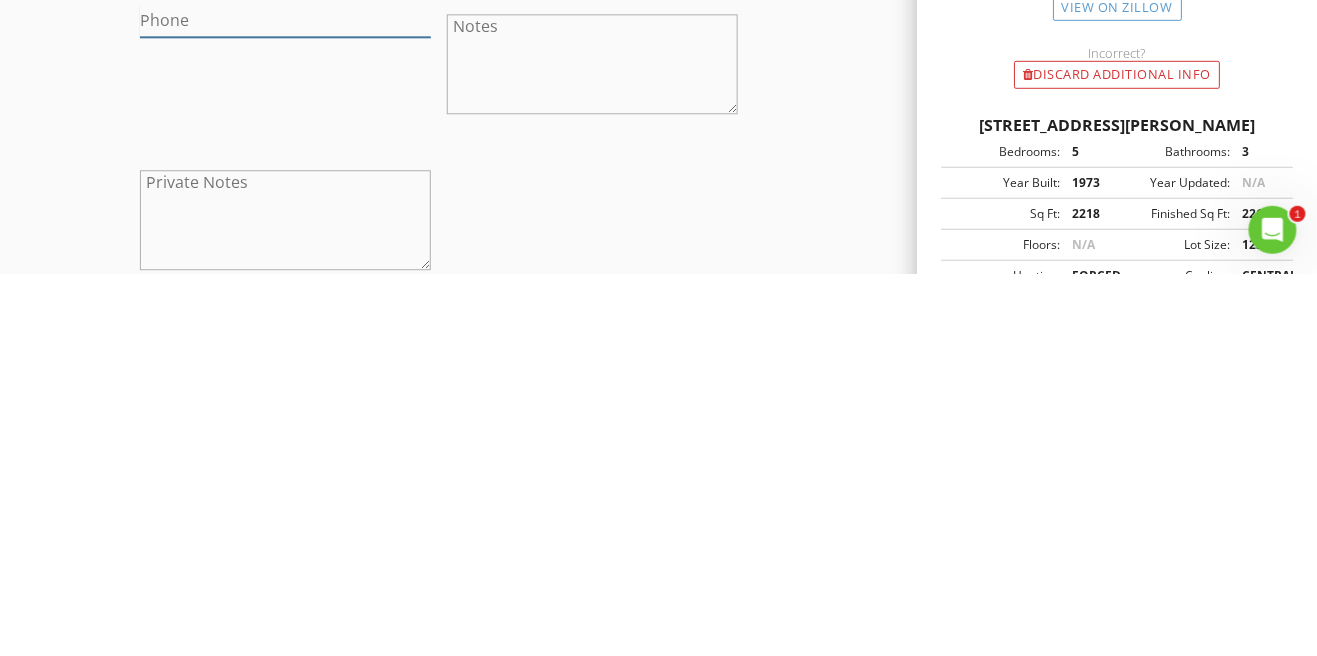 click on "Phone" at bounding box center [285, 402] 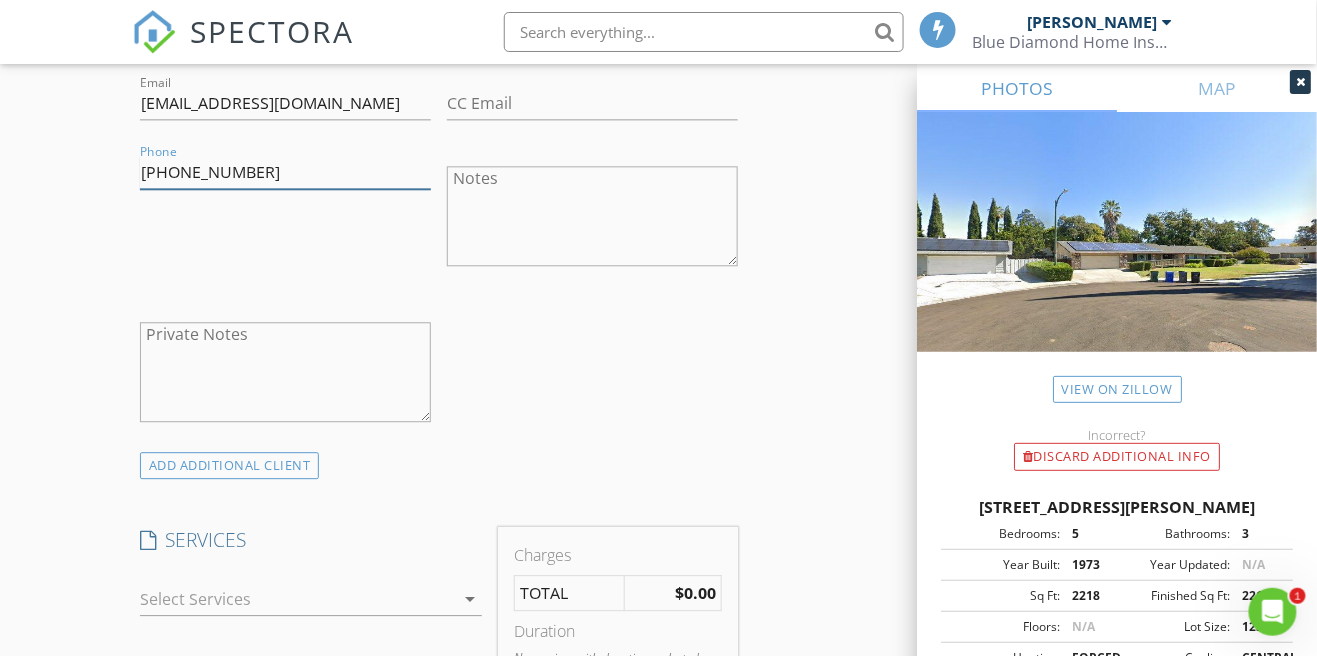 scroll, scrollTop: 1239, scrollLeft: 0, axis: vertical 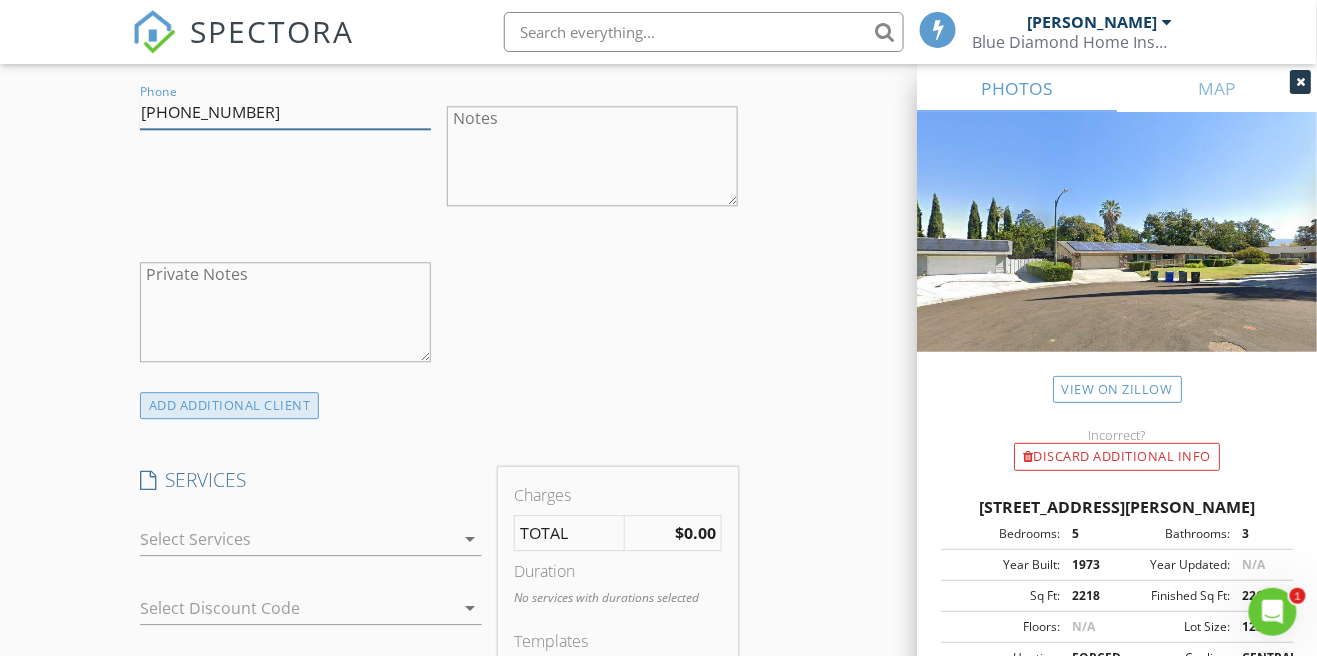type on "619-565-7333" 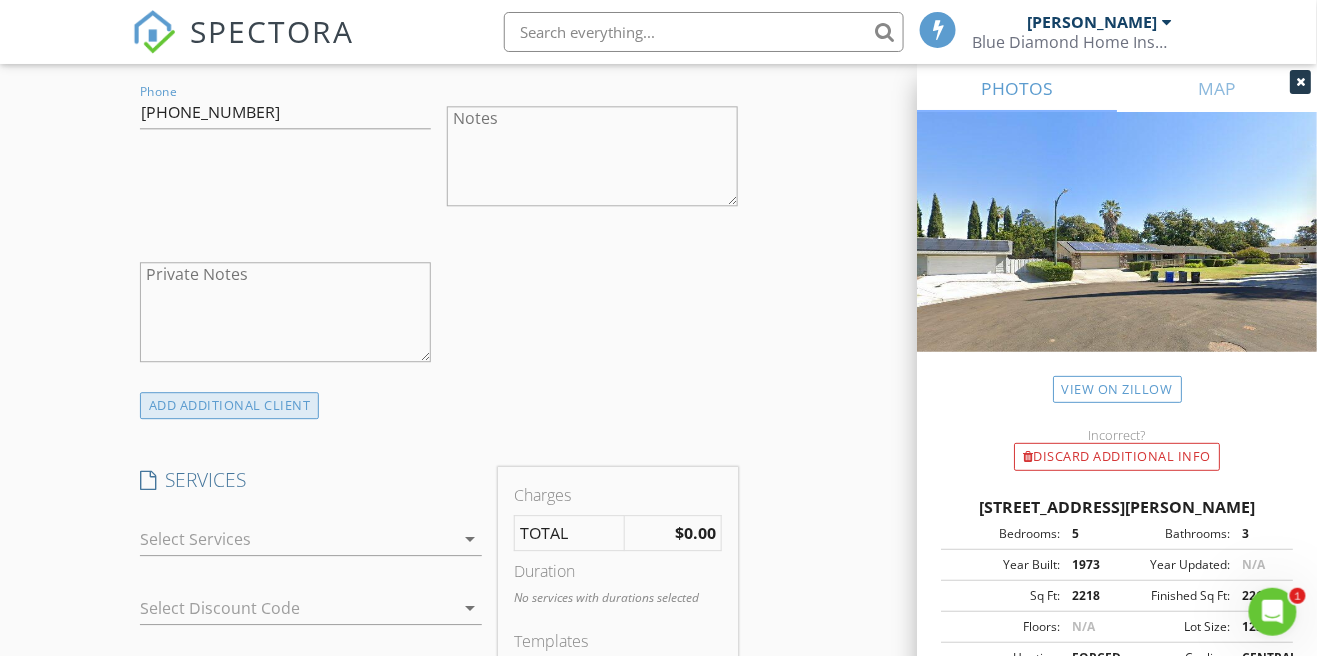 click on "ADD ADDITIONAL client" at bounding box center [230, 405] 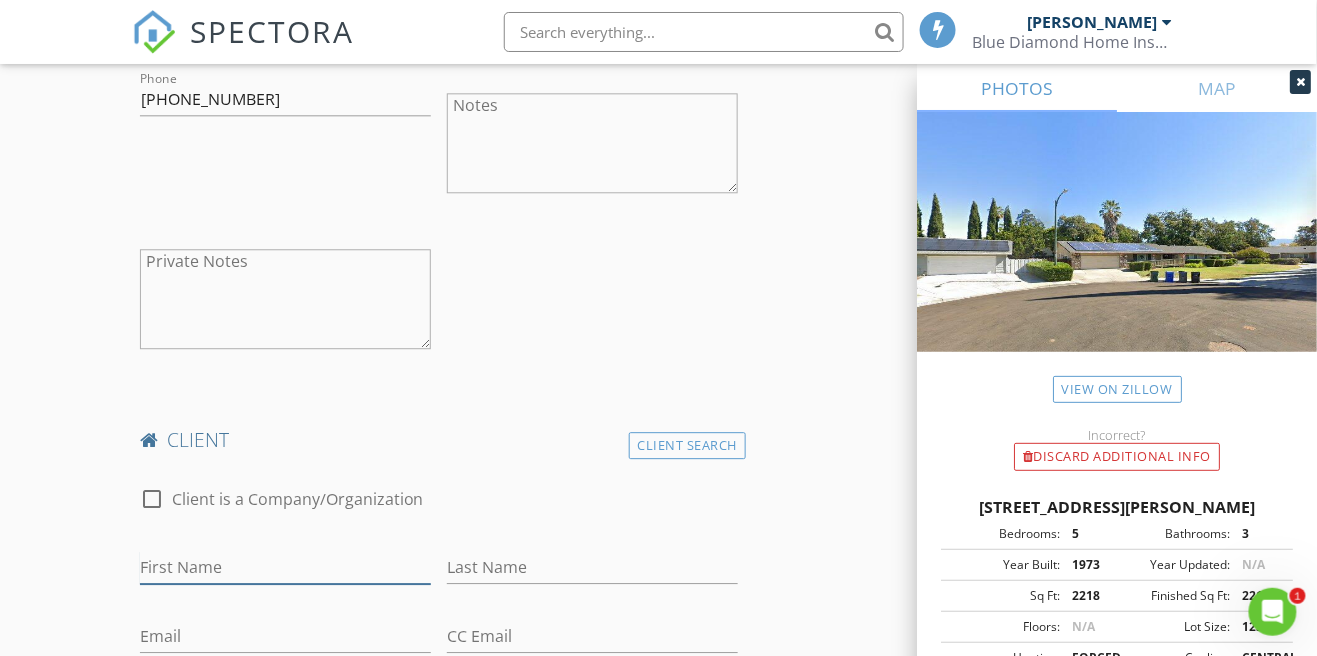 click on "First Name" at bounding box center [285, 567] 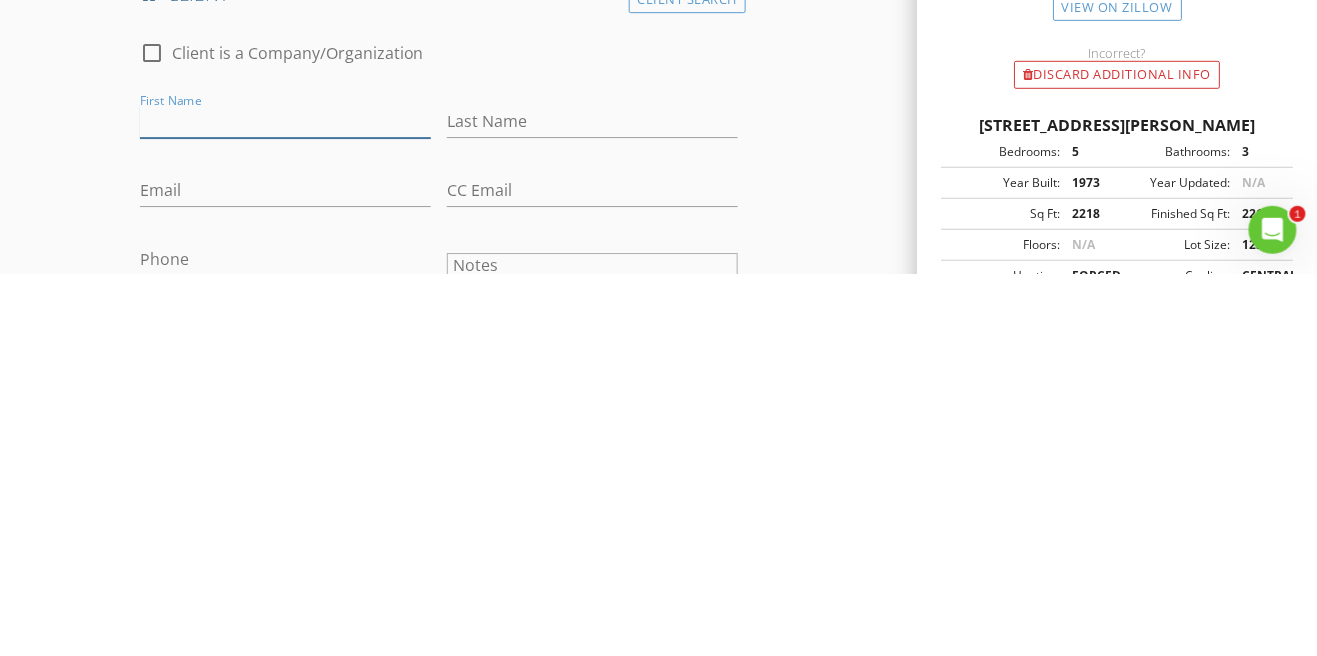 scroll, scrollTop: 1318, scrollLeft: 0, axis: vertical 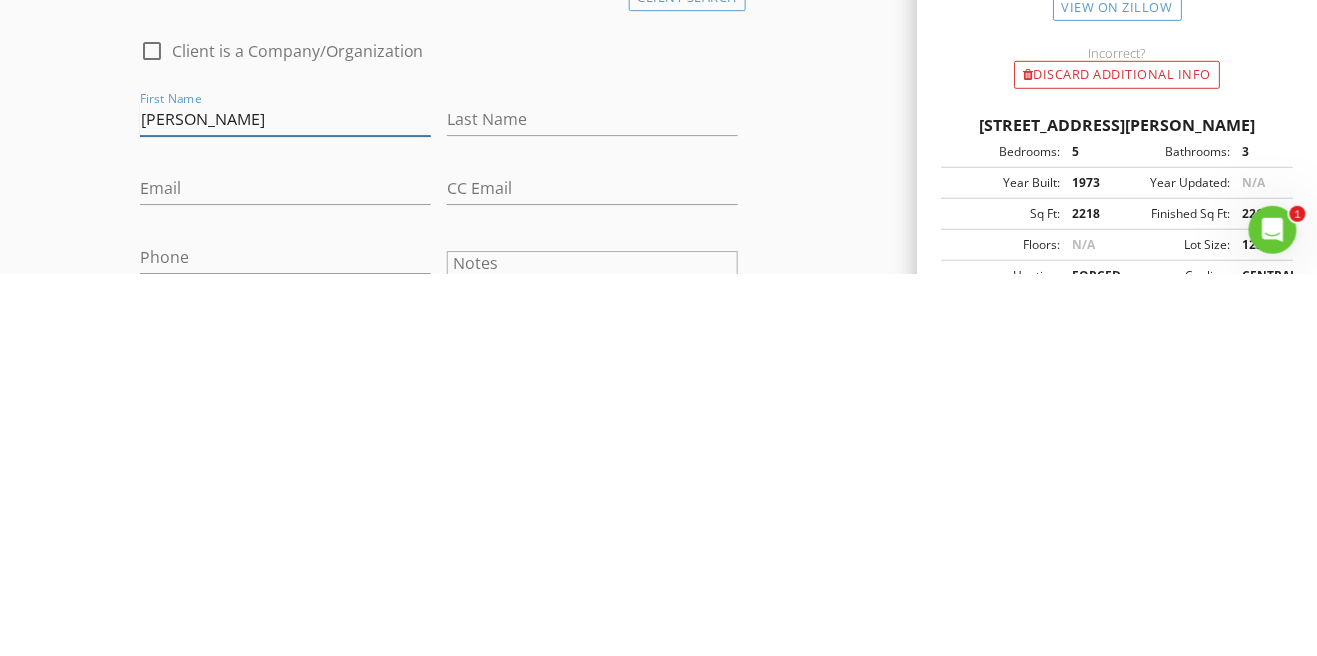 type on "Dennis" 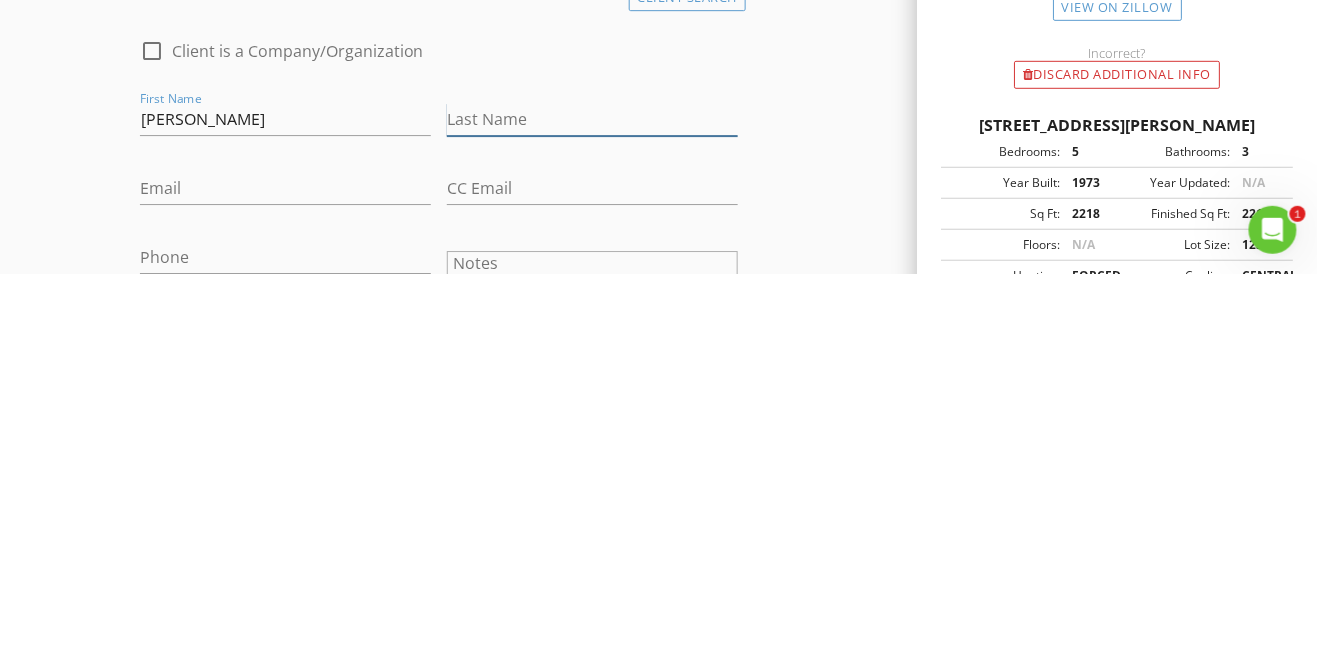click on "Last Name" at bounding box center (592, 501) 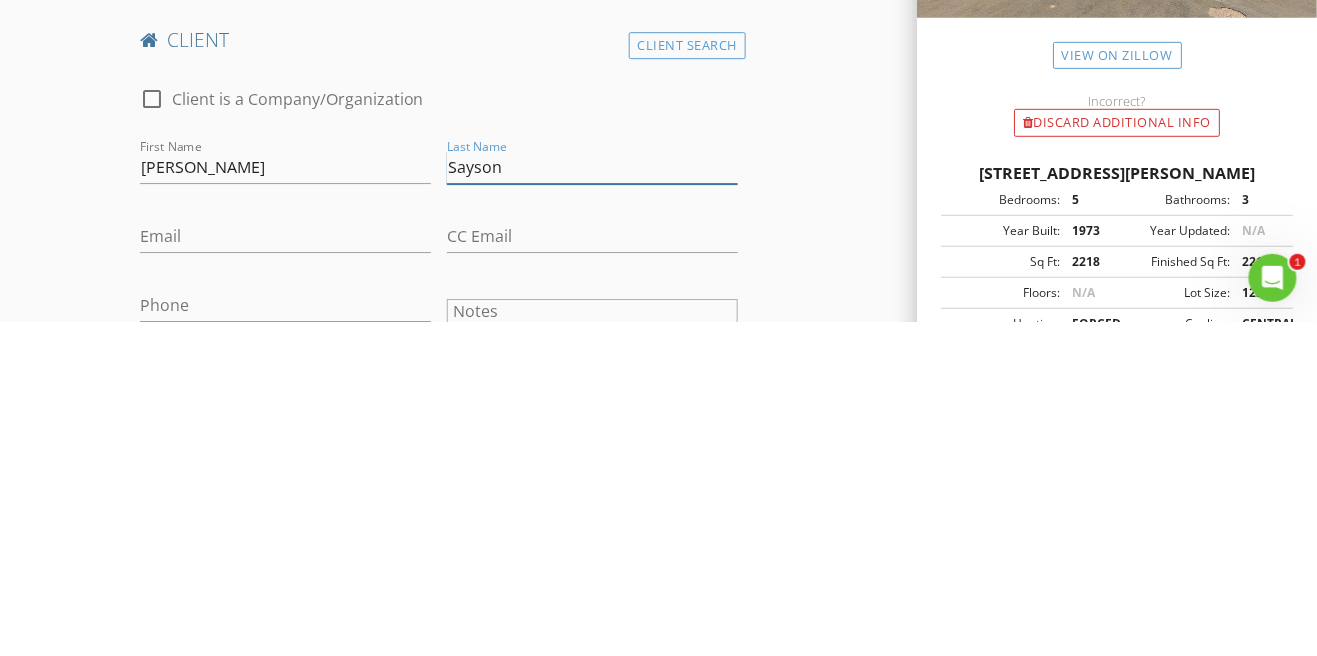 type on "Sayson" 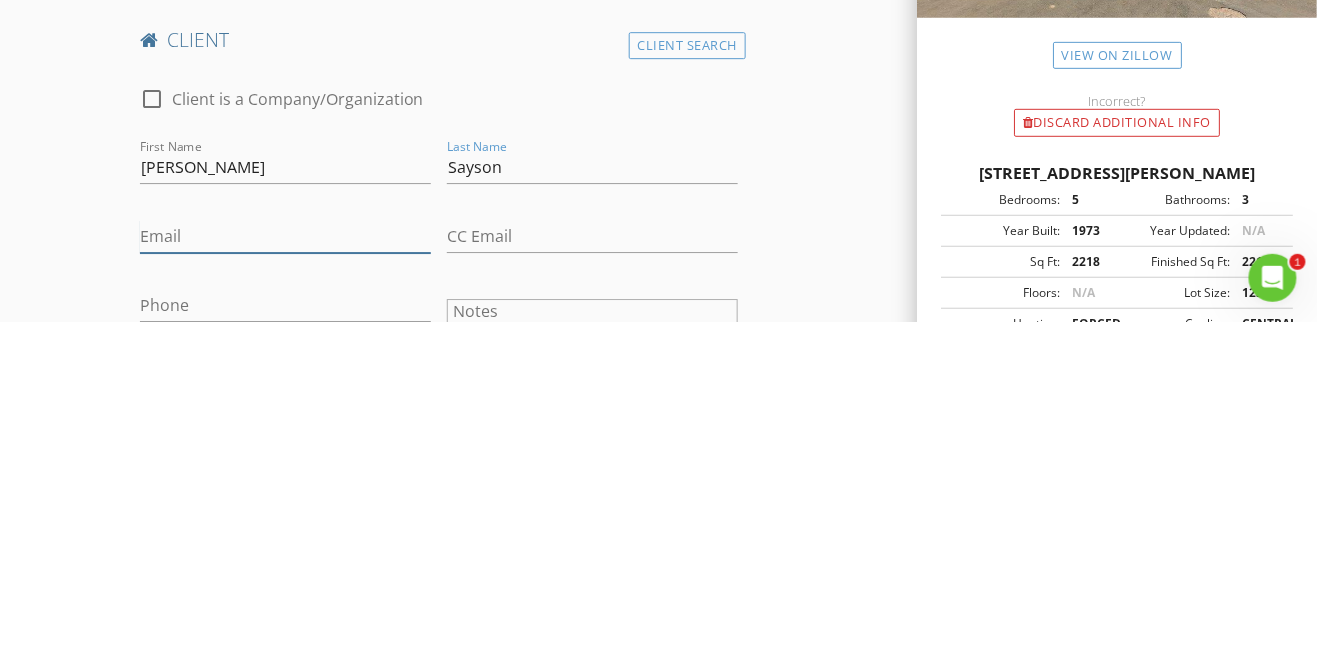 click on "Email" at bounding box center [285, 570] 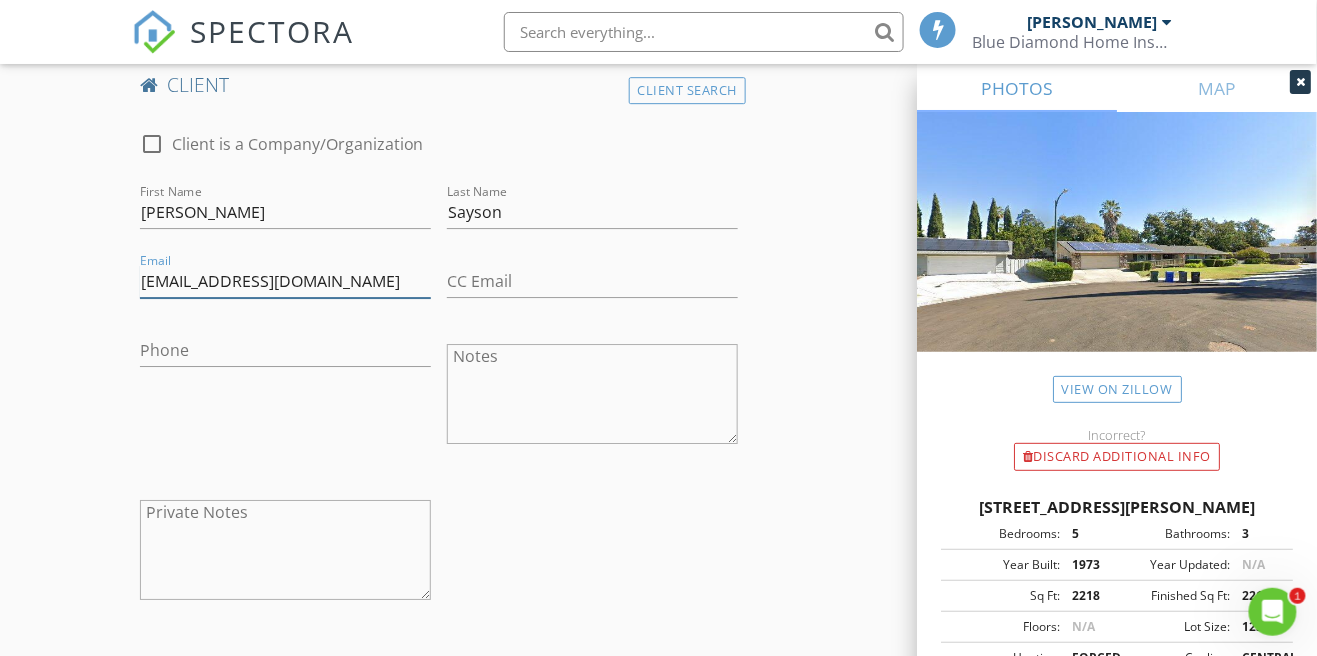 scroll, scrollTop: 1608, scrollLeft: 0, axis: vertical 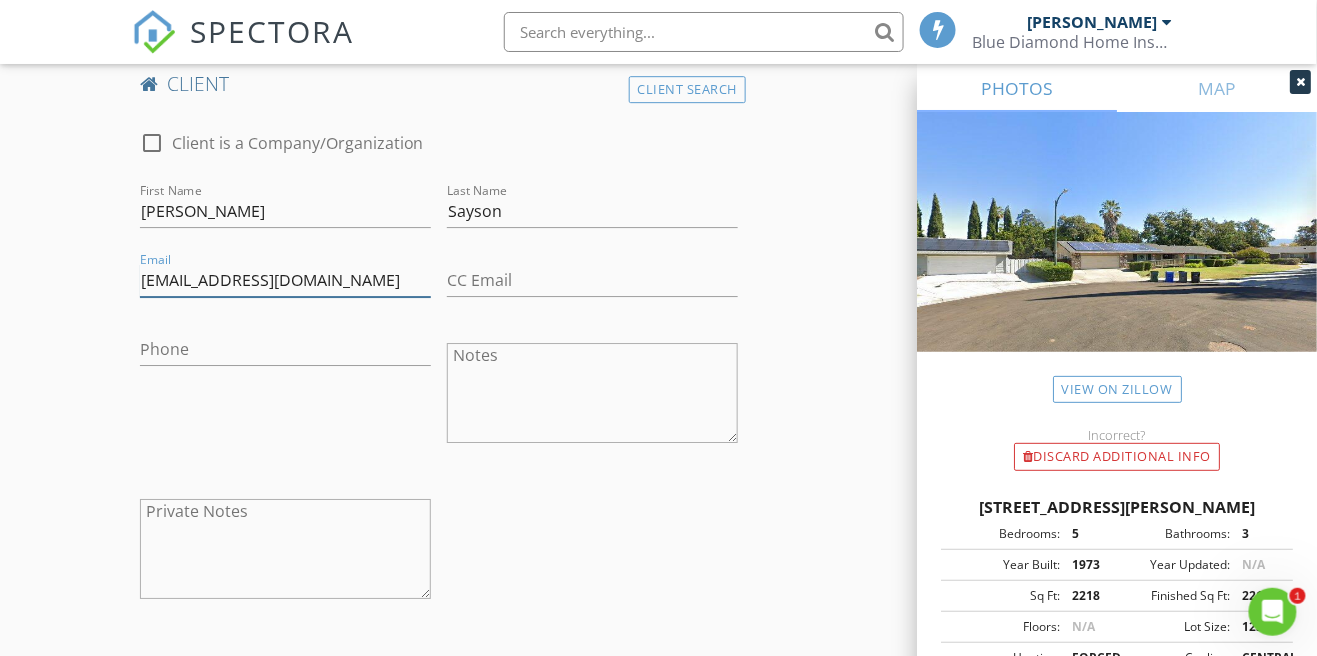 type on "Greyalco@hotmail.com" 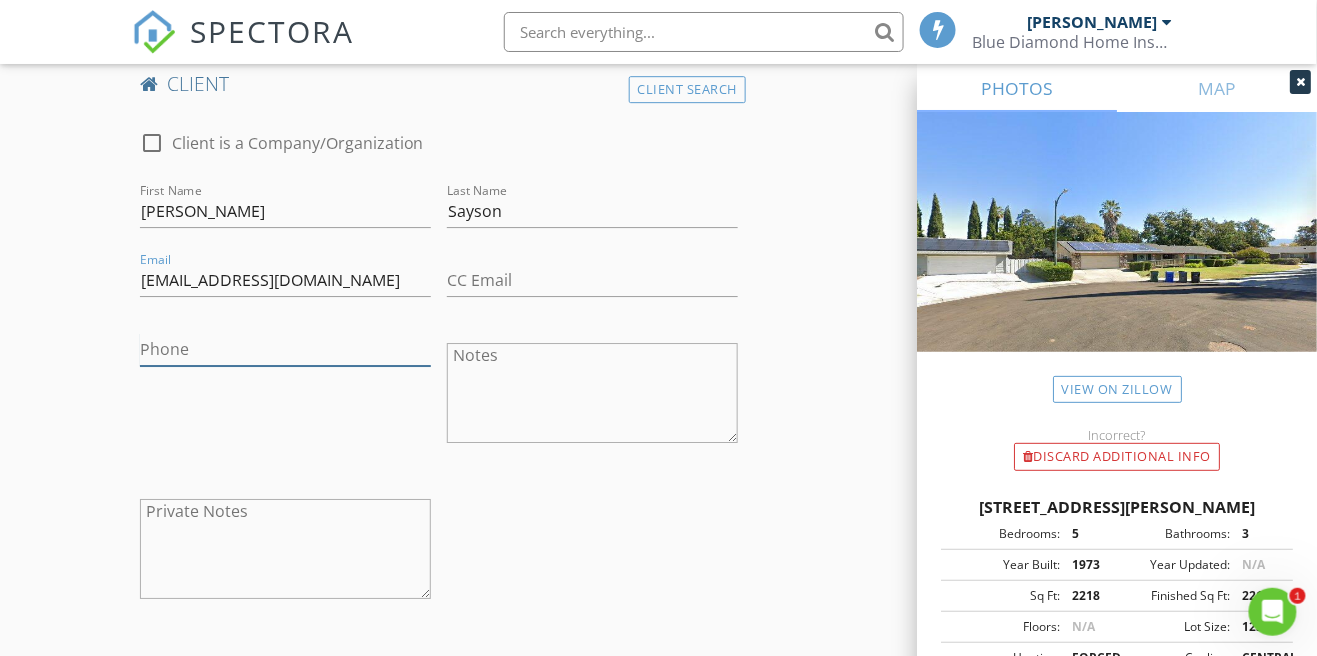 click on "Phone" at bounding box center (285, 349) 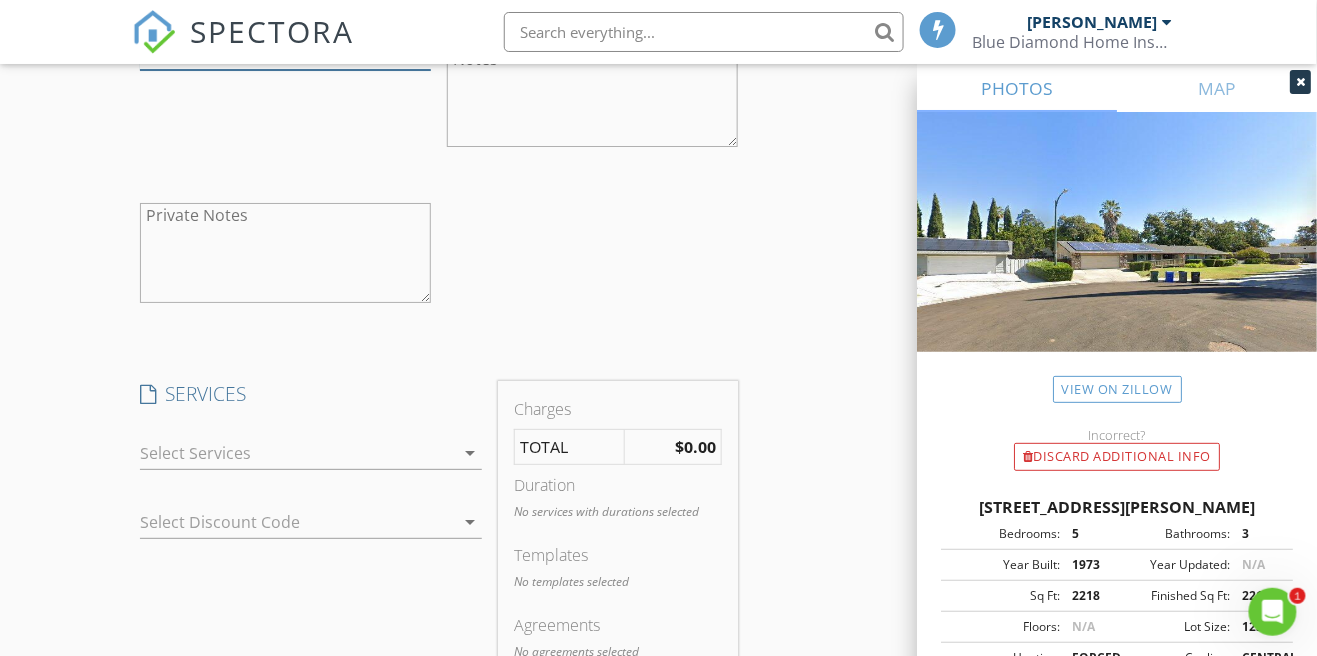 scroll, scrollTop: 1907, scrollLeft: 0, axis: vertical 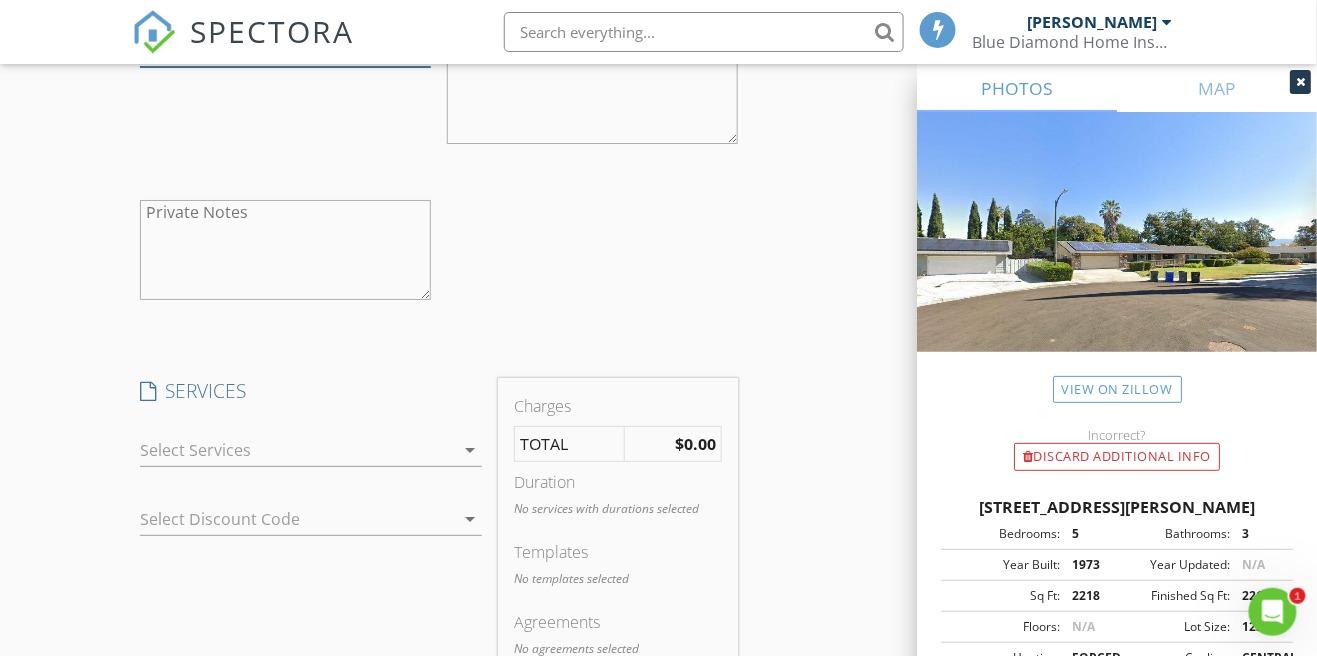 type on "[PHONE_NUMBER]" 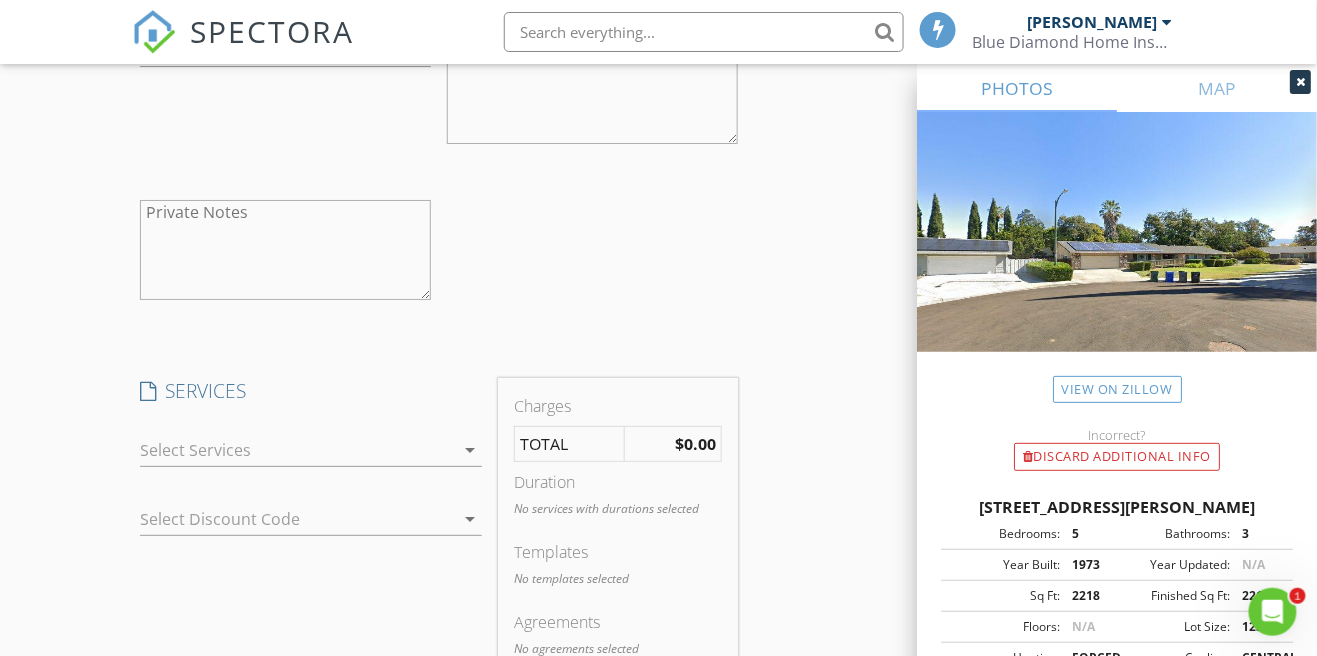 click on "arrow_drop_down" at bounding box center (470, 450) 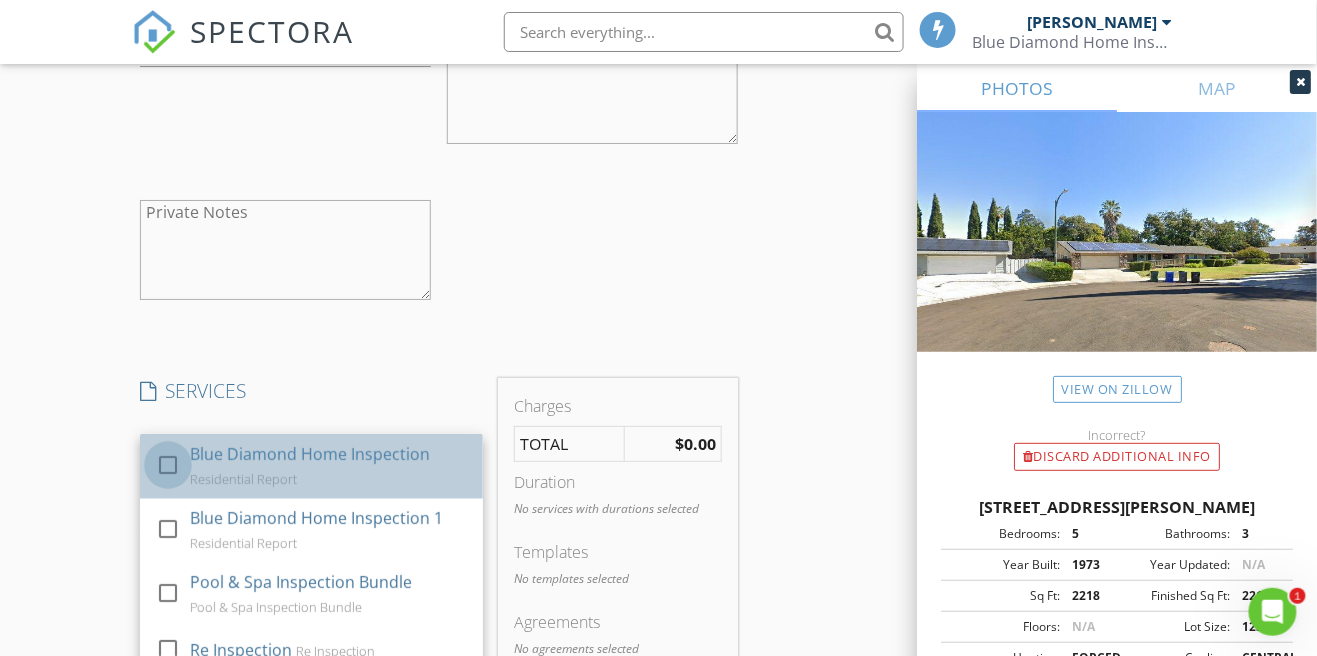 click at bounding box center [168, 465] 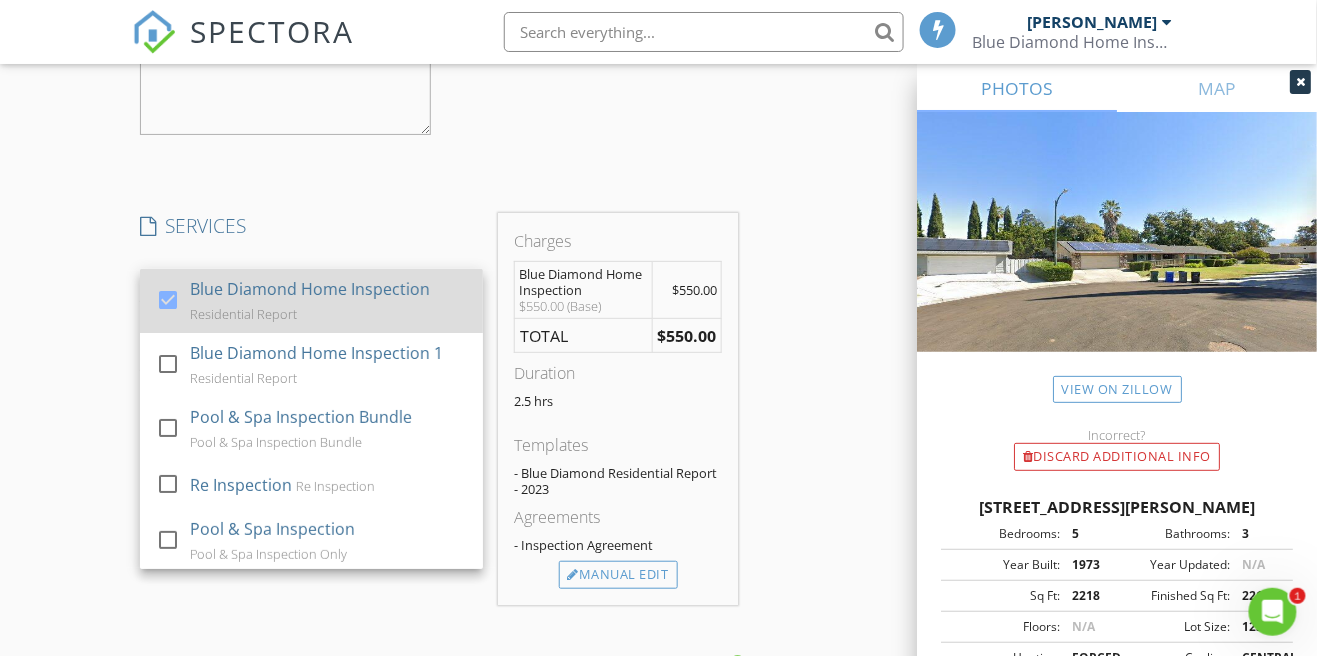 scroll, scrollTop: 2071, scrollLeft: 0, axis: vertical 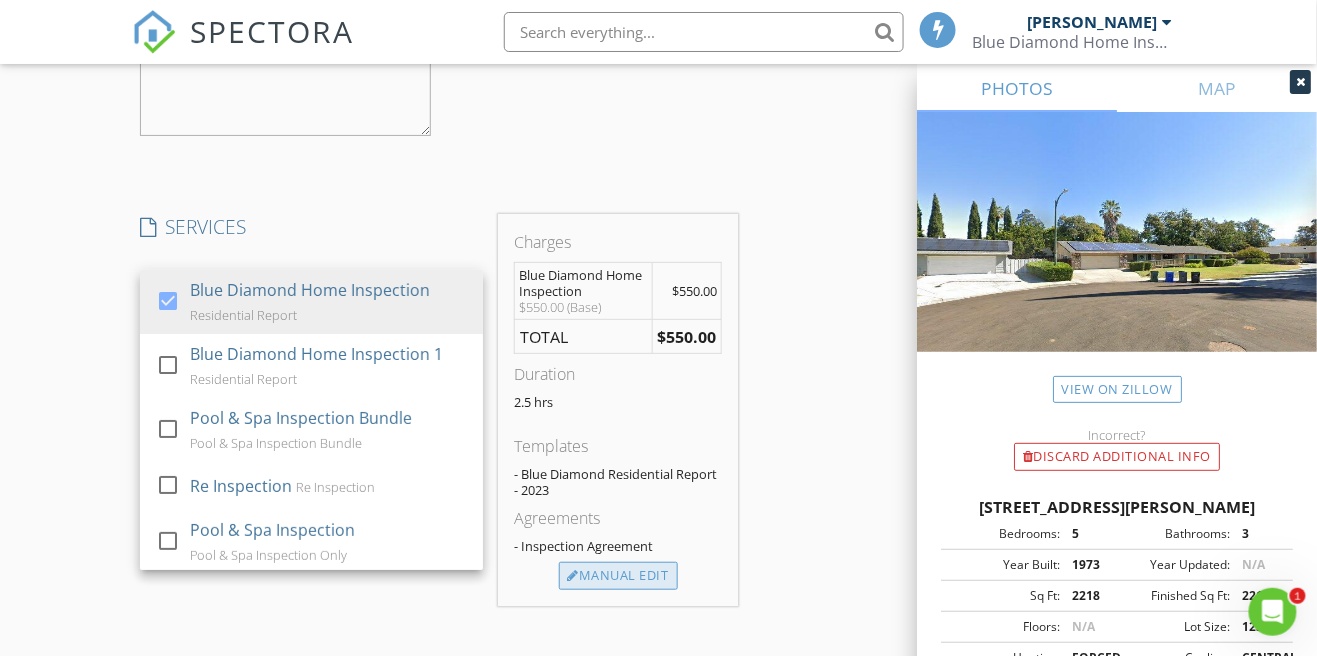 click on "Manual Edit" at bounding box center (618, 576) 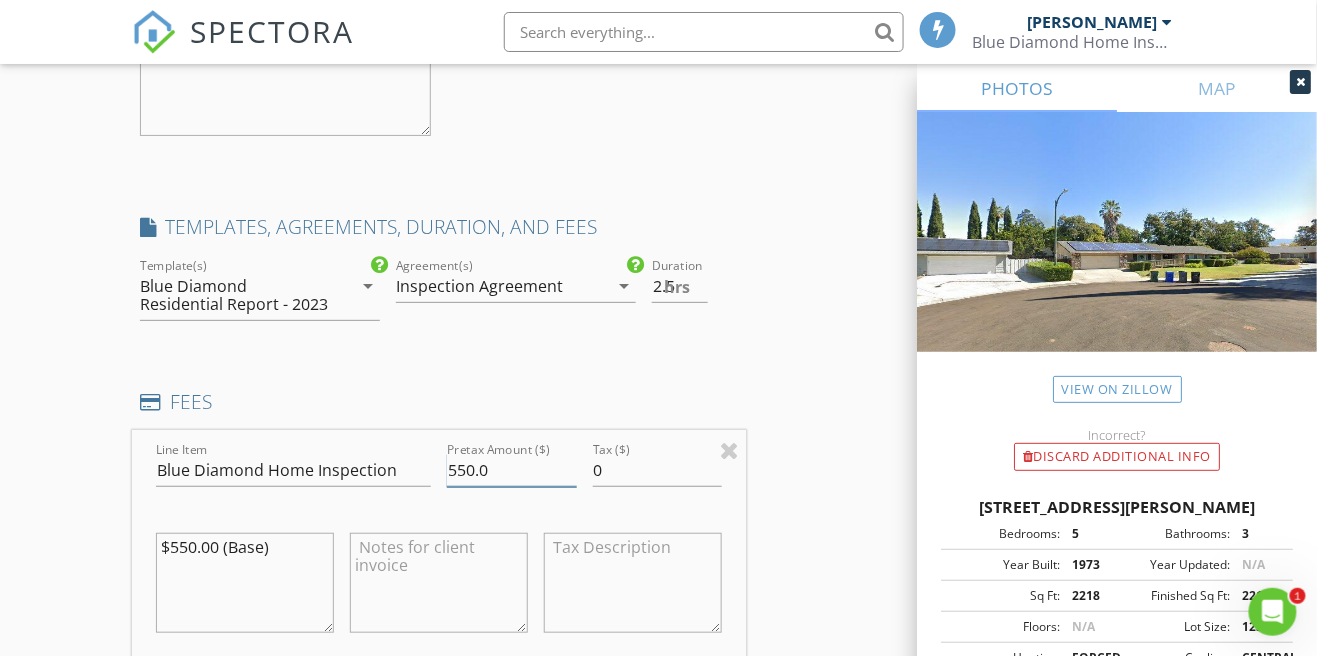 click on "550.0" at bounding box center [512, 470] 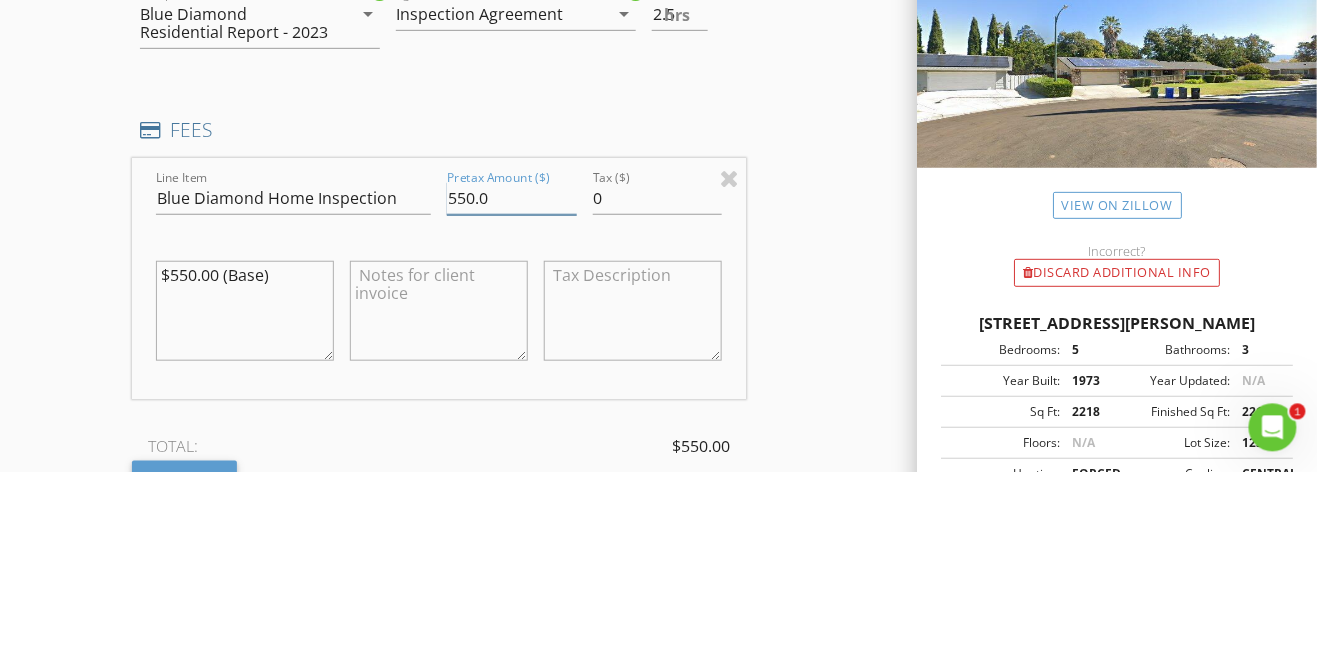 scroll, scrollTop: 2159, scrollLeft: 0, axis: vertical 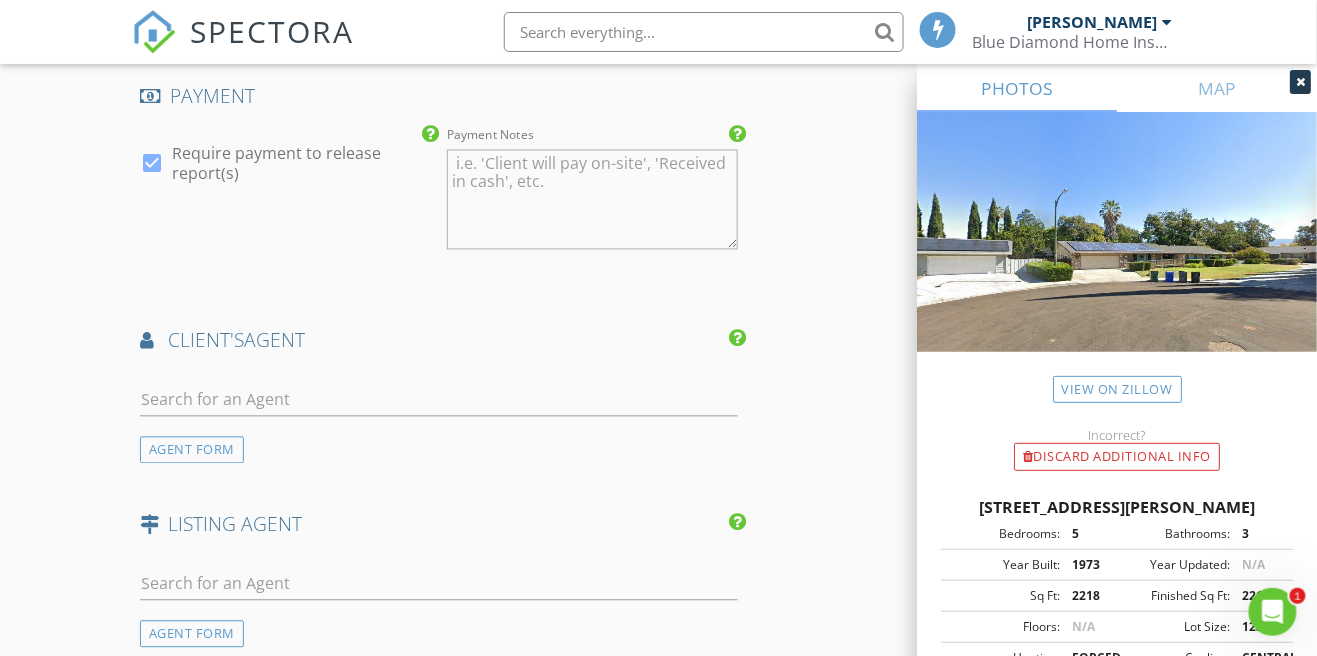 type on "600.0" 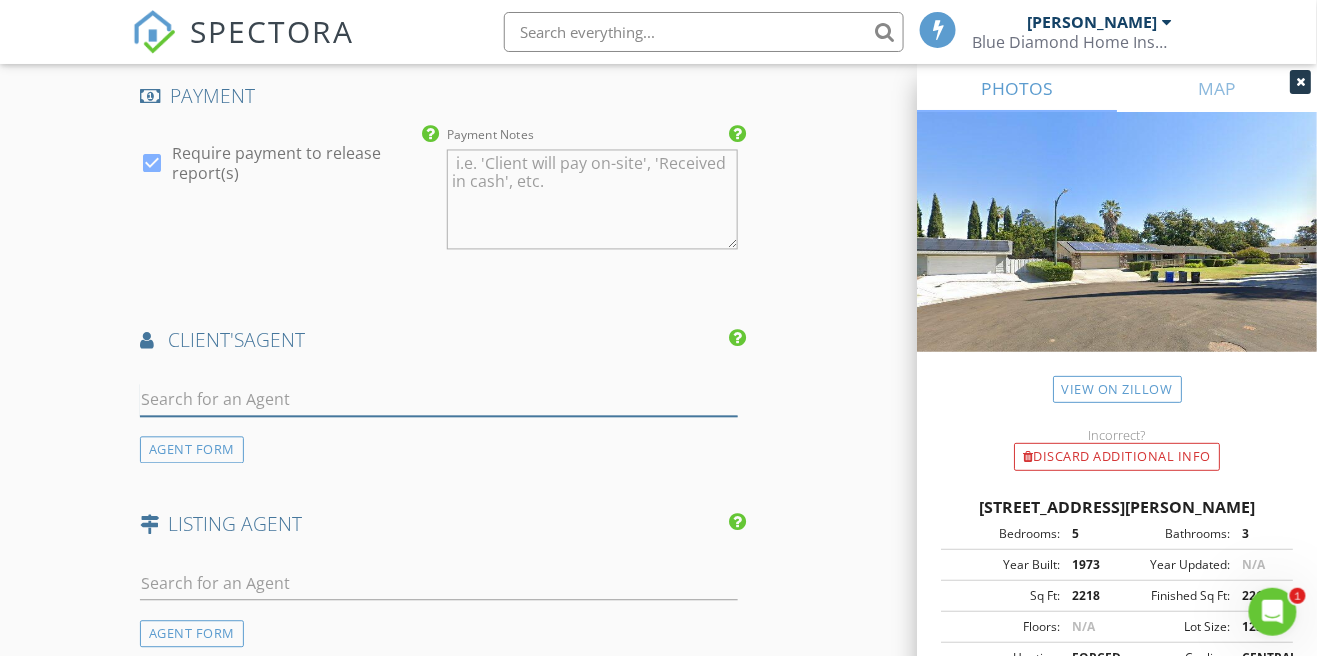 click at bounding box center [439, 400] 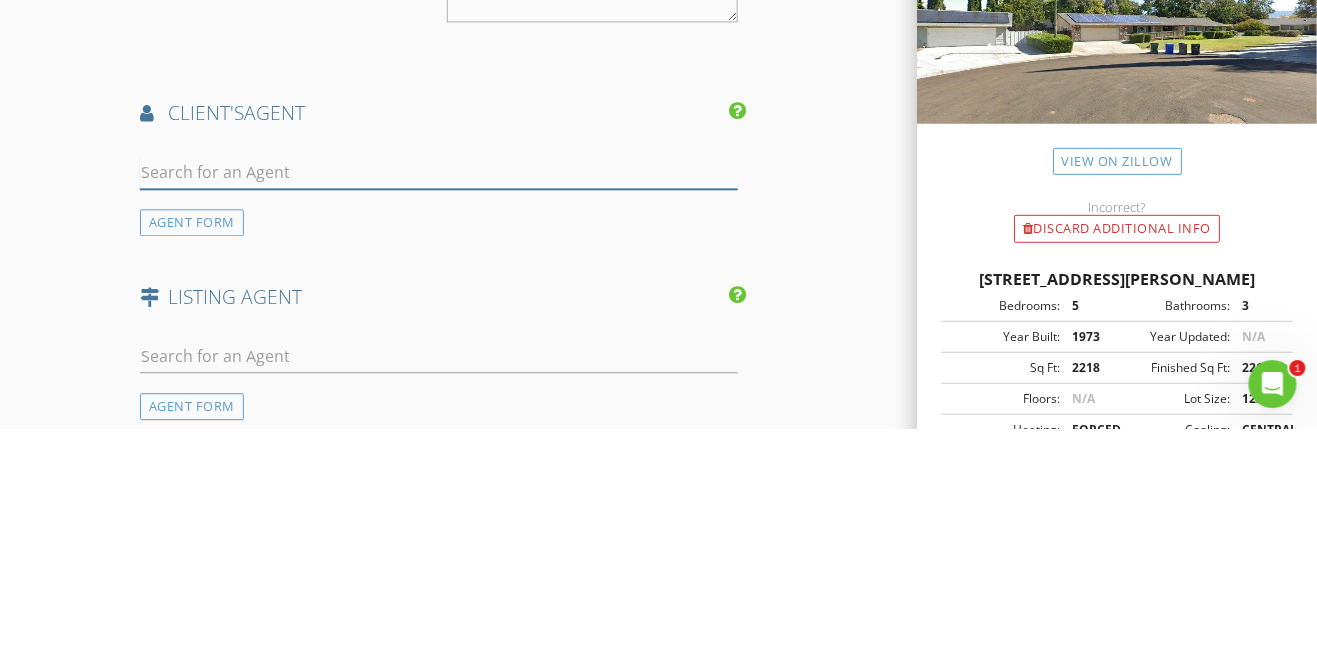 scroll, scrollTop: 2984, scrollLeft: 0, axis: vertical 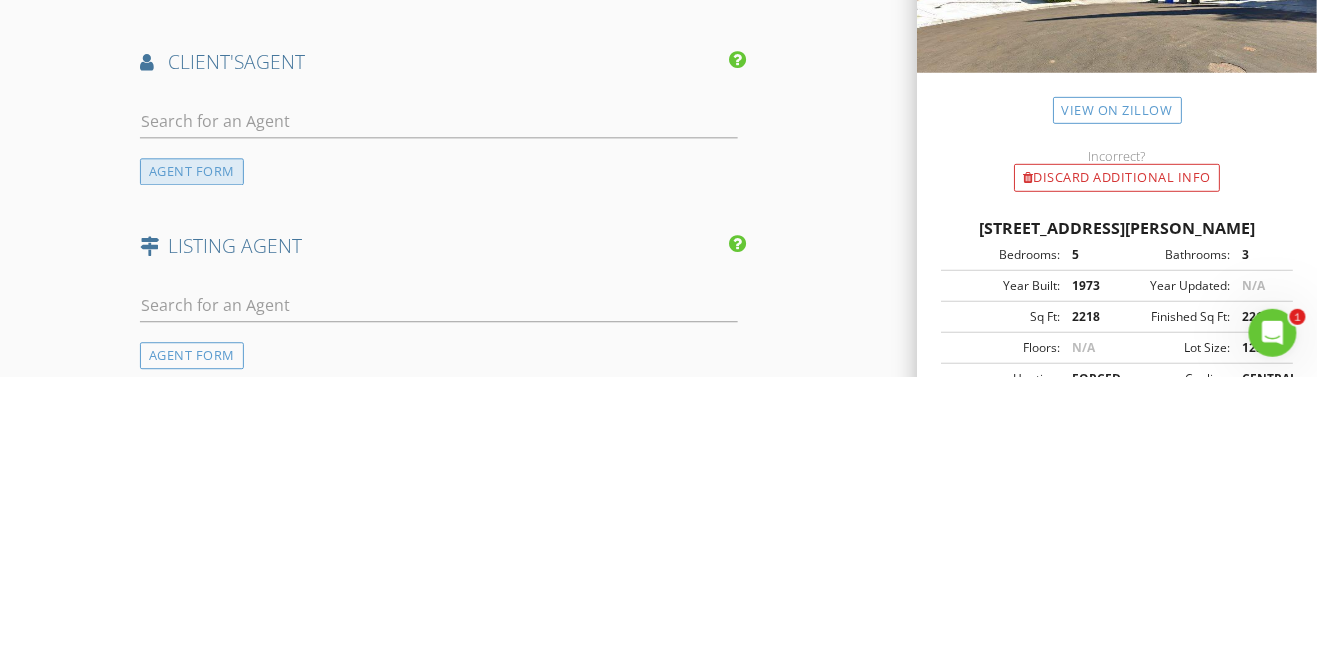 click on "AGENT FORM" at bounding box center (192, 450) 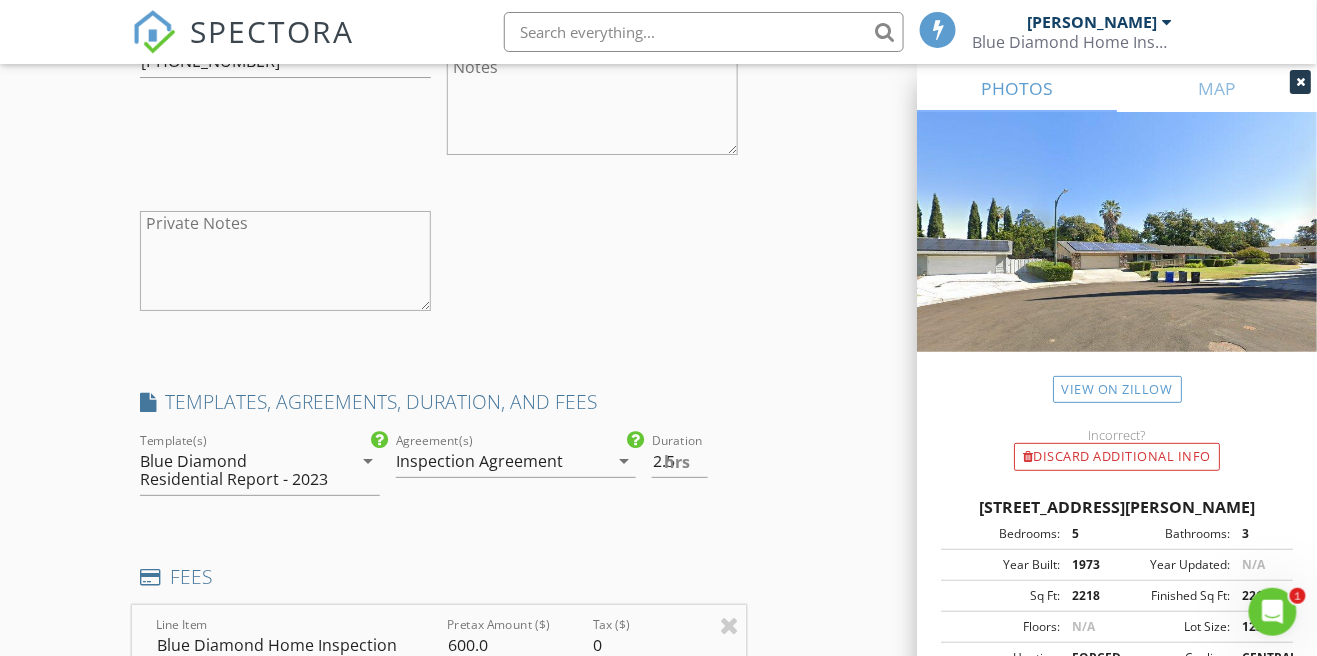 scroll, scrollTop: 1894, scrollLeft: 0, axis: vertical 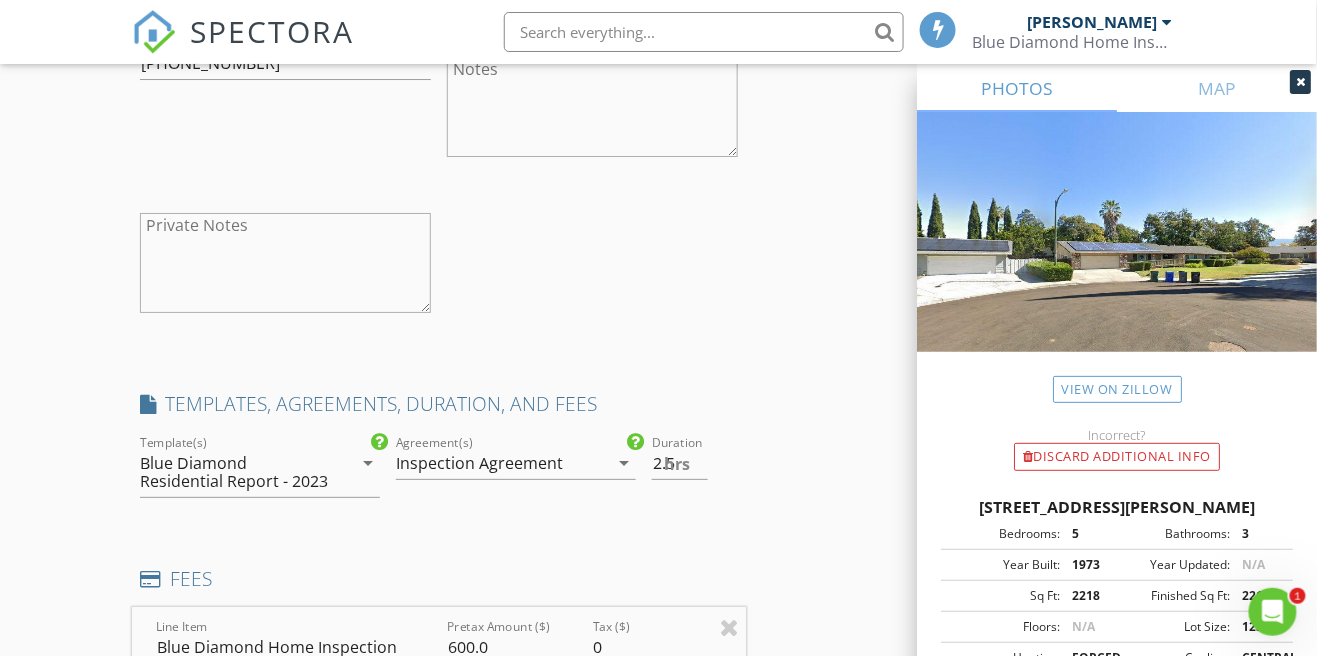 click on "TEMPLATES, AGREEMENTS, DURATION, AND FEES" at bounding box center (439, 411) 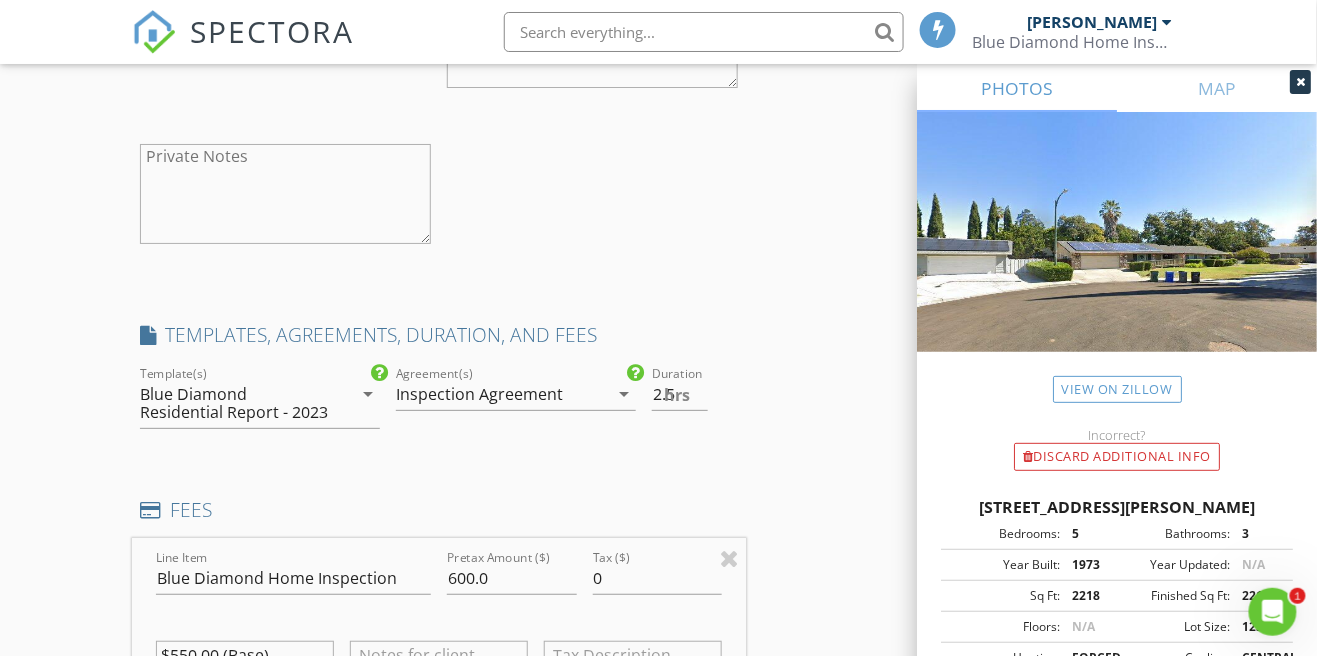 scroll, scrollTop: 2161, scrollLeft: 0, axis: vertical 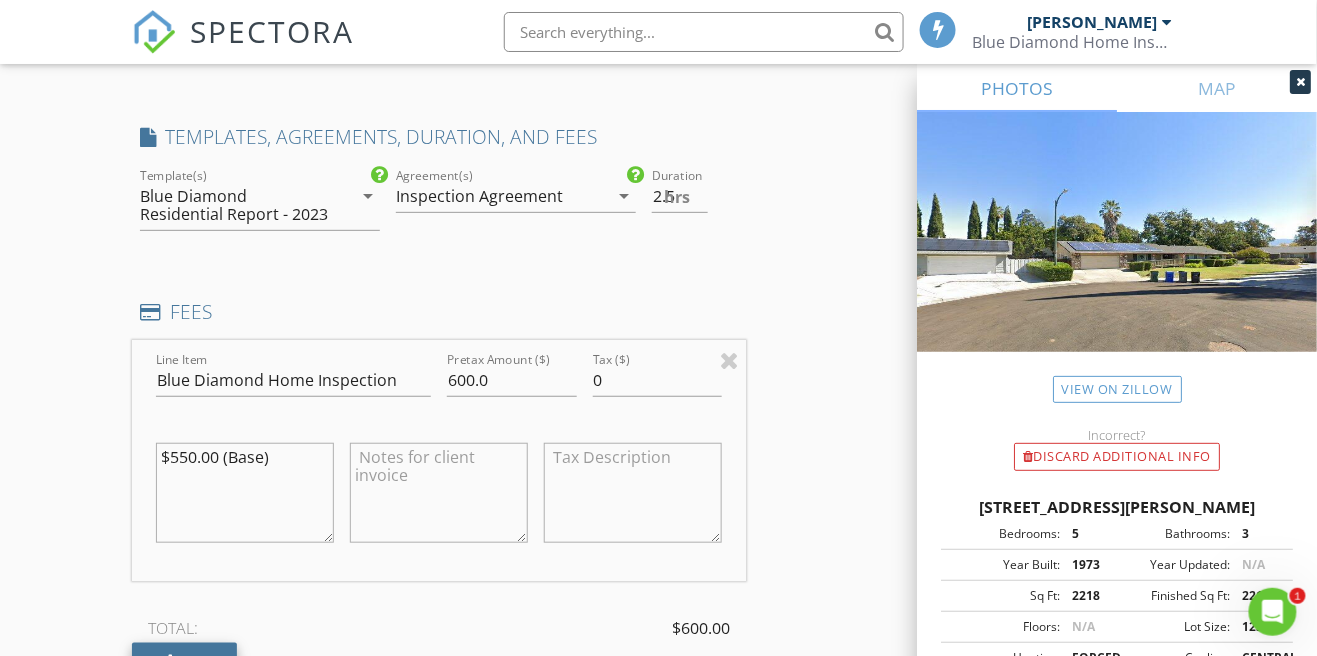 click on "Fee" at bounding box center (184, 661) 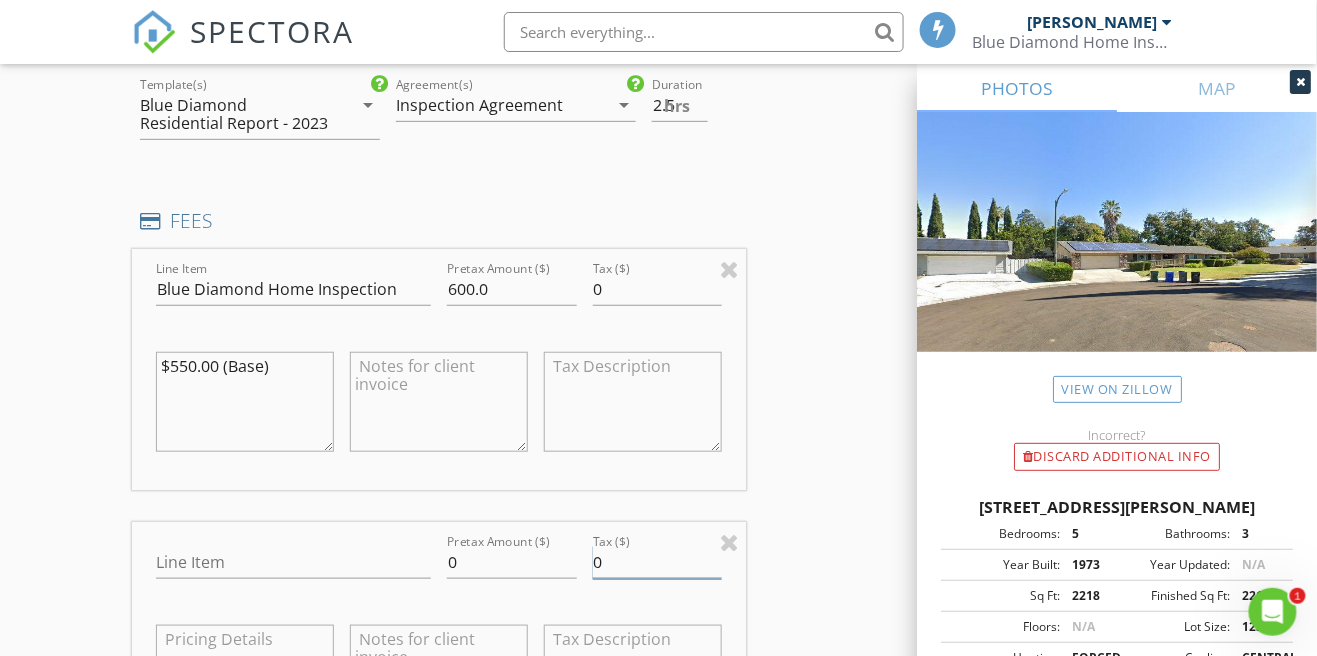 click on "0" at bounding box center [658, 562] 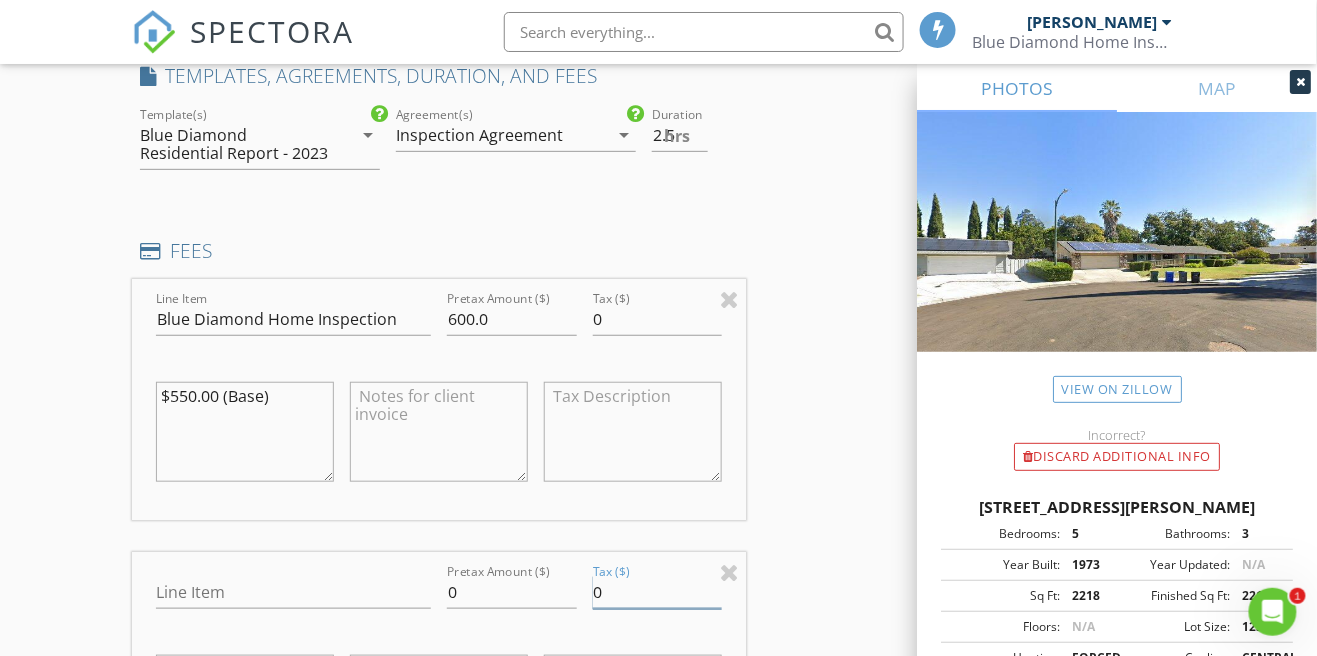 scroll, scrollTop: 2220, scrollLeft: 0, axis: vertical 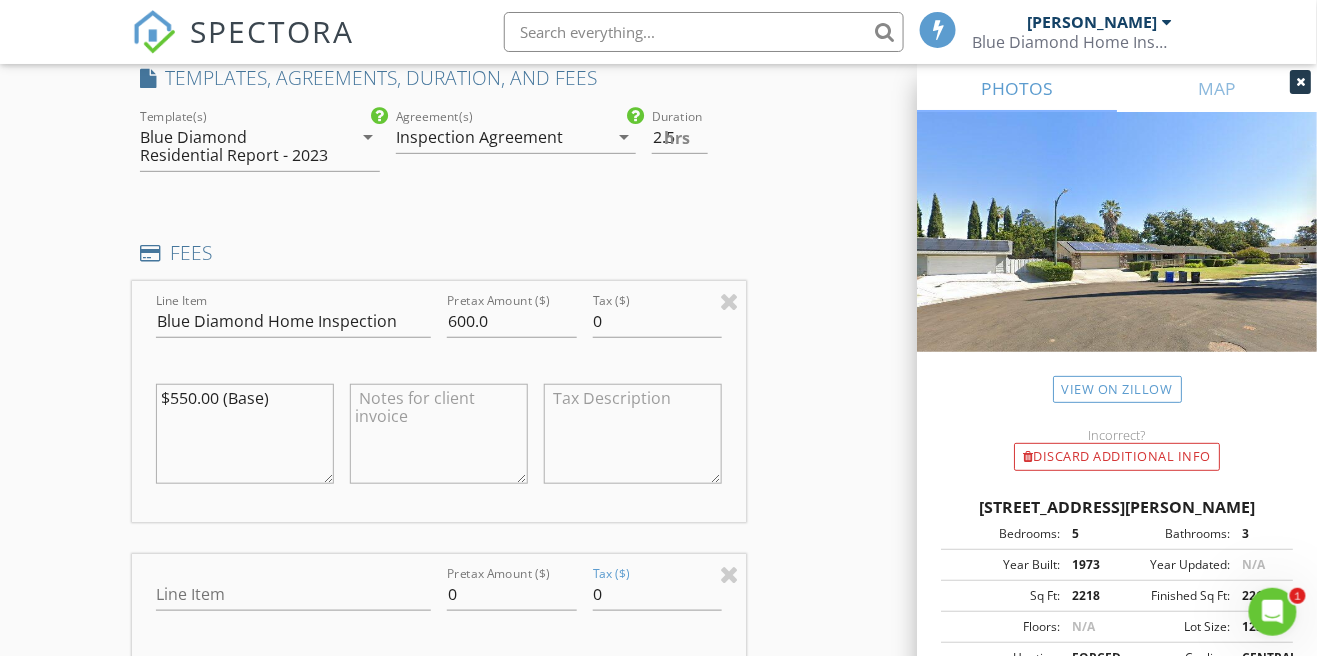 click on "FEES" at bounding box center (439, 253) 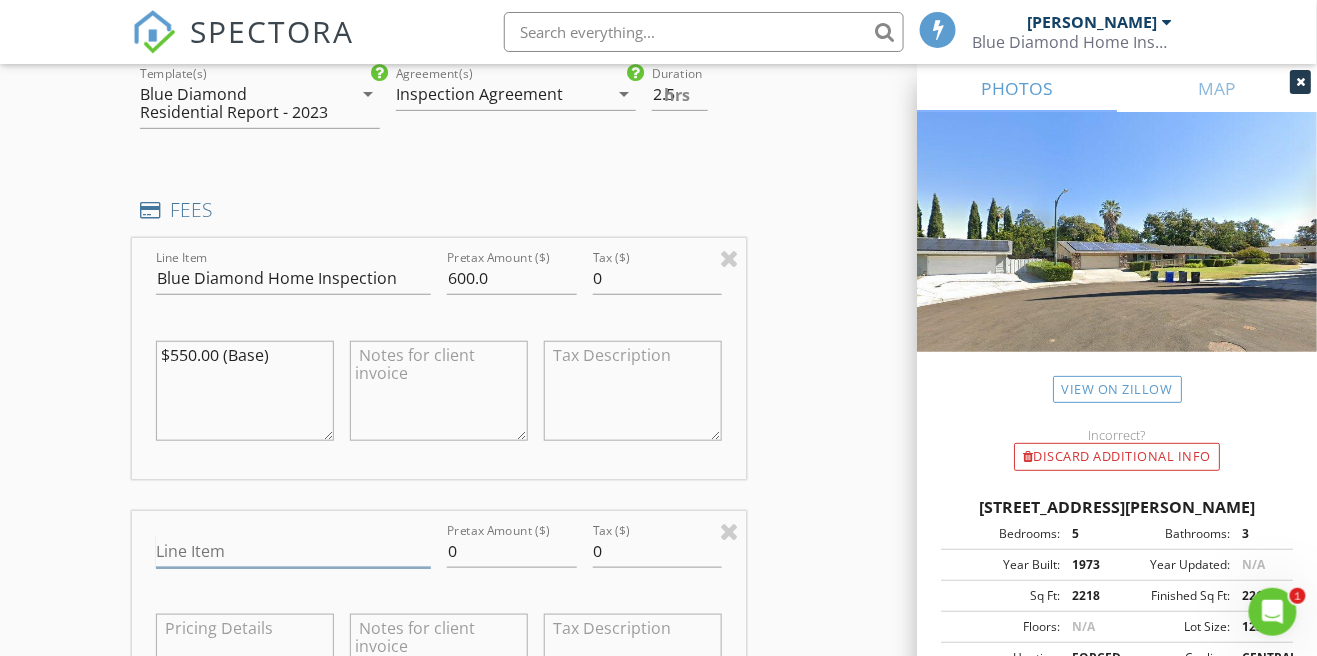 click on "Line Item" at bounding box center [293, 551] 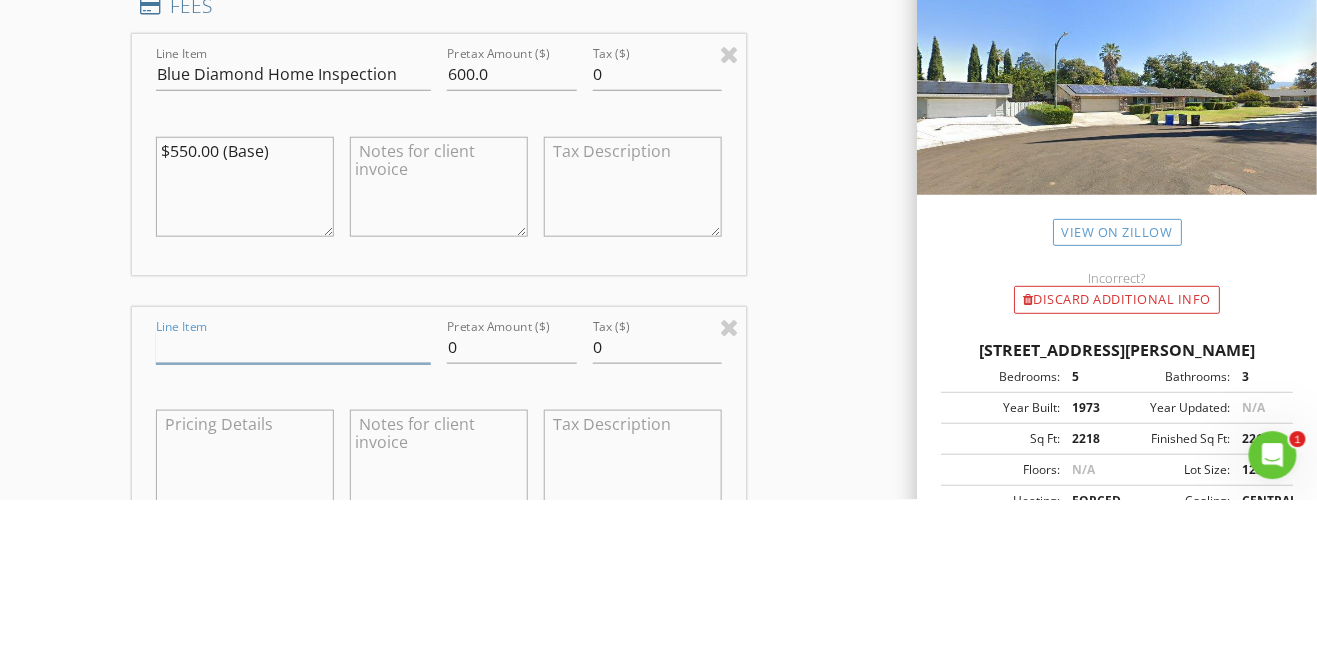 scroll, scrollTop: 2311, scrollLeft: 0, axis: vertical 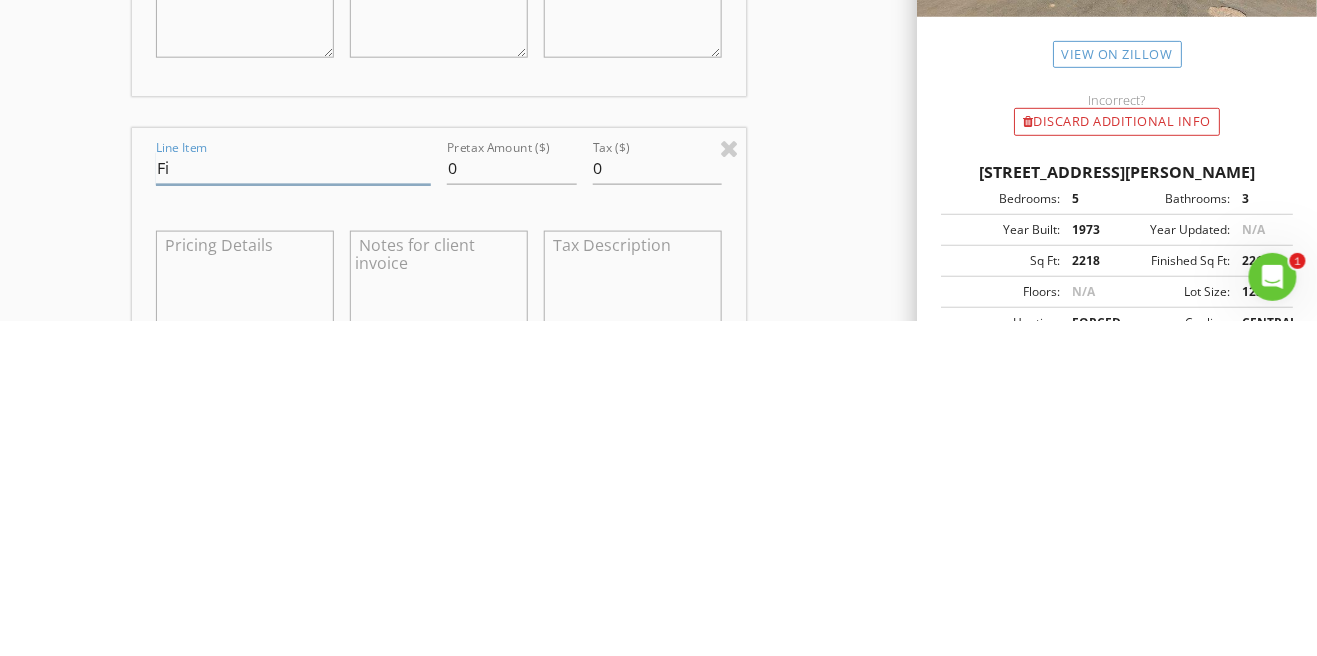 type on "F" 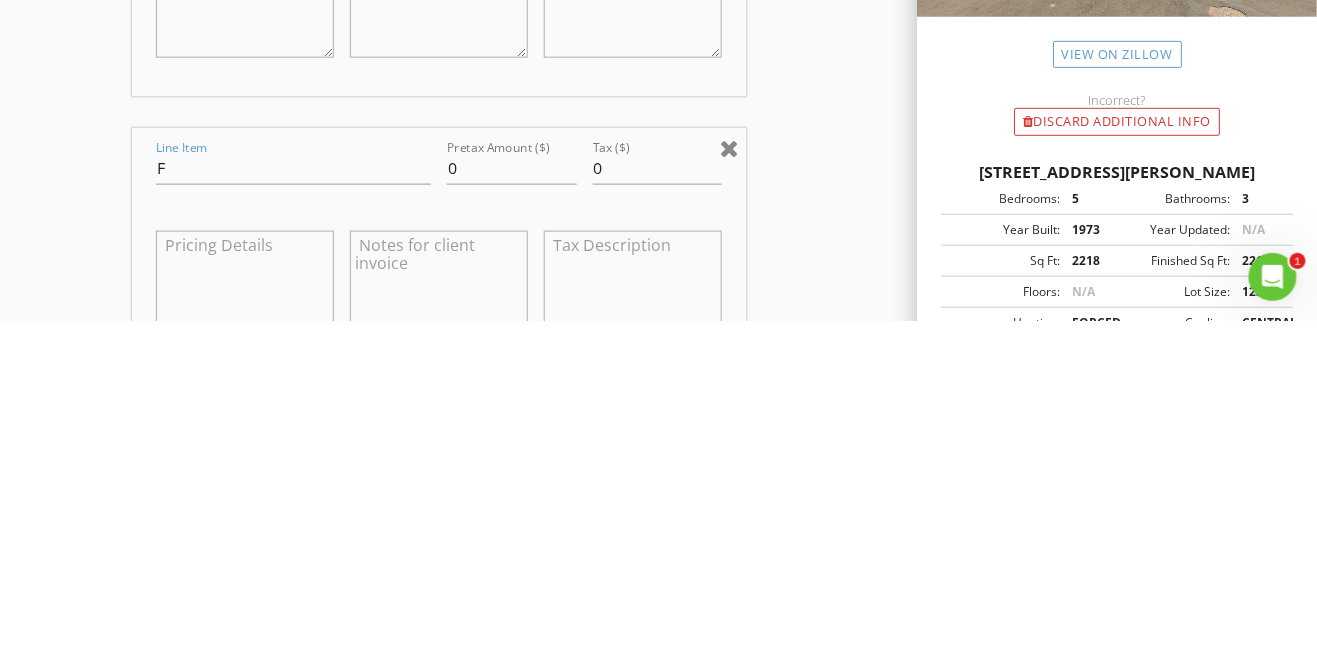 click at bounding box center (729, 483) 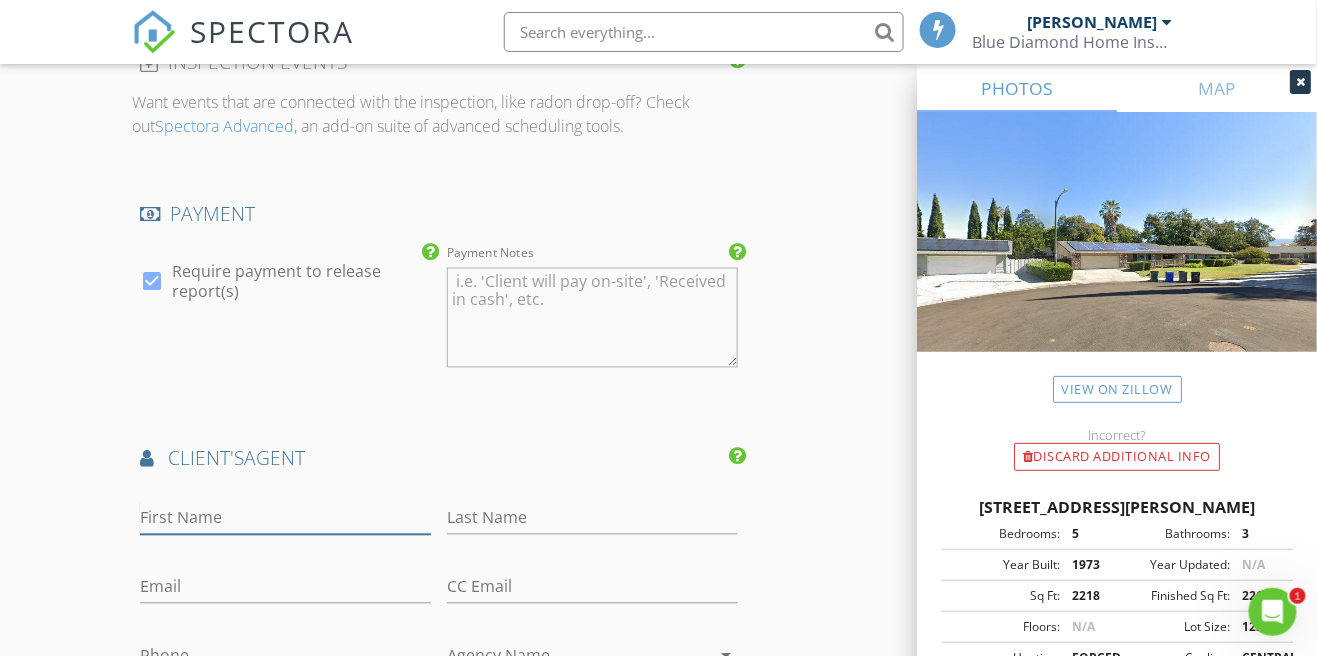 click on "First Name" at bounding box center (285, 518) 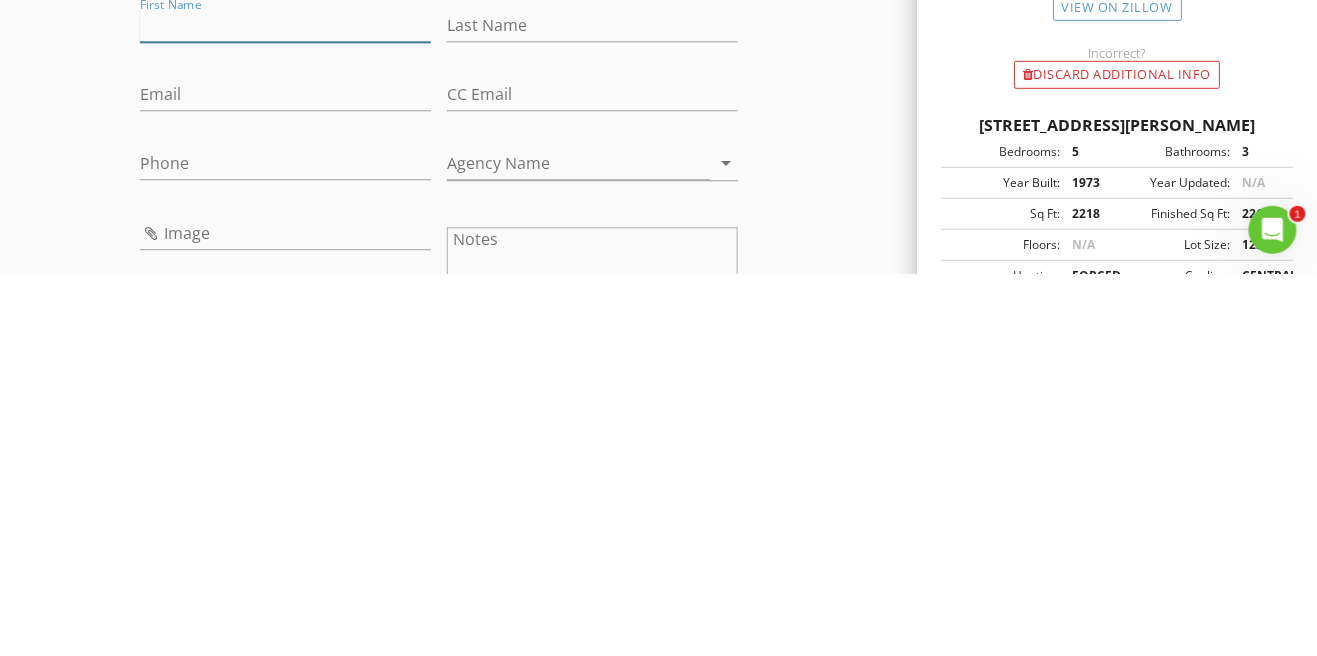 scroll, scrollTop: 2995, scrollLeft: 0, axis: vertical 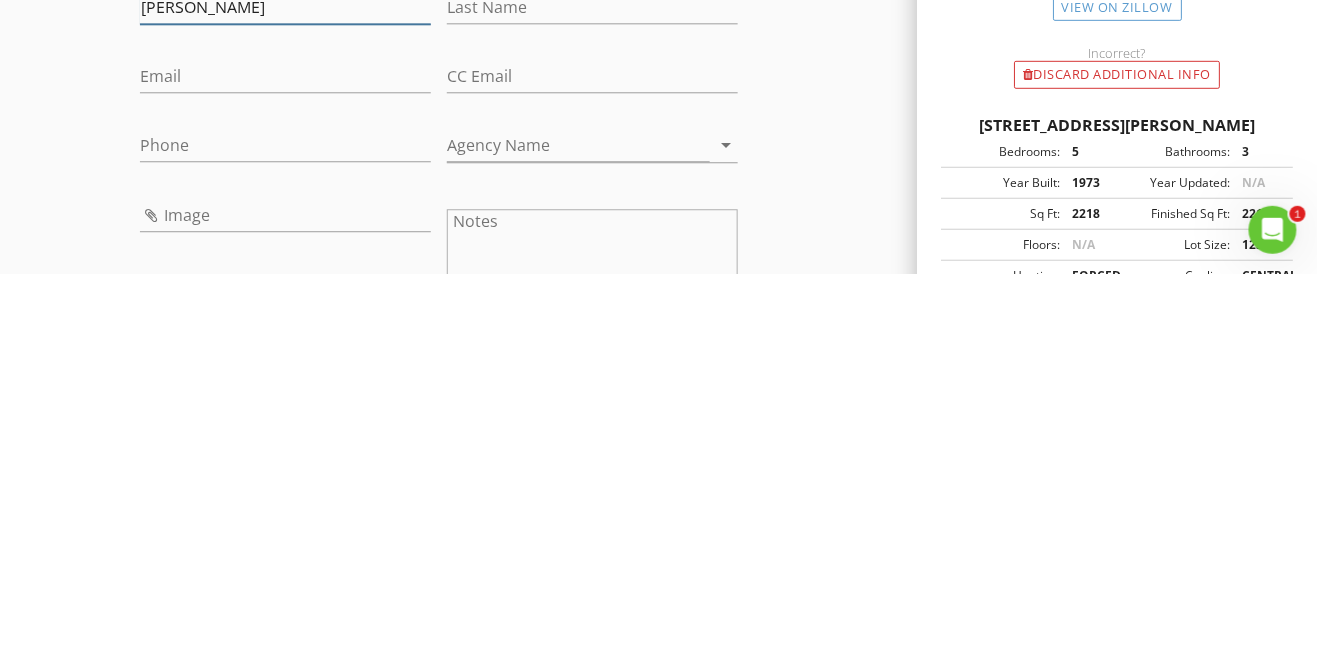 type on "Sheryl" 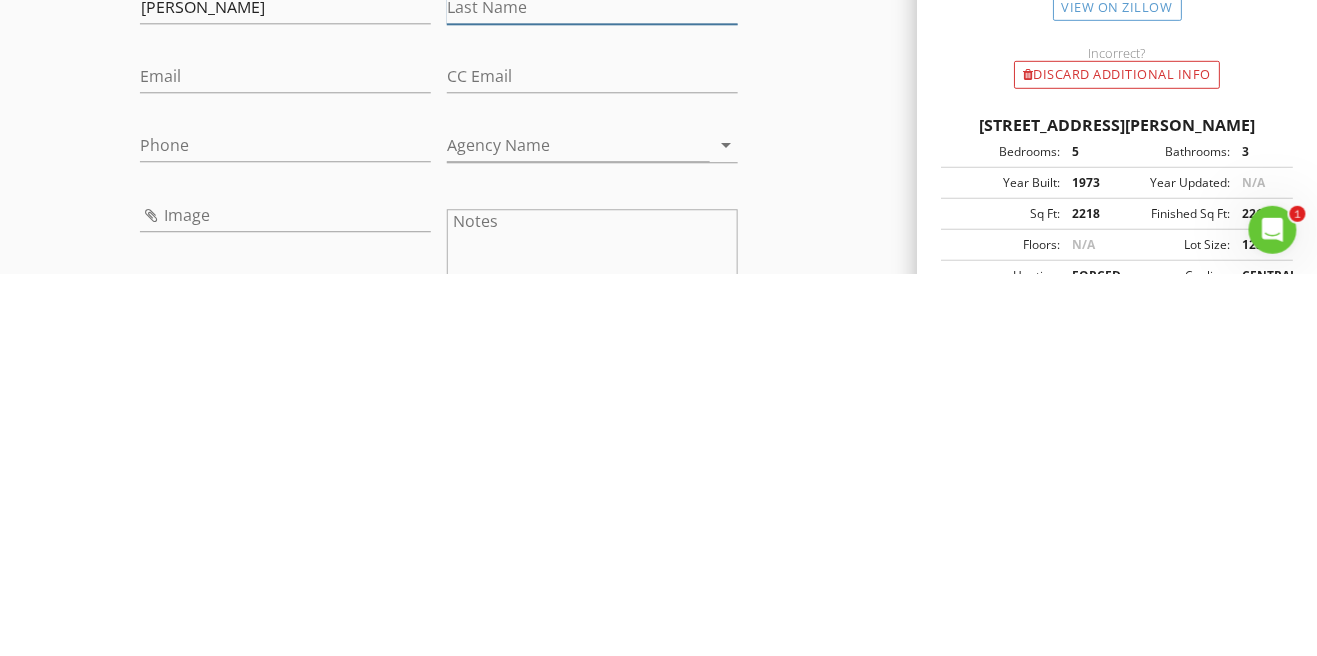 click on "Last Name" at bounding box center [592, 389] 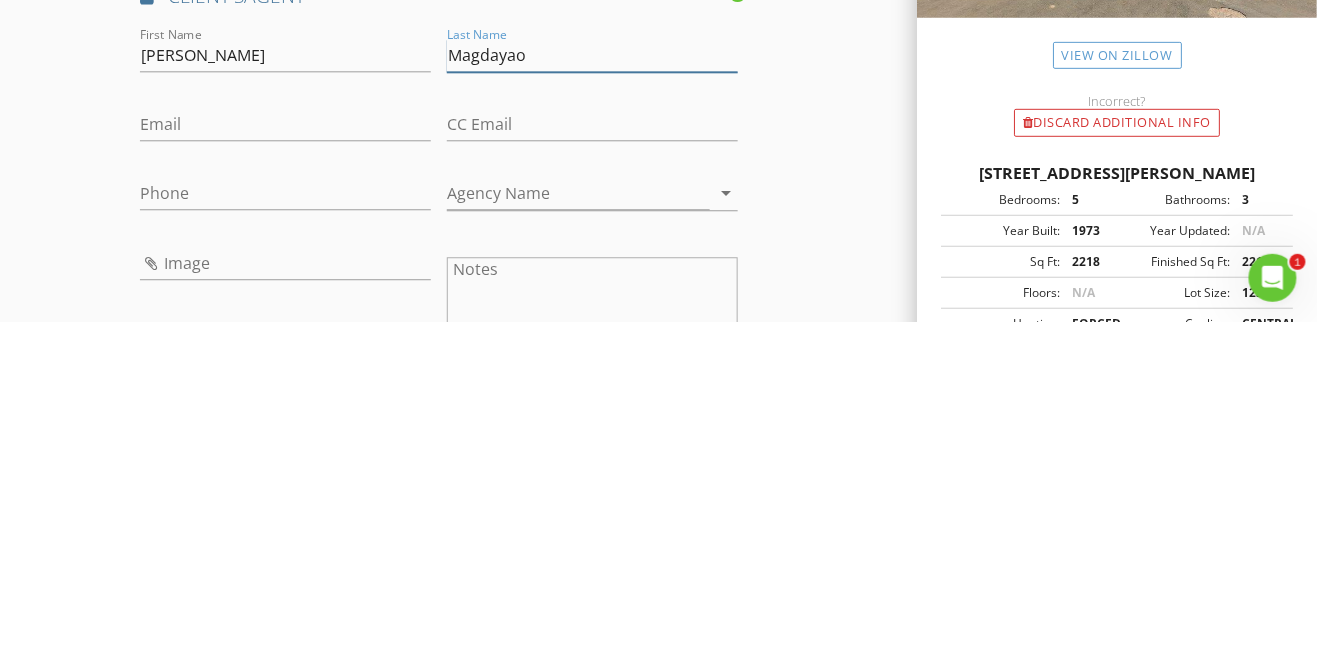 type on "Magdayao" 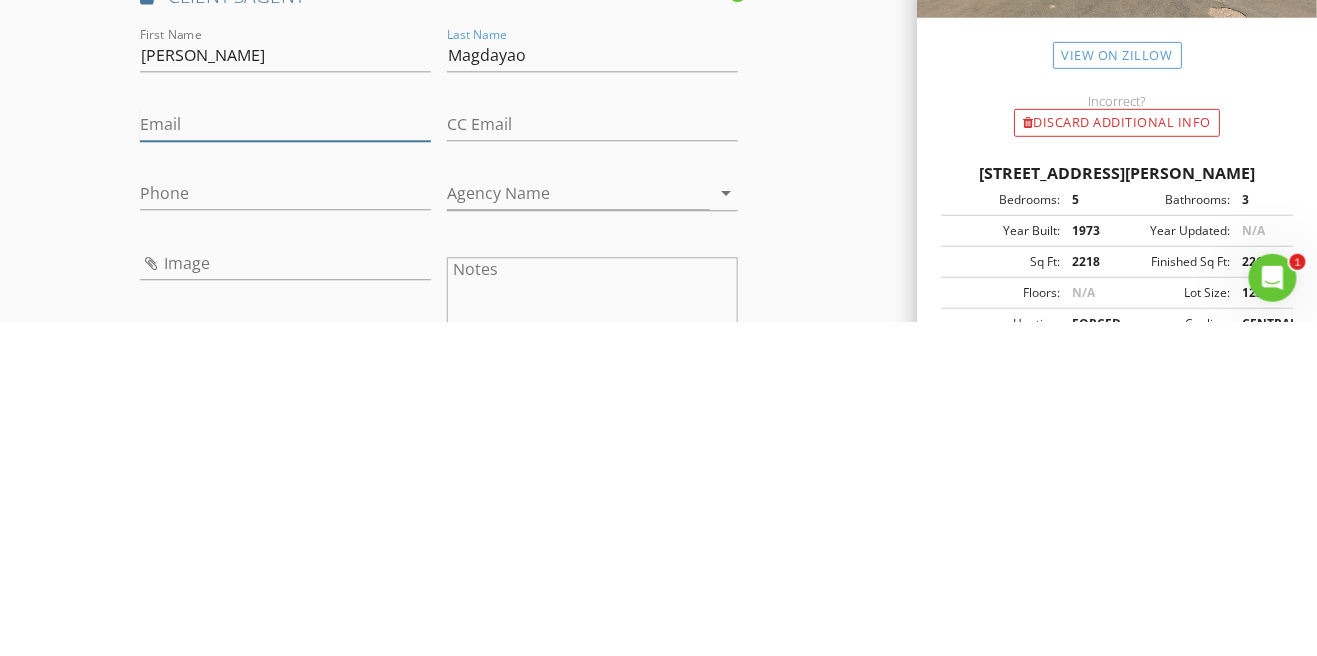 click on "Email" at bounding box center [285, 458] 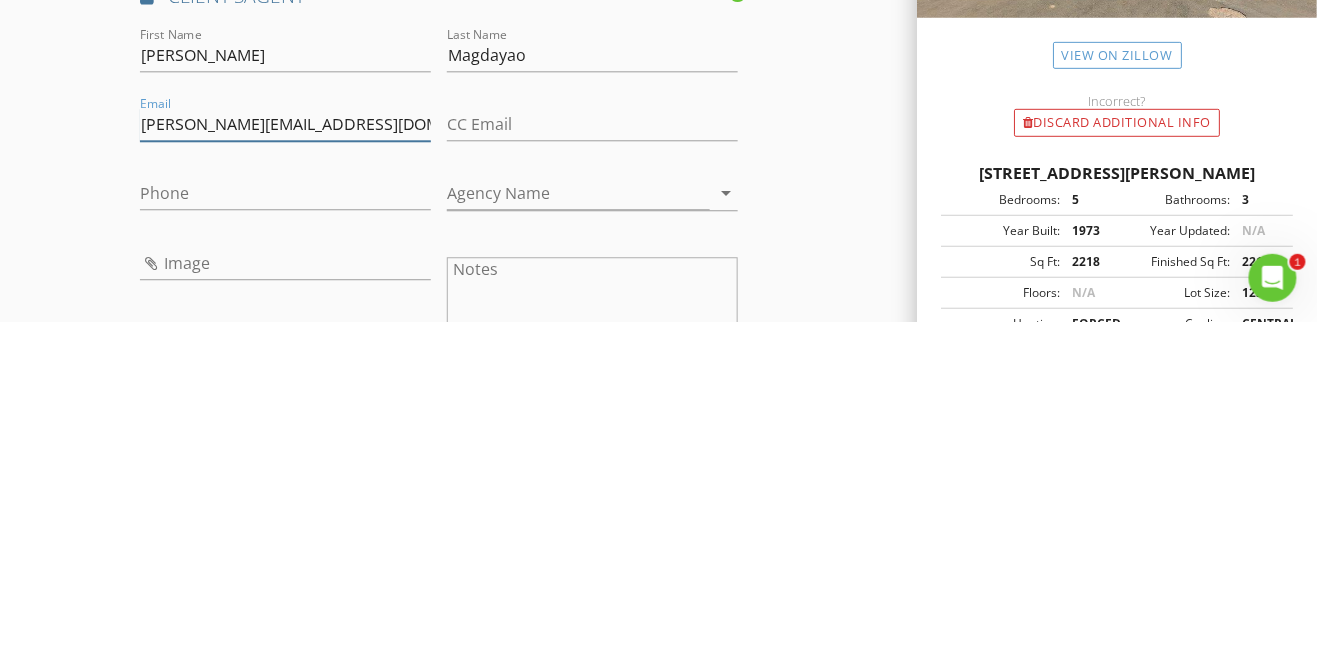 type on "Sheryl.magdayao@yahoo.com" 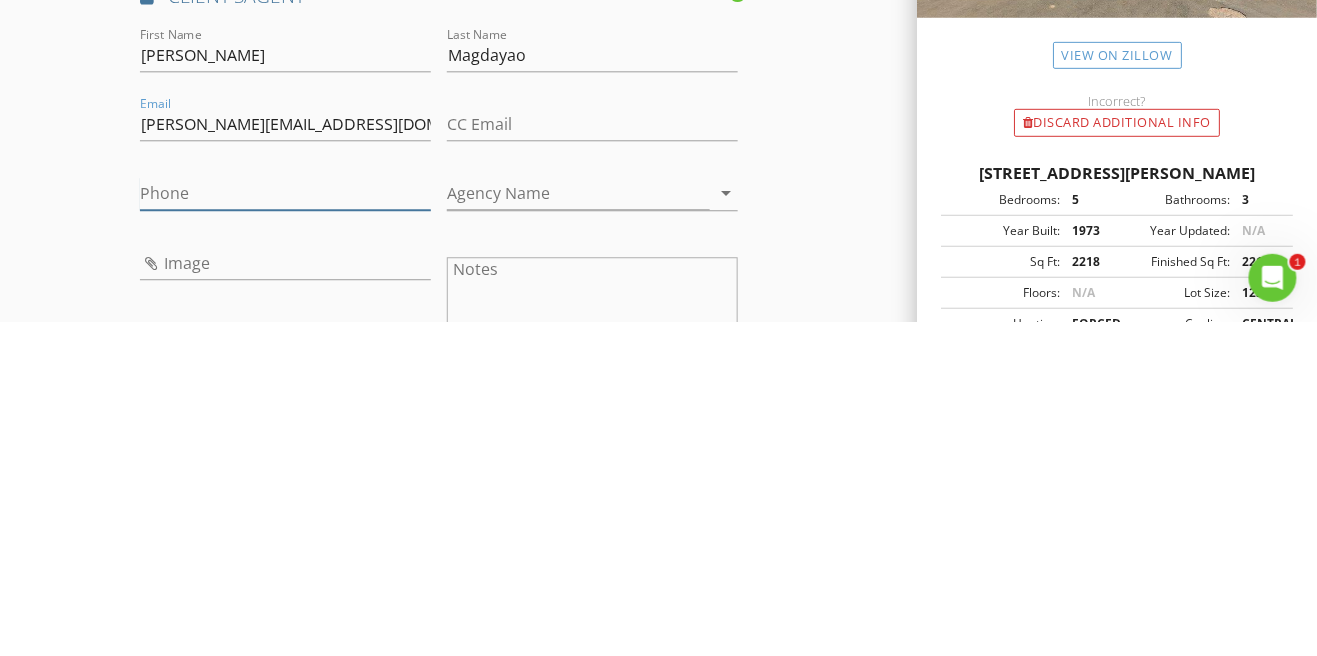 click on "Phone" at bounding box center [285, 527] 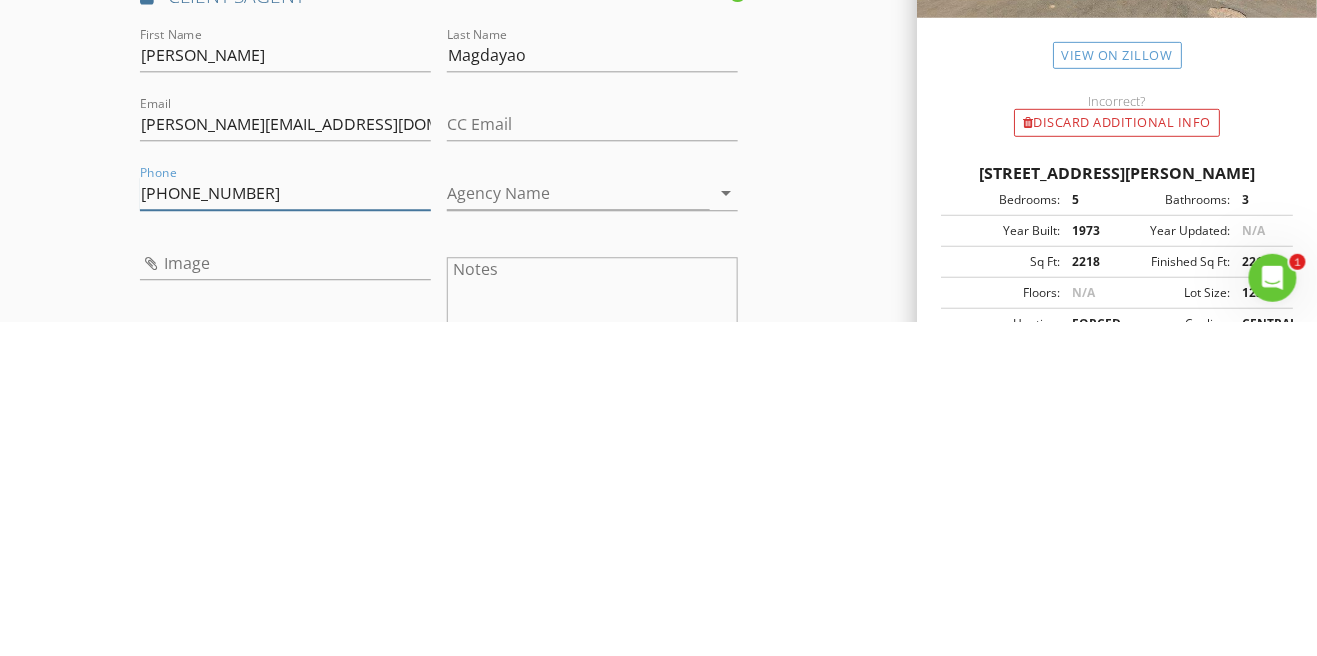 scroll, scrollTop: 2995, scrollLeft: 0, axis: vertical 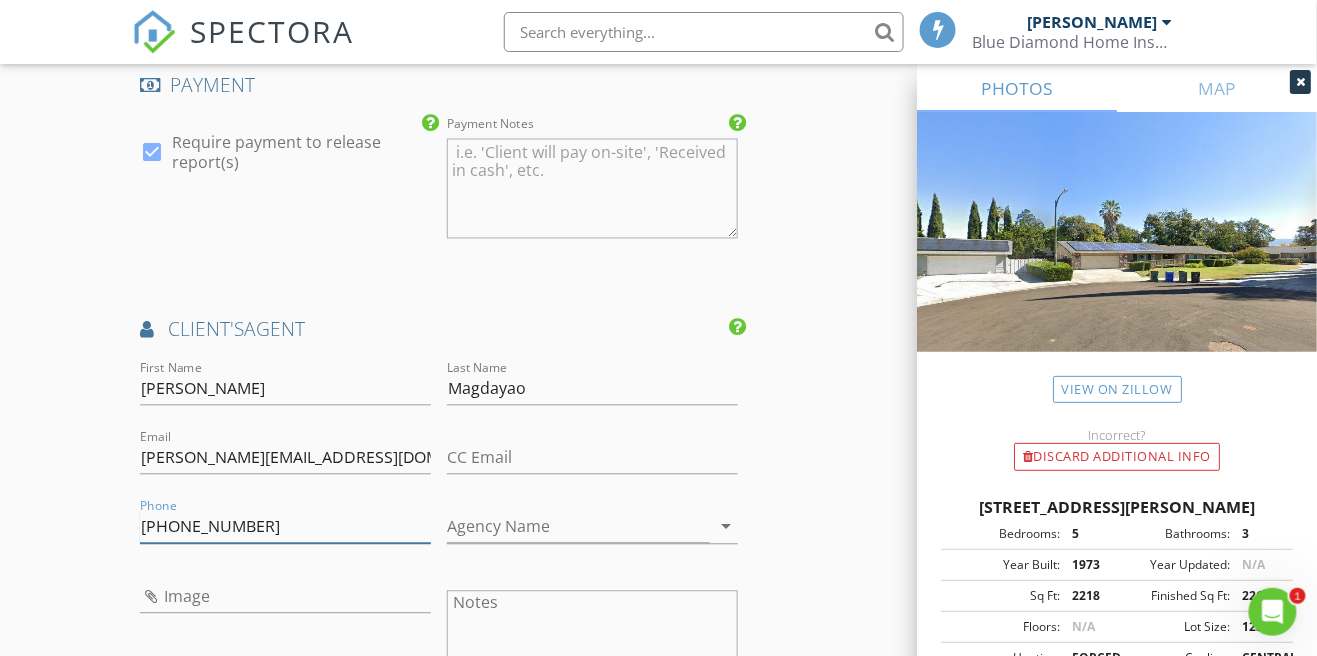 type on "408-506-0724" 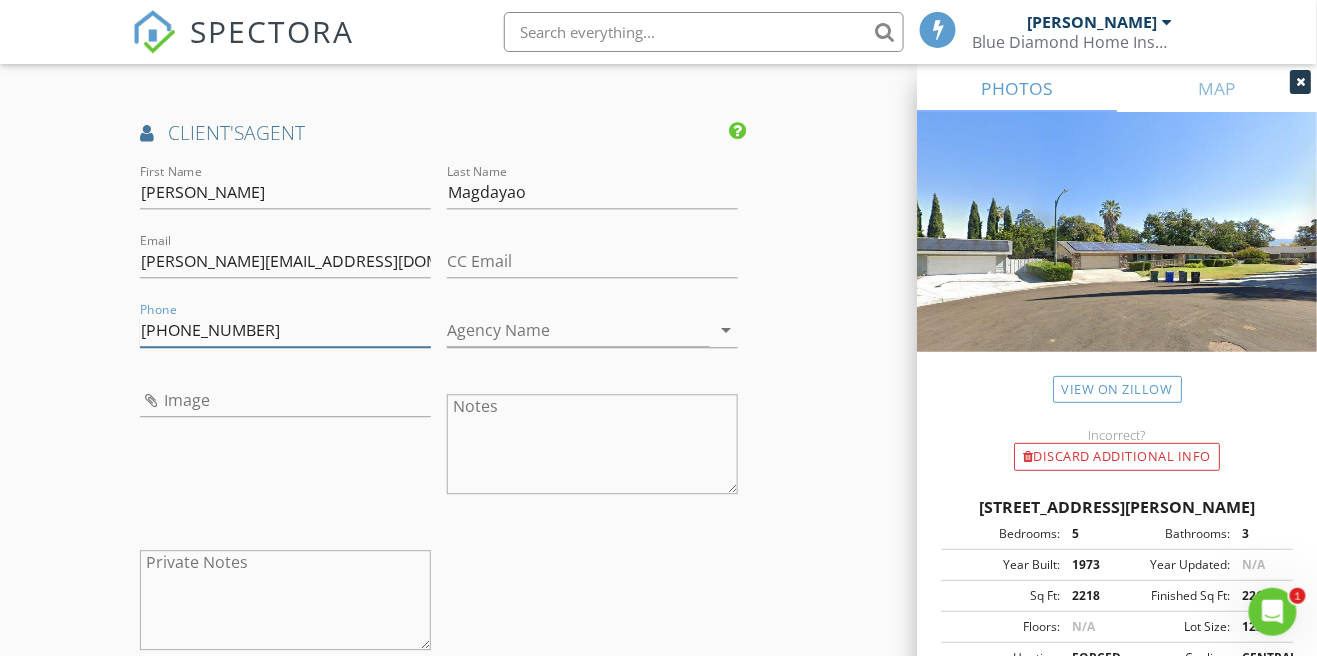 scroll, scrollTop: 3195, scrollLeft: 0, axis: vertical 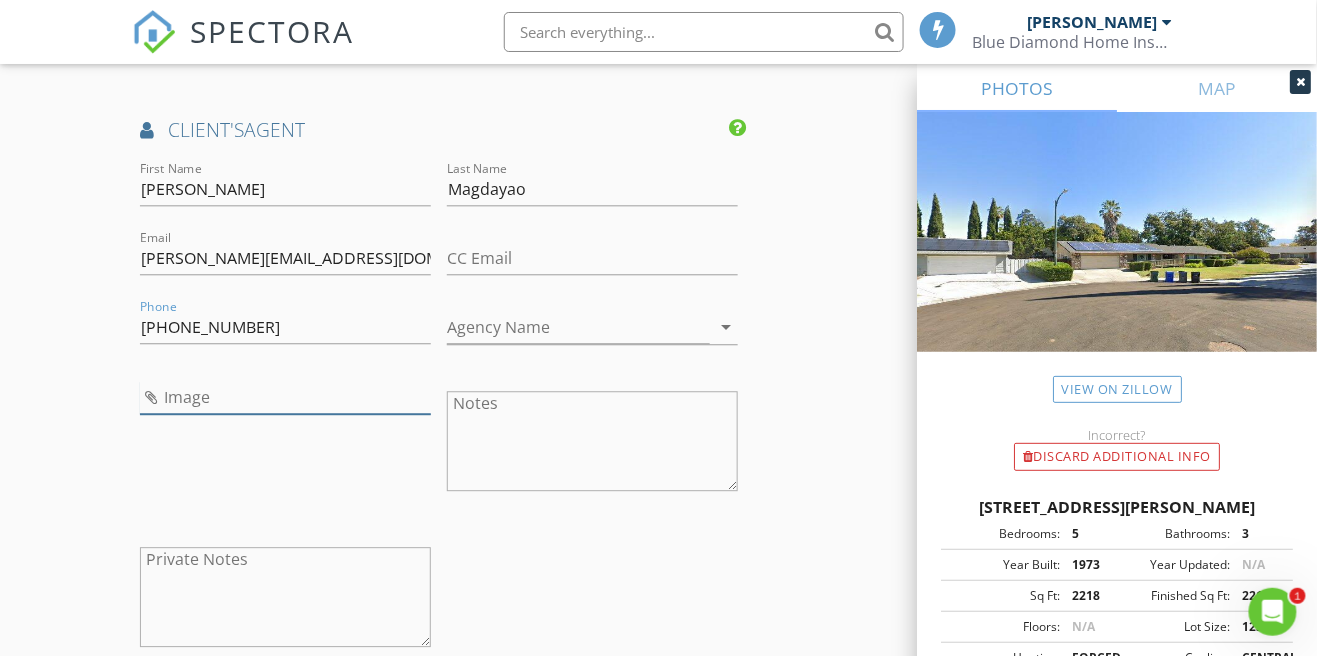 click at bounding box center (285, 397) 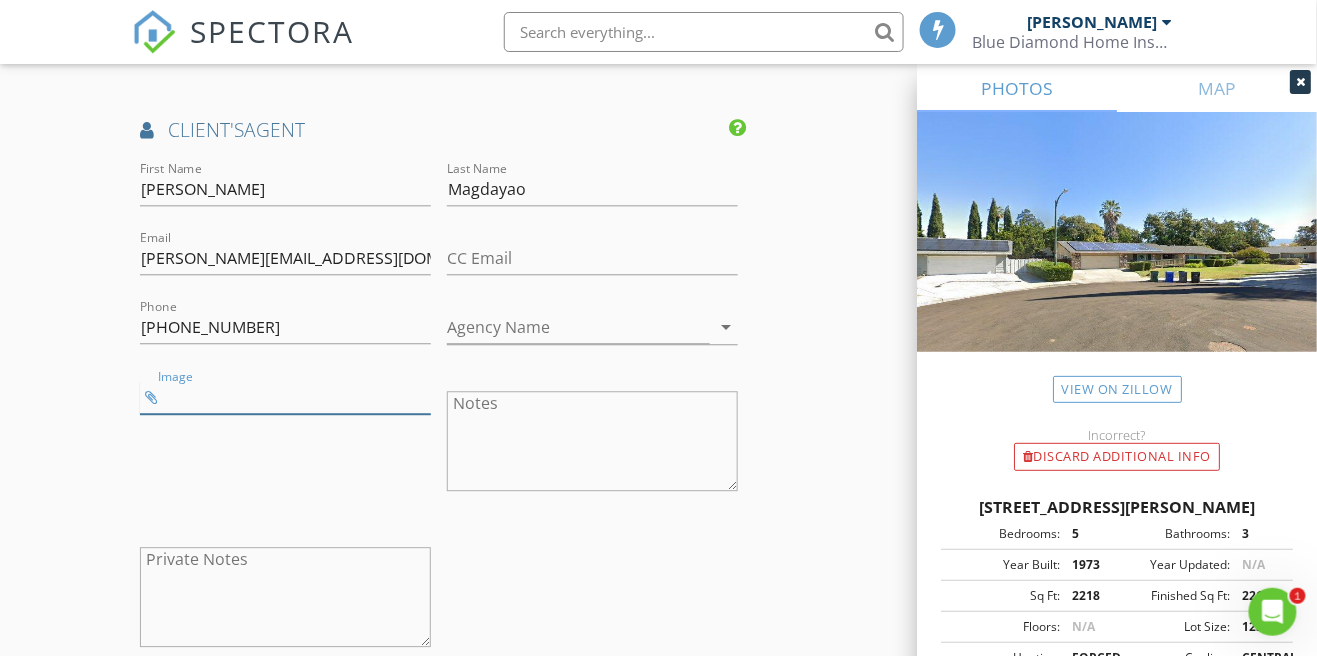 click at bounding box center (285, 397) 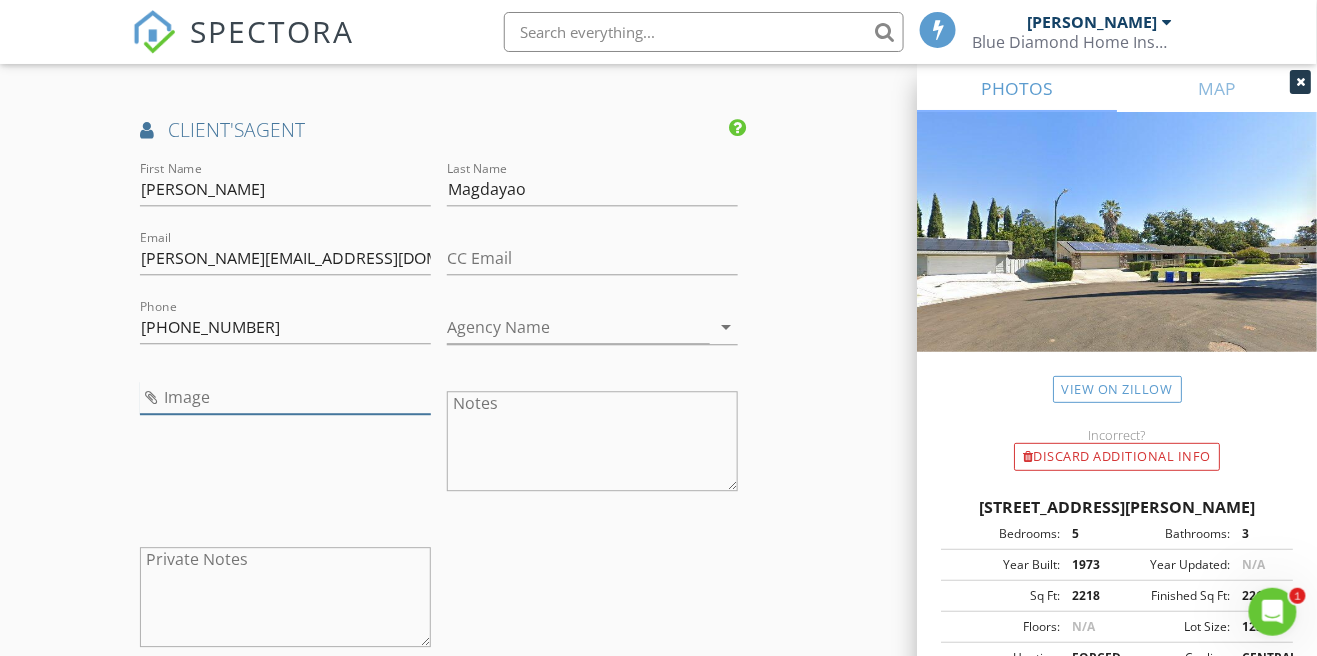 type on "1000001796.jpg" 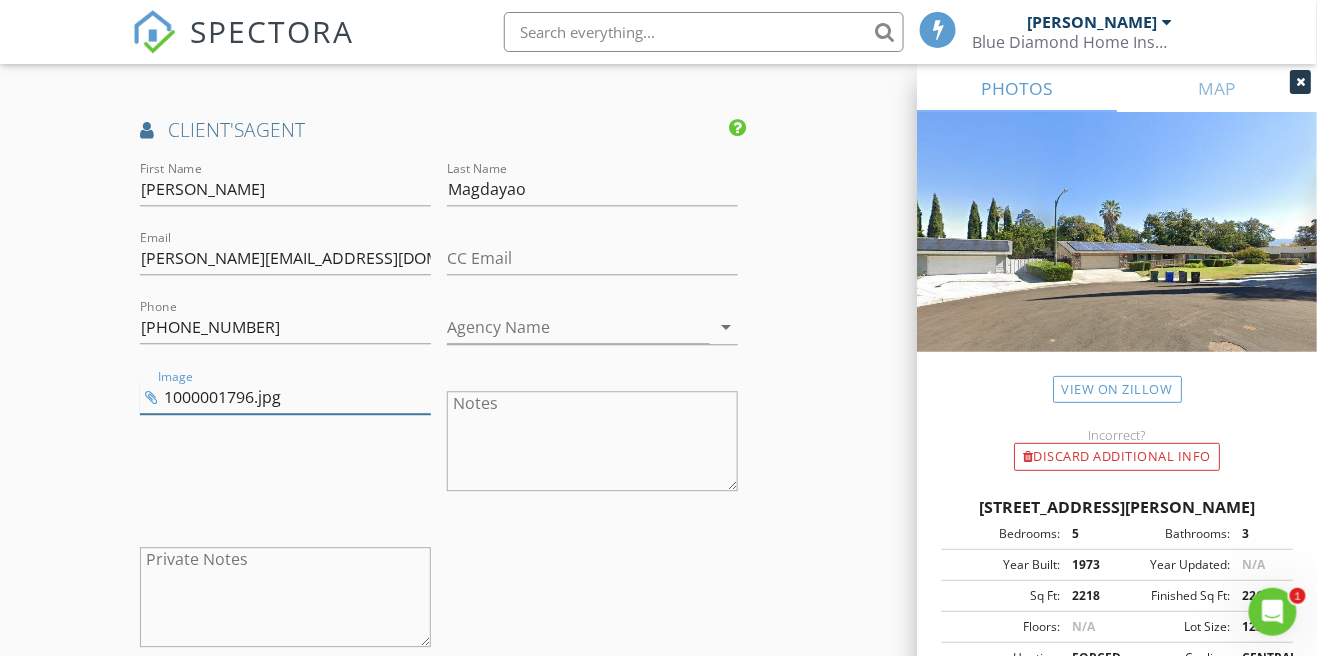 click on "1000001796.jpg" at bounding box center [285, 397] 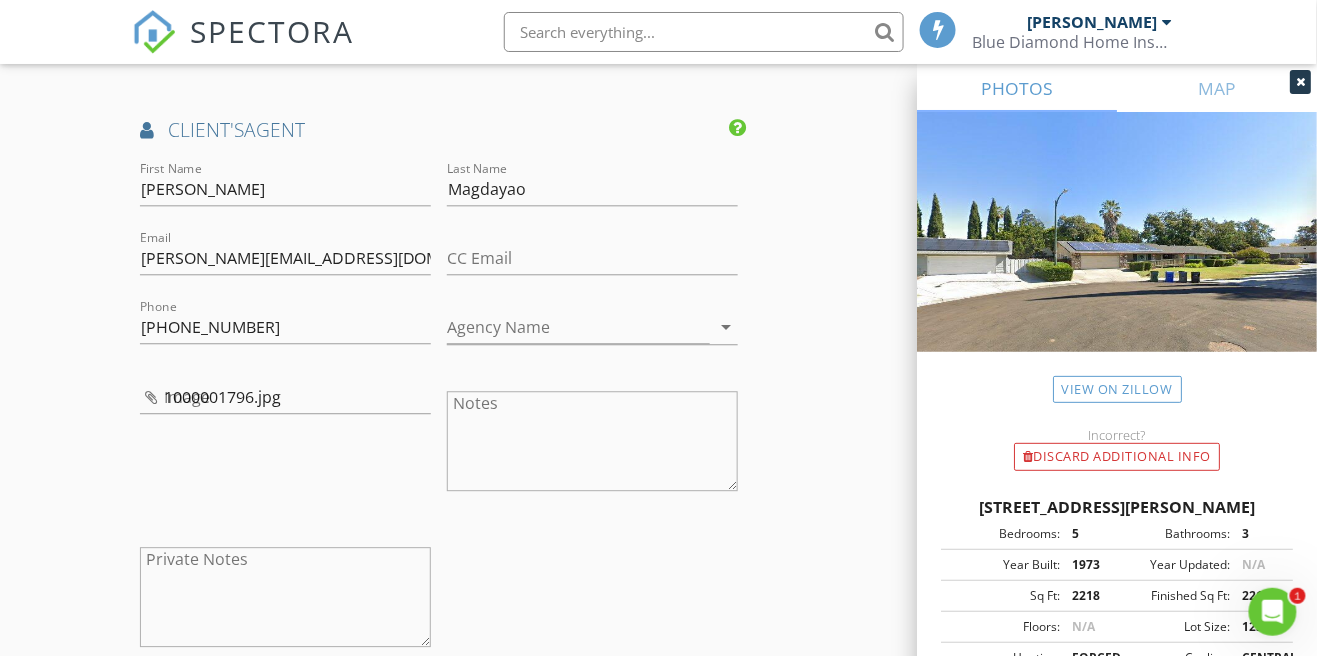 type 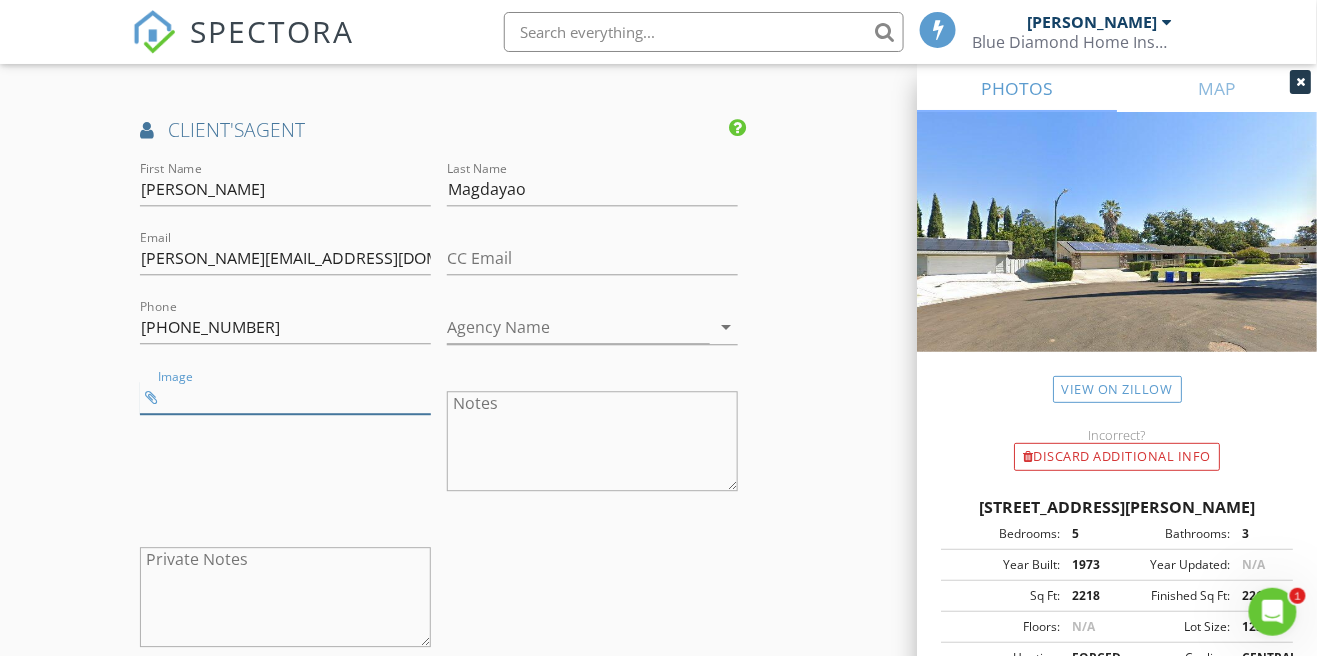 click at bounding box center [285, 397] 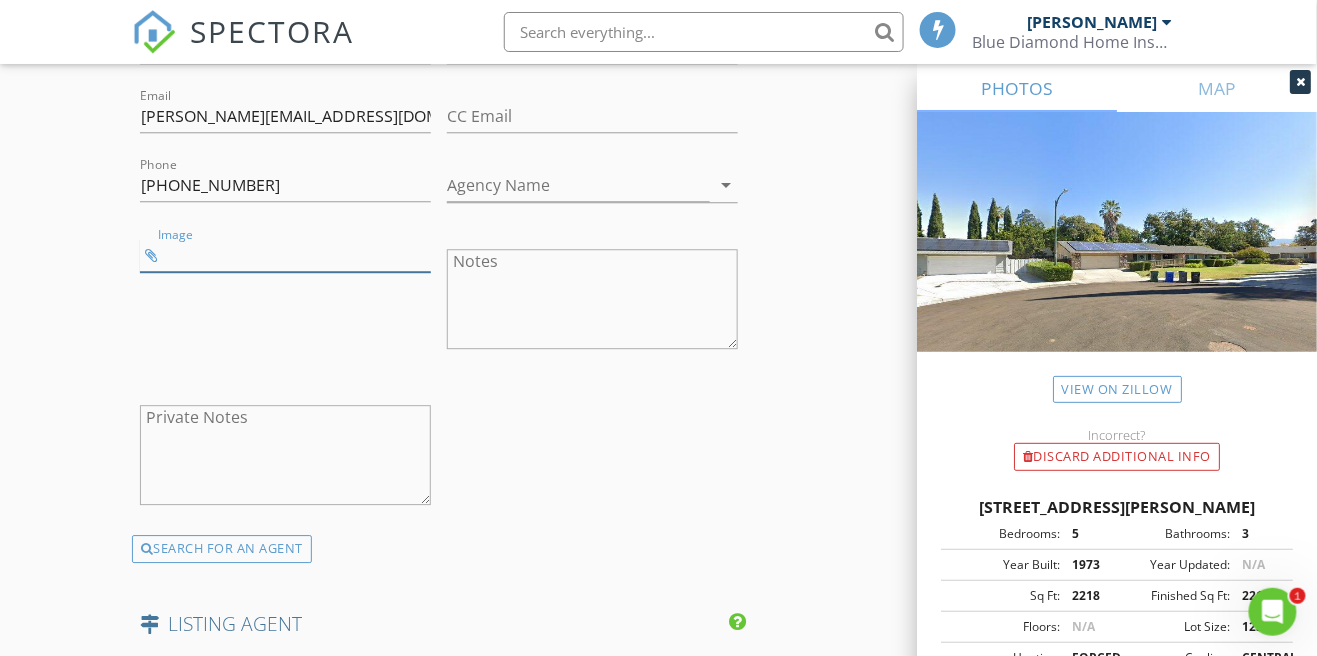 scroll, scrollTop: 3337, scrollLeft: 0, axis: vertical 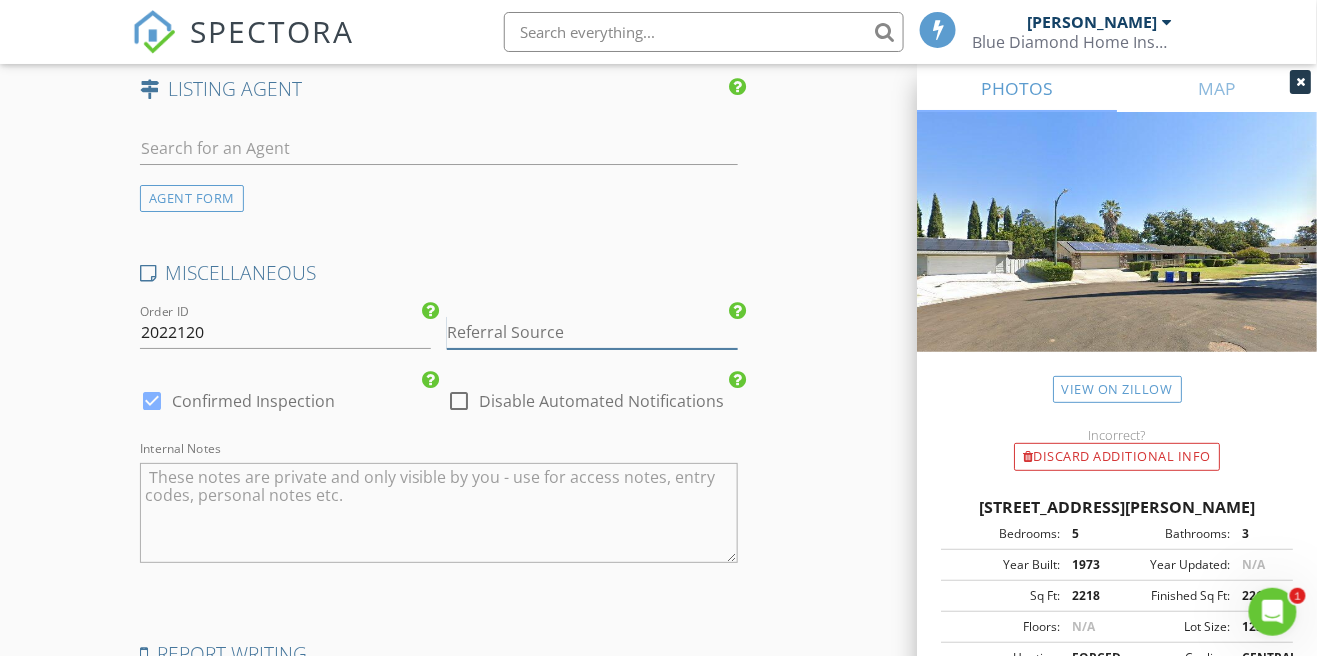 click at bounding box center (592, 332) 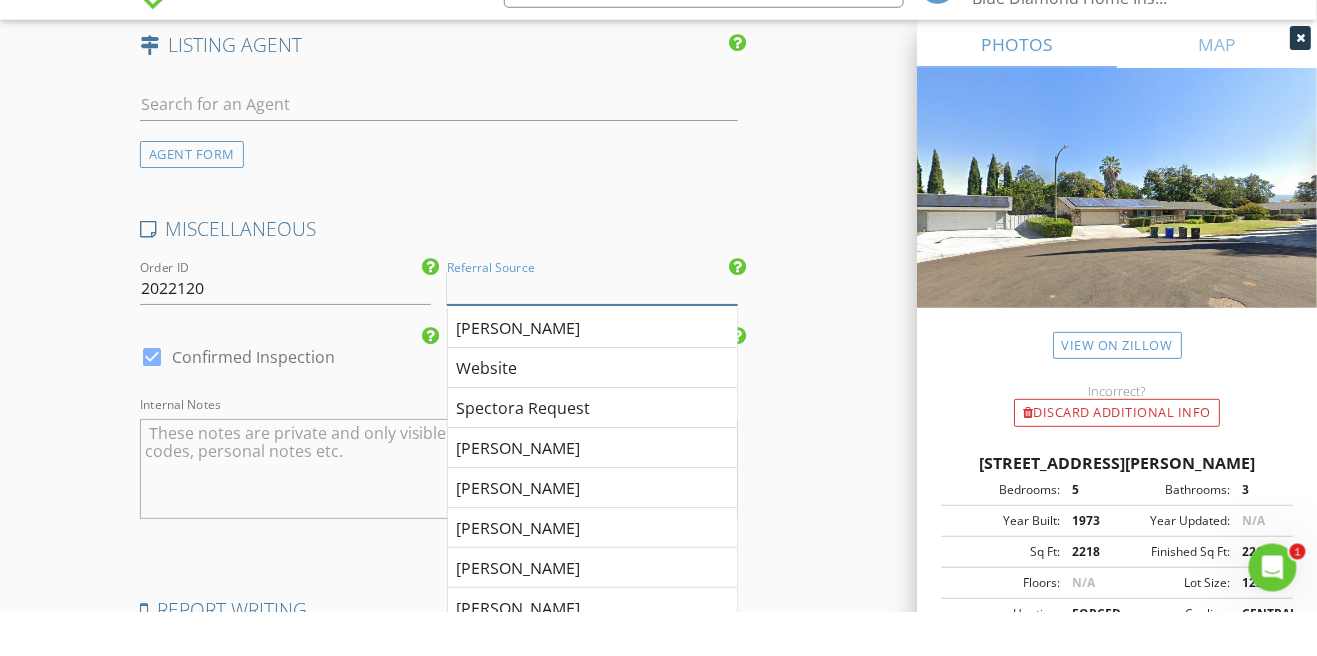 scroll, scrollTop: 3872, scrollLeft: 0, axis: vertical 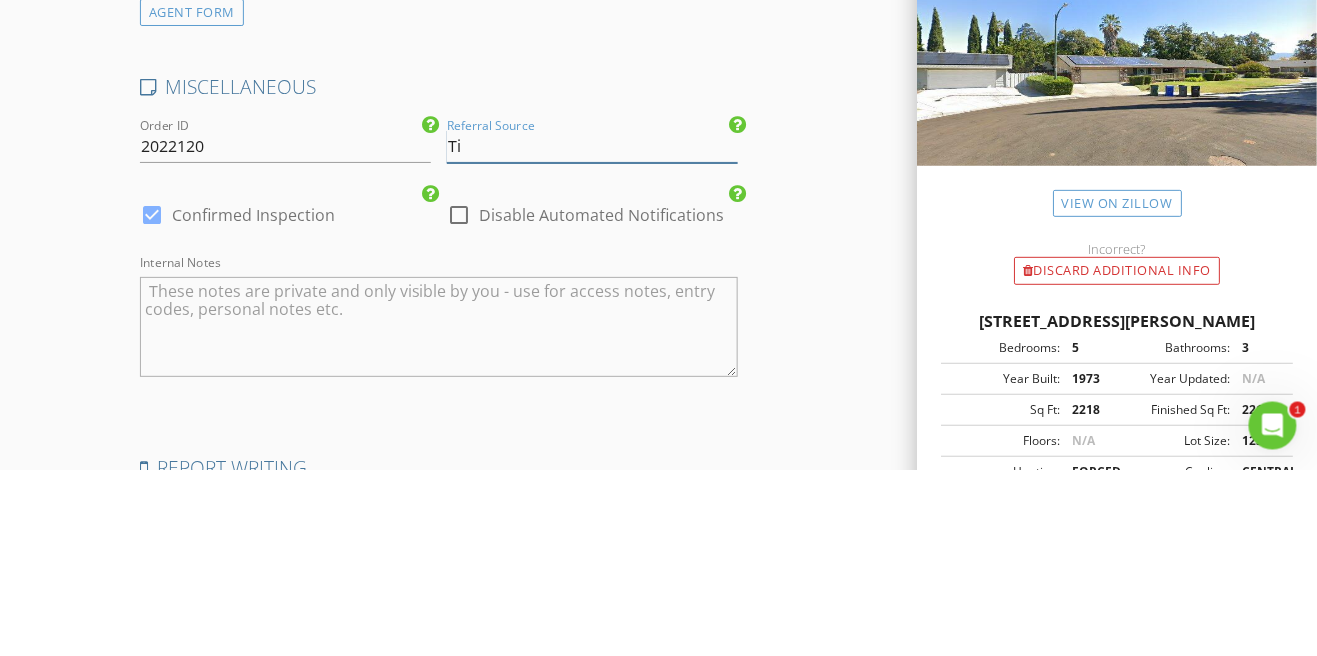 type on "T" 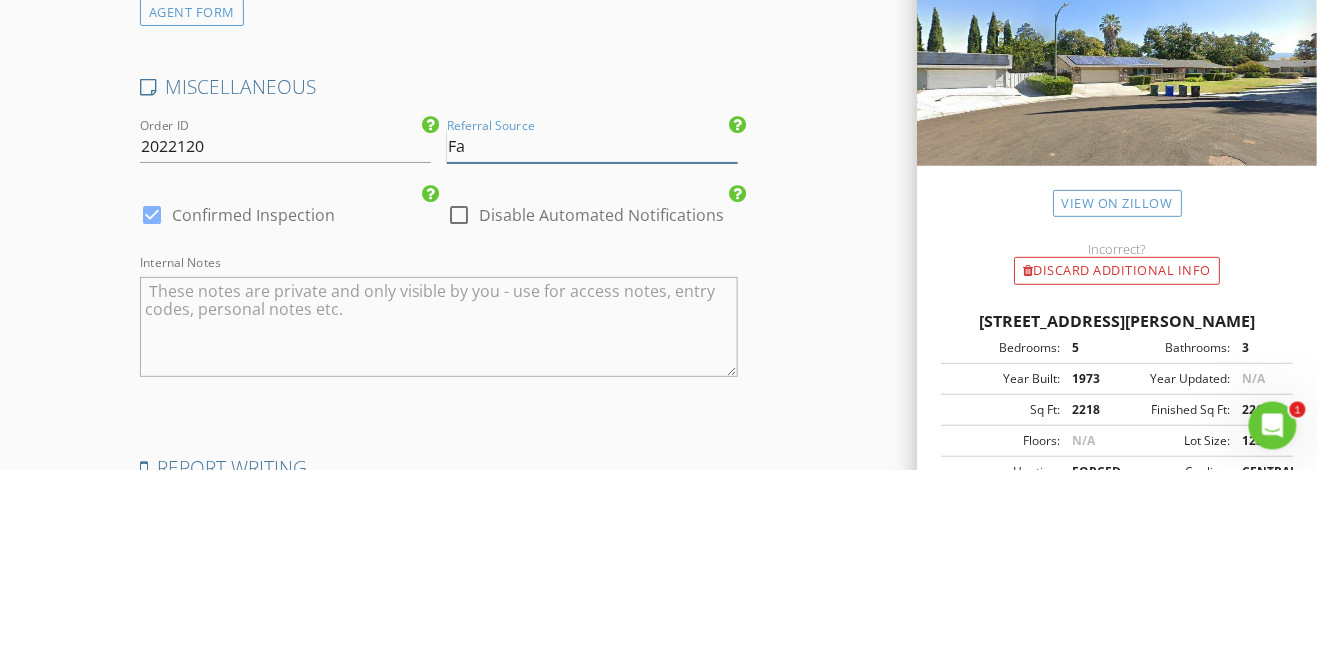 type on "F" 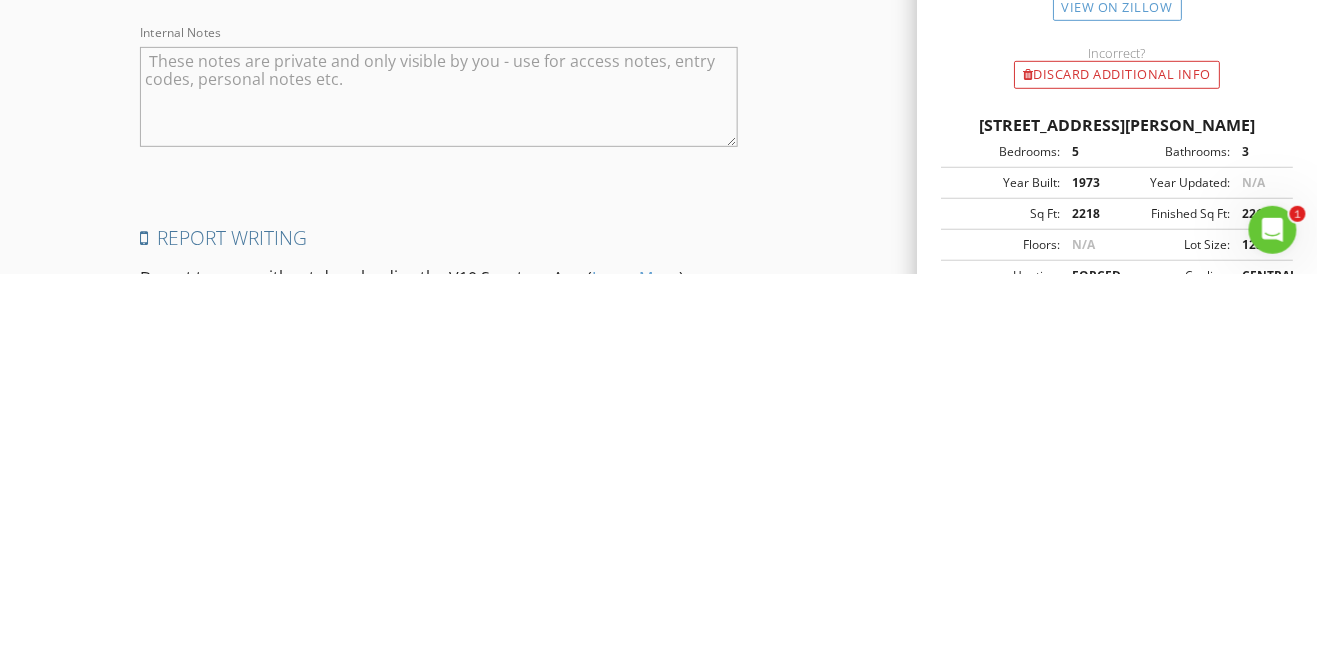 scroll, scrollTop: 3906, scrollLeft: 0, axis: vertical 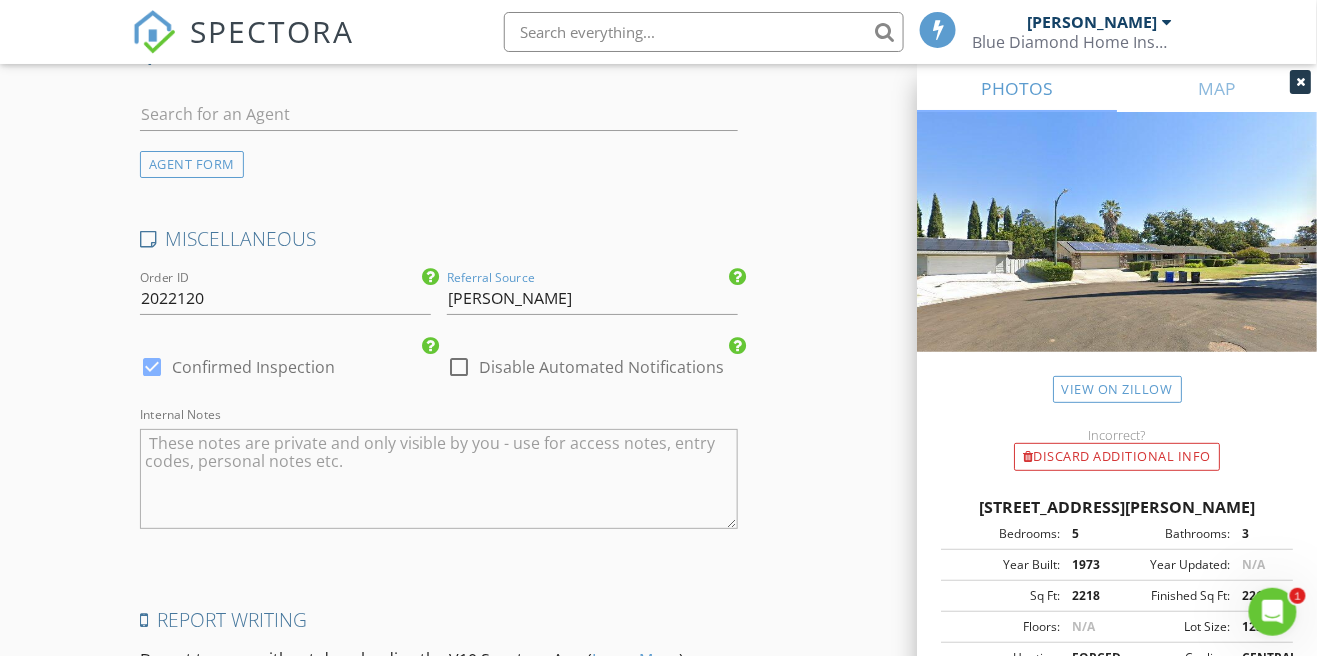 click at bounding box center (439, 479) 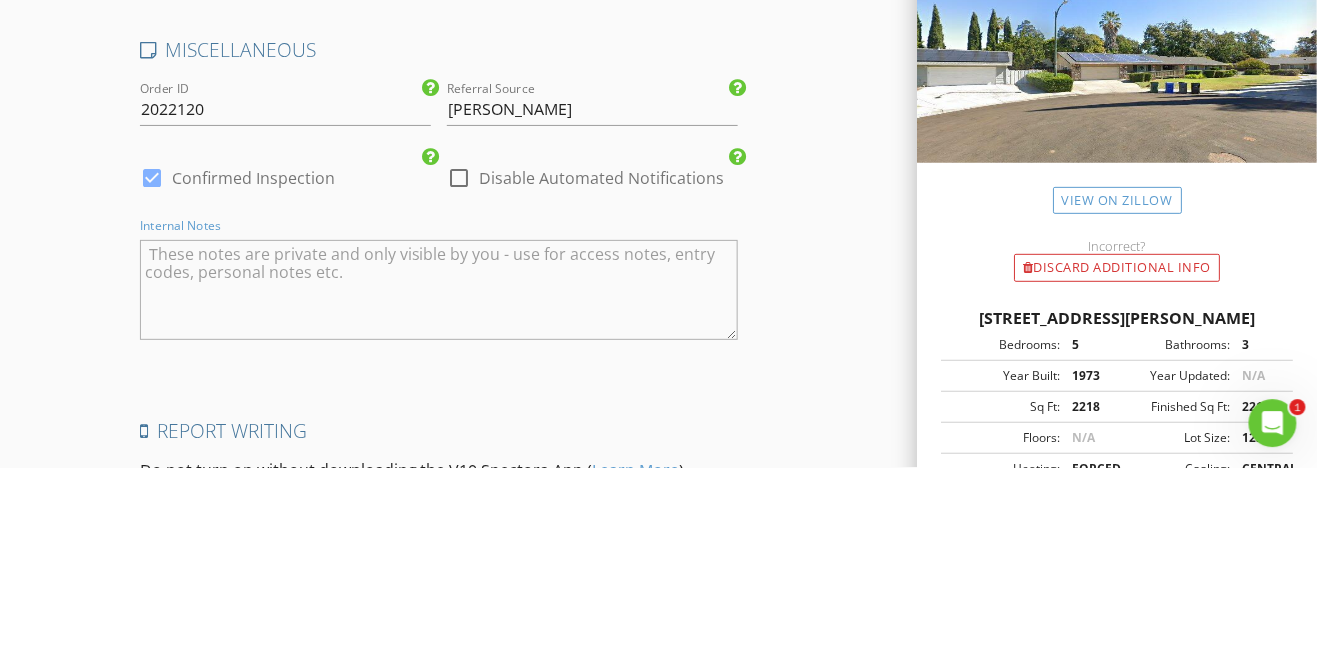 scroll, scrollTop: 3906, scrollLeft: 0, axis: vertical 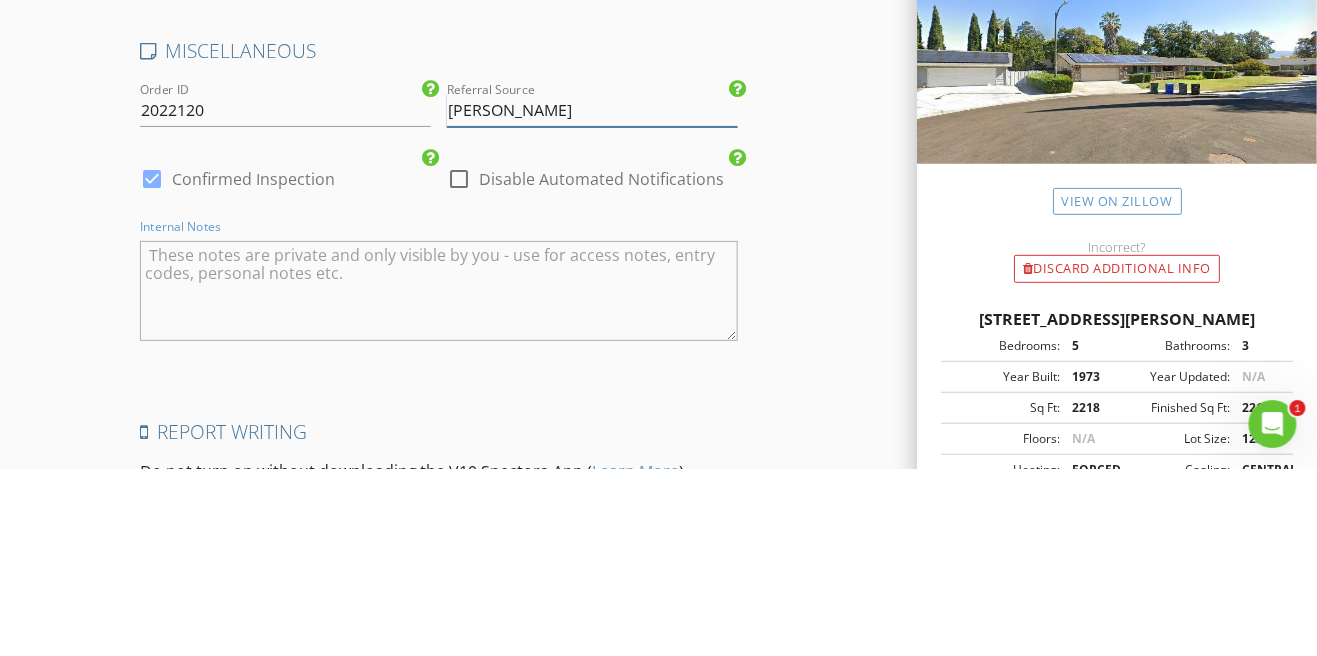 click on "Tim Alfred" at bounding box center [592, 298] 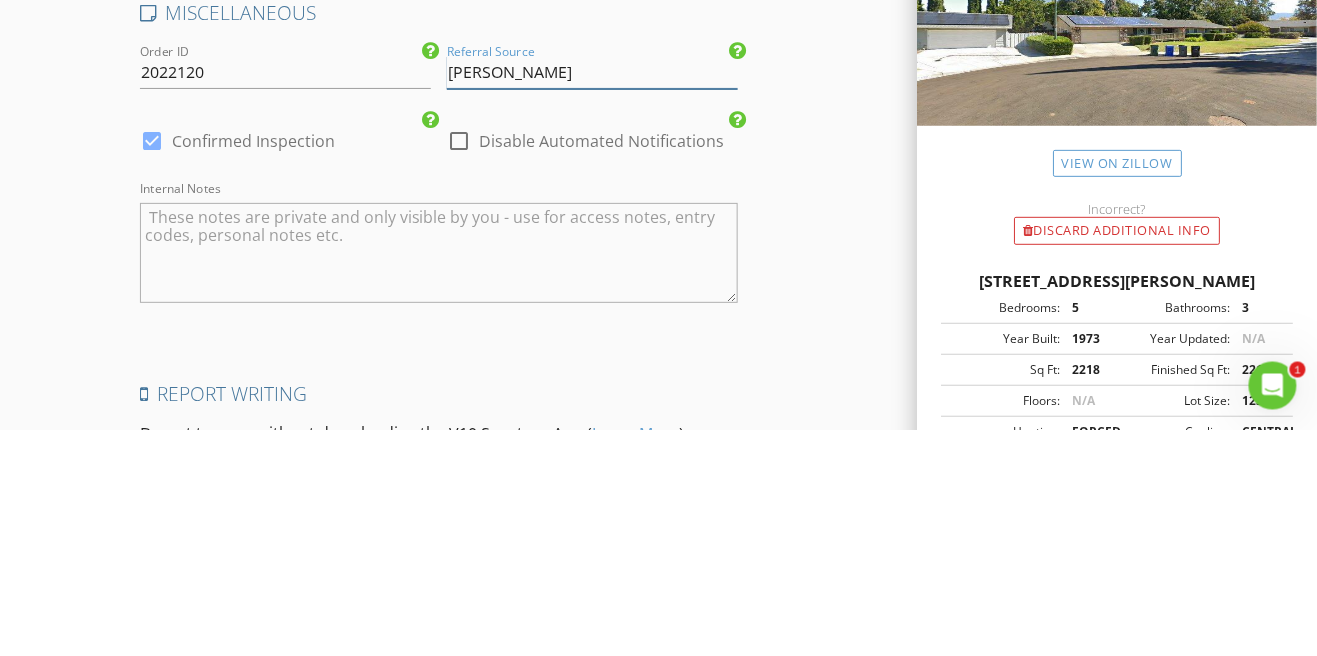 scroll, scrollTop: 3906, scrollLeft: 0, axis: vertical 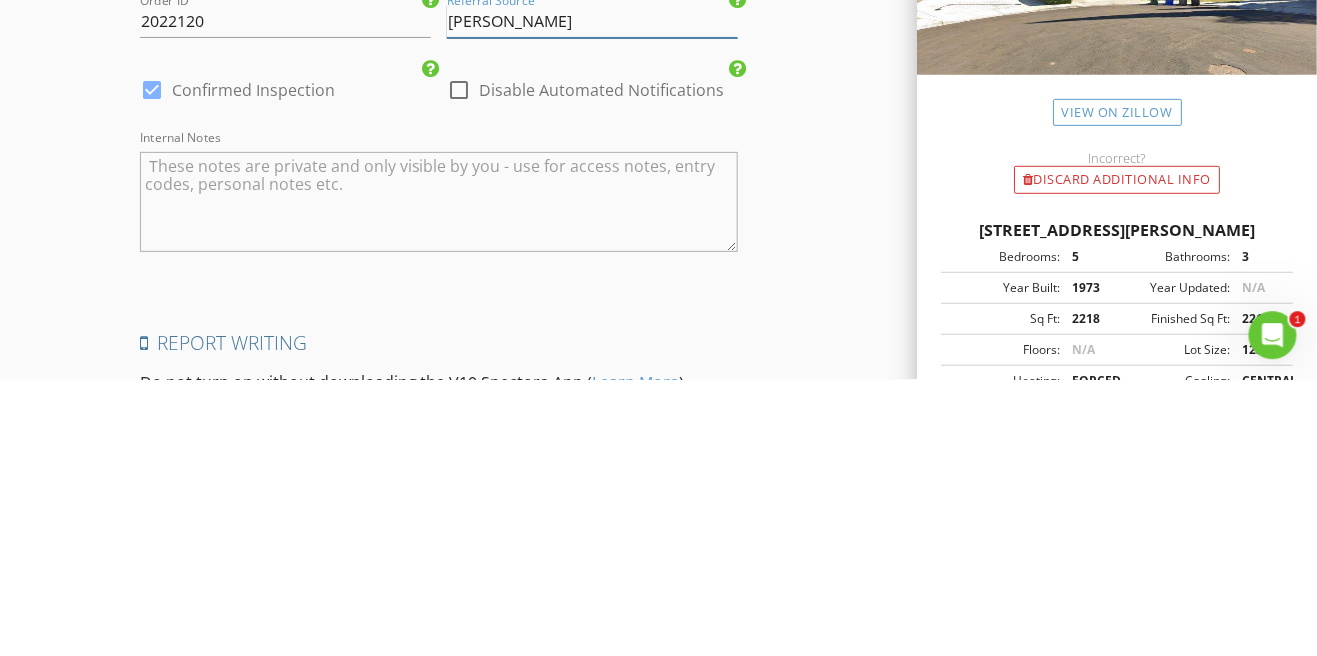 type on "Tim Alford" 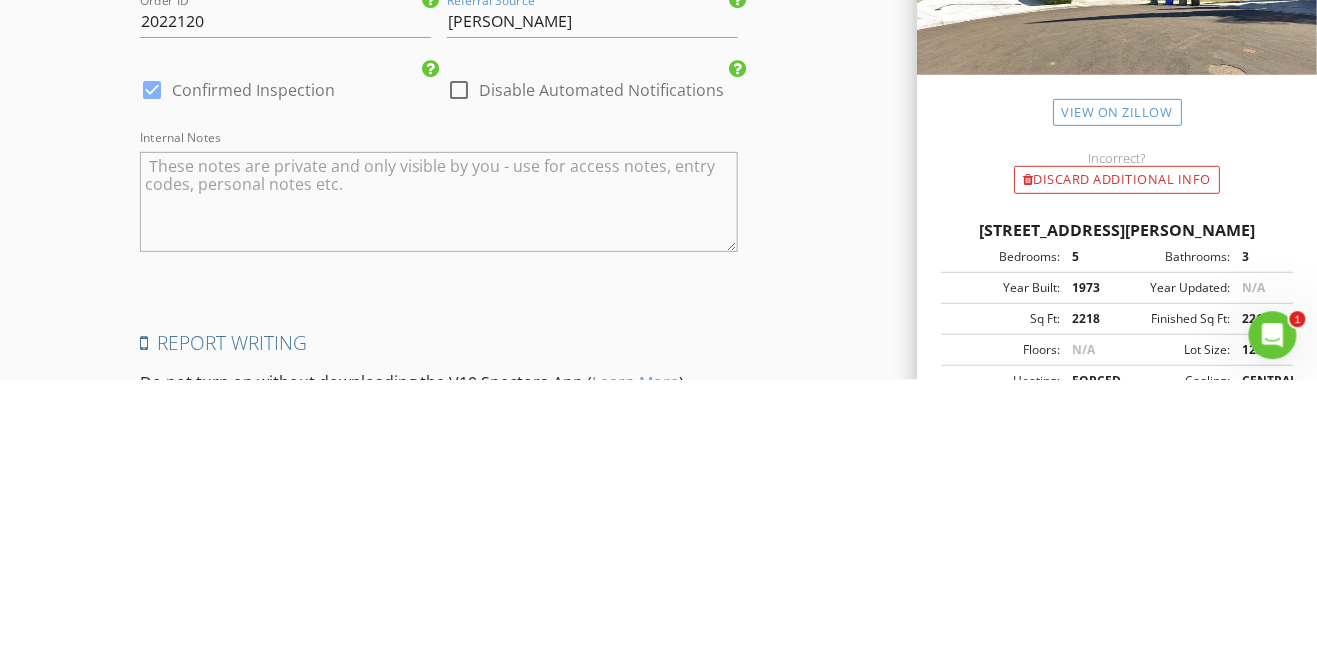 click at bounding box center [439, 479] 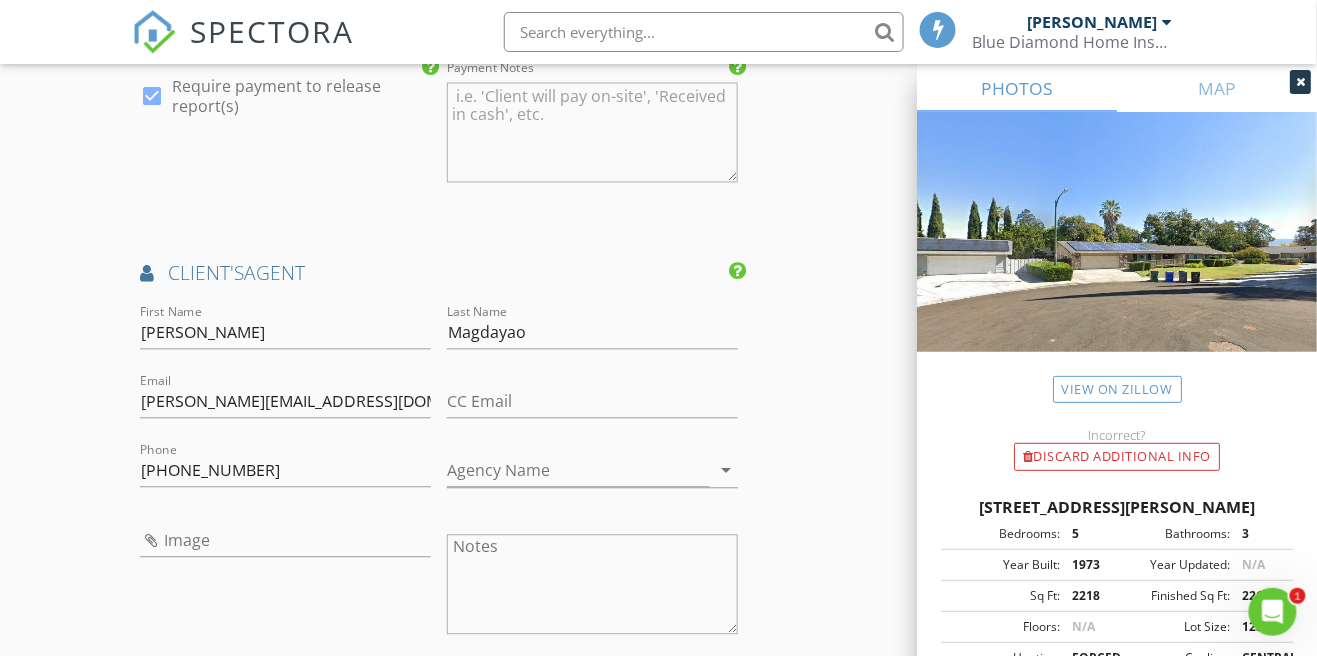 scroll, scrollTop: 3210, scrollLeft: 0, axis: vertical 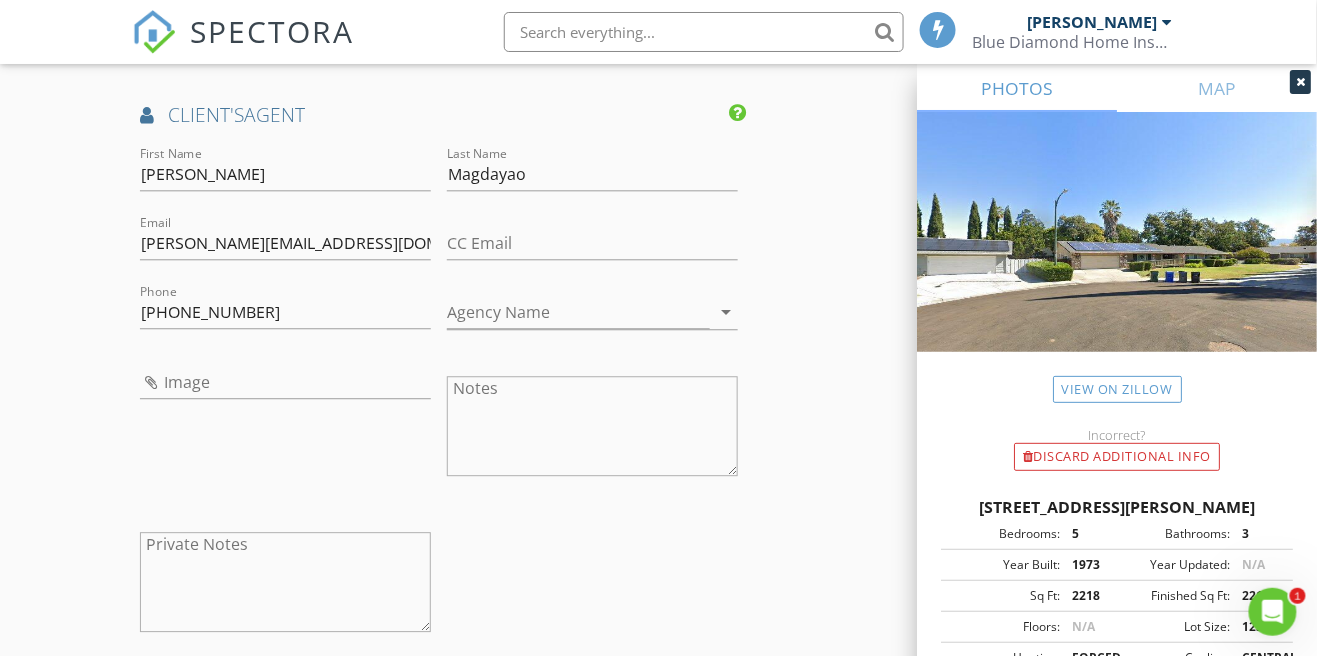 type on "Buyer/Occupied" 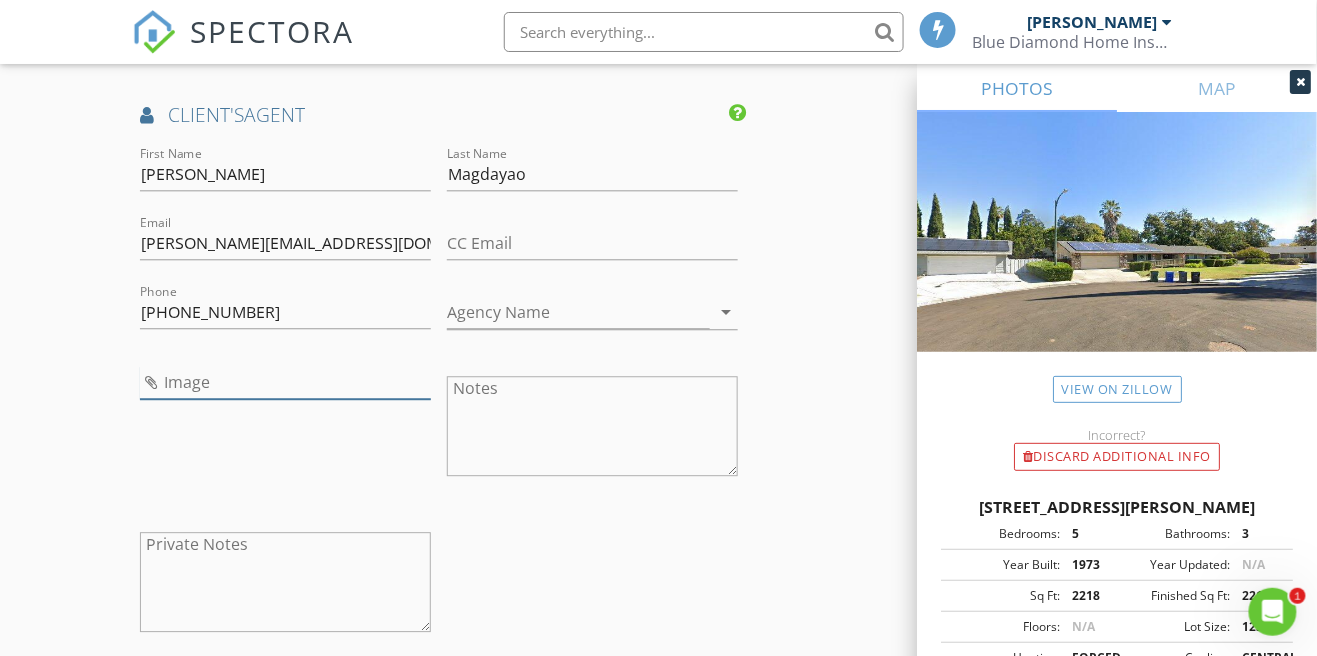 click at bounding box center (285, 382) 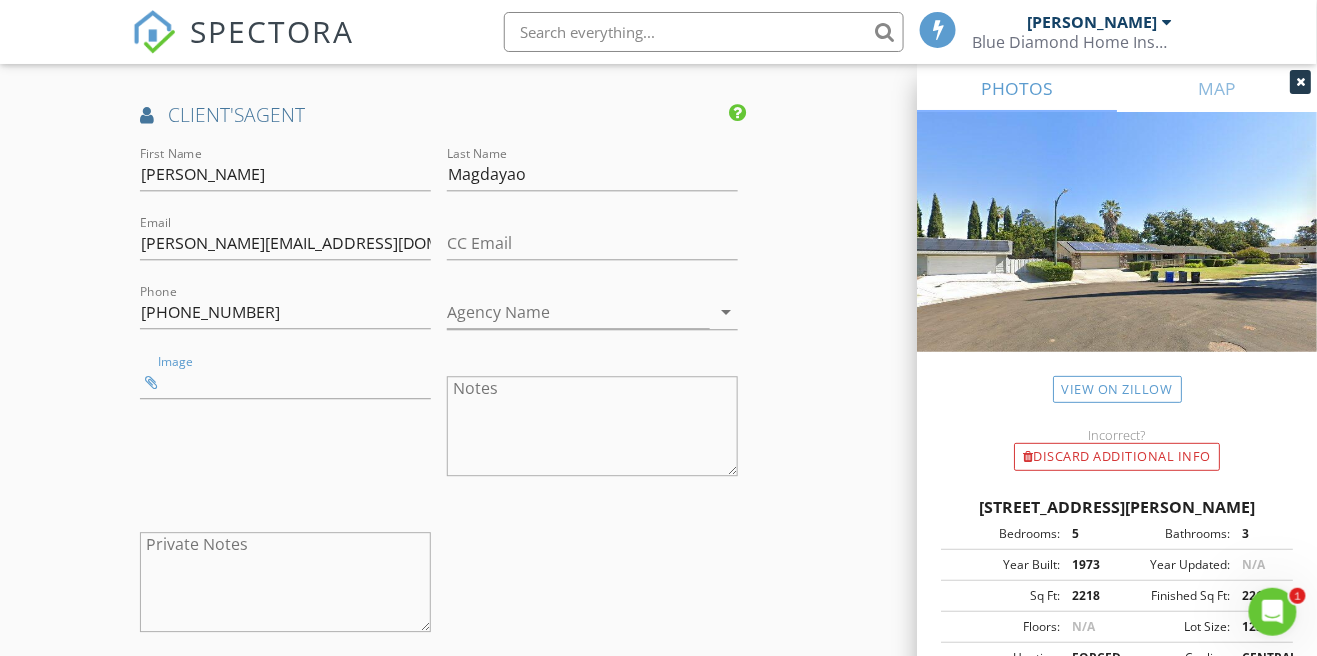 click on "INSPECTOR(S)
check_box   Shanen Dawson   PRIMARY   Shanen Dawson arrow_drop_down   check_box_outline_blank Shanen Dawson specifically requested
Date/Time
07/15/2025 1:00 PM
Location
Address Search       Address 2421 Wasden Ct   Unit   City Walnut Creek   State CA   Zip 94598   County Contra Costa     Square Feet 2218   Year Built 1973   Foundation Crawlspace arrow_drop_down     Shanen Dawson     36.8 miles     (an hour)
client
check_box Enable Client CC email for this inspection   Client Search     check_box_outline_blank Client is a Company/Organization     First Name Lorisel   Last Name Sayson   Email Lielyang@yahoo.com   CC Email   Phone 619-565-7333           Notes   Private Notes
client
Client Search     check_box_outline_blank Client is a Company/Organization     First Name Dennis   Last Name Sayson   Email" at bounding box center (659, -705) 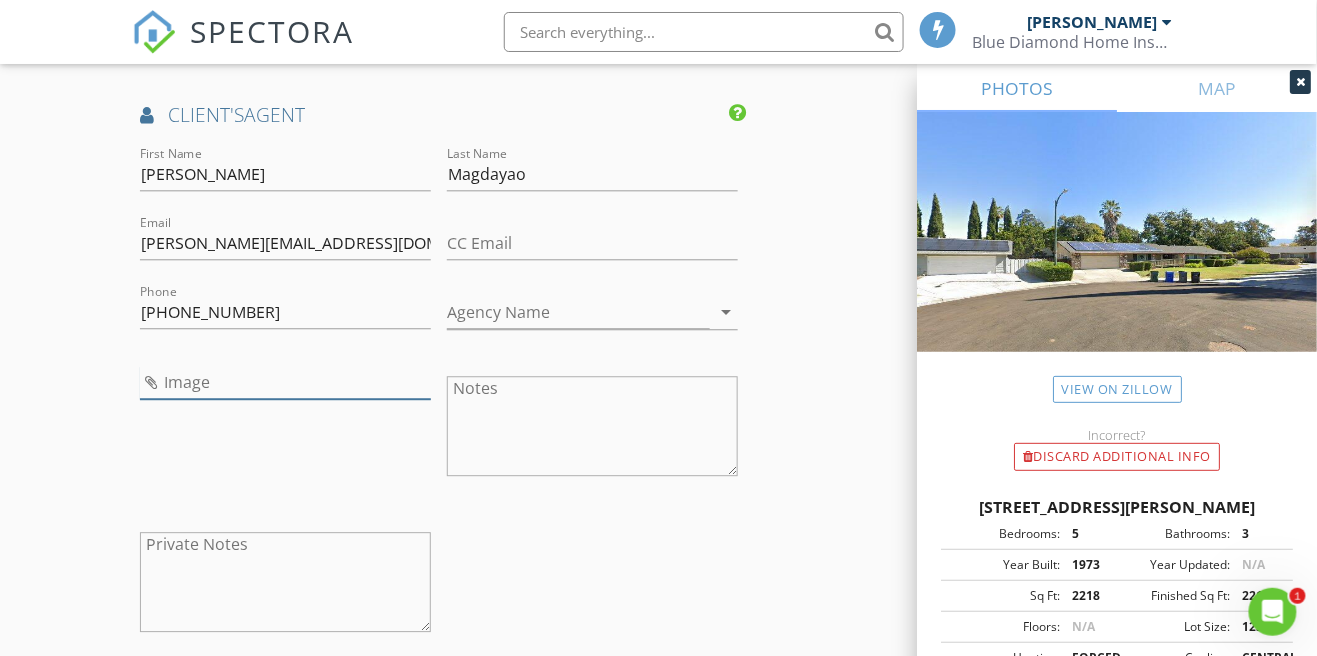 click at bounding box center (285, 382) 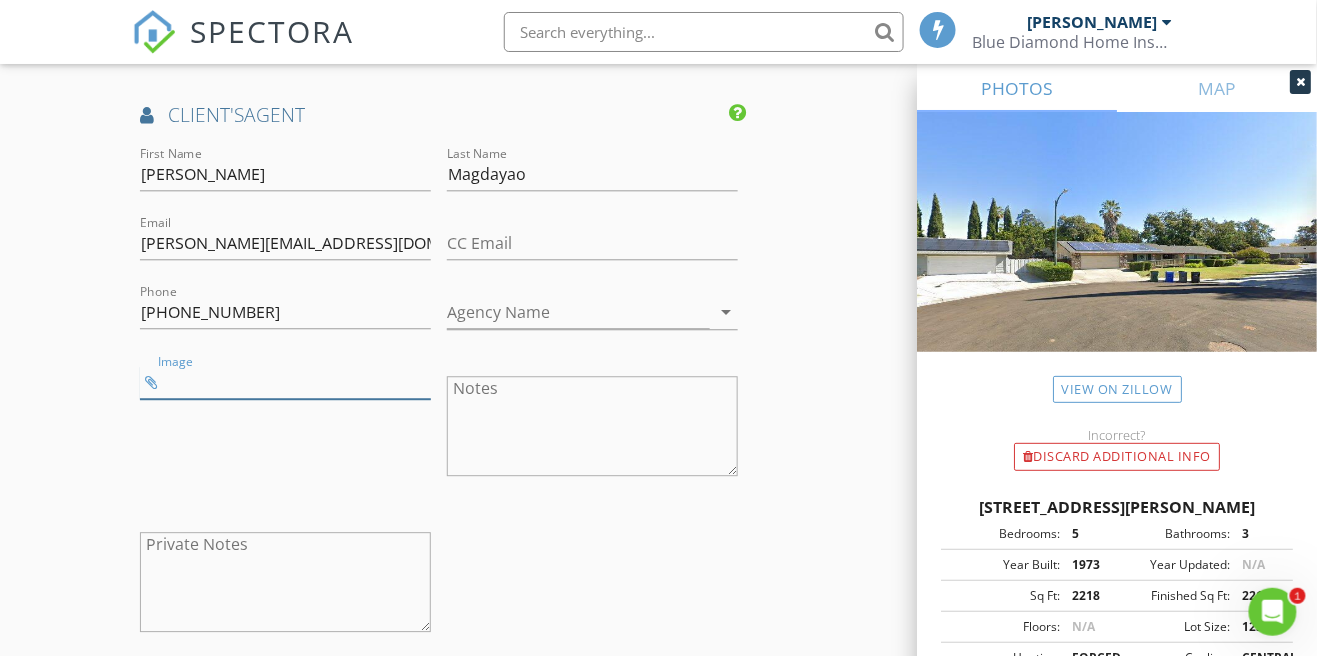 click at bounding box center [285, 382] 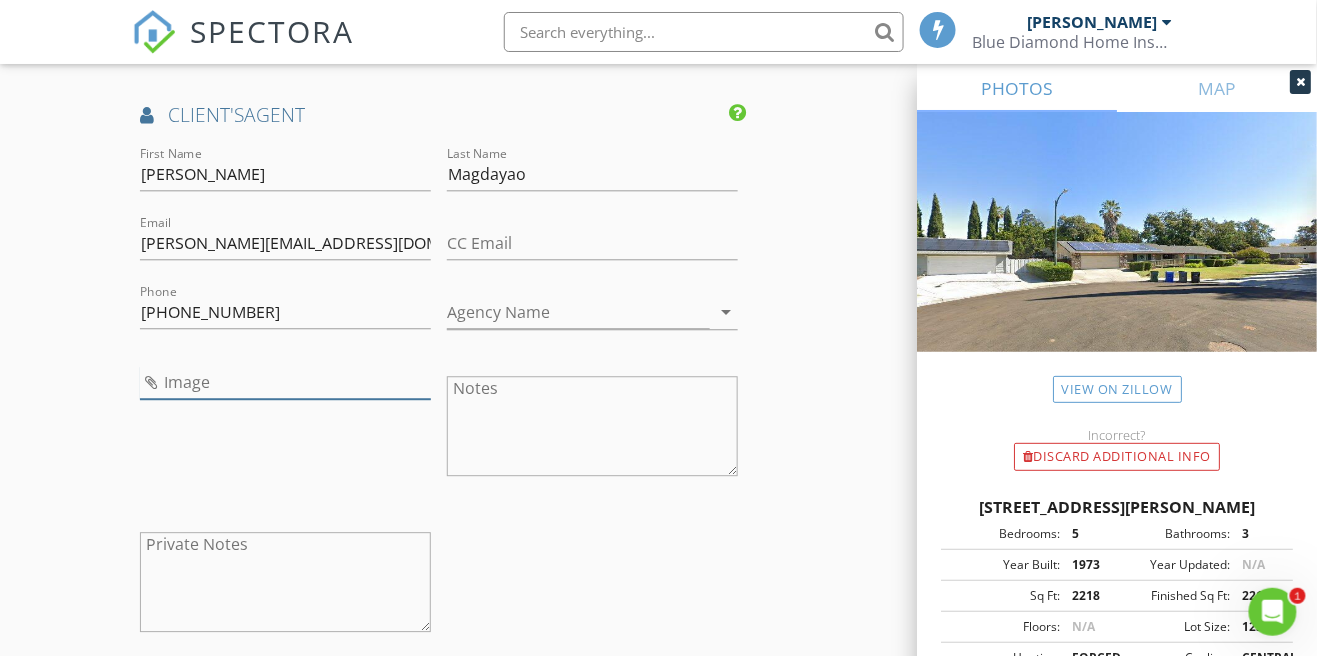 type on "1000001800.jpg" 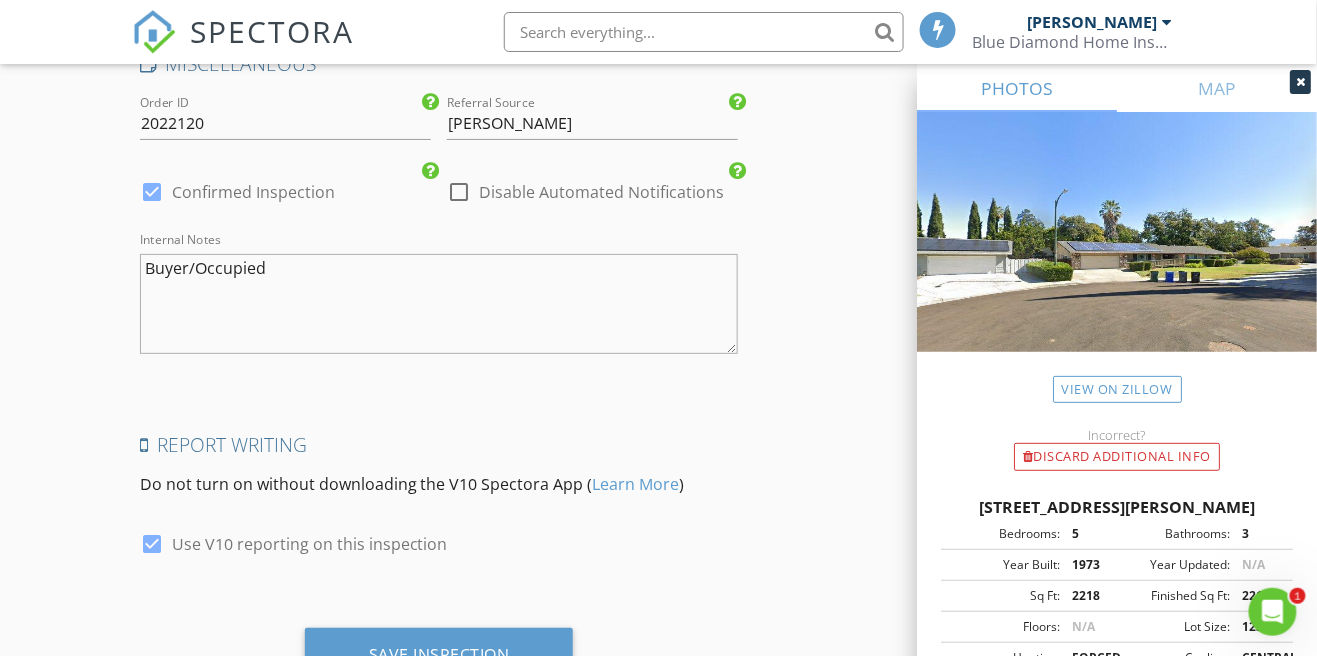 scroll, scrollTop: 4185, scrollLeft: 0, axis: vertical 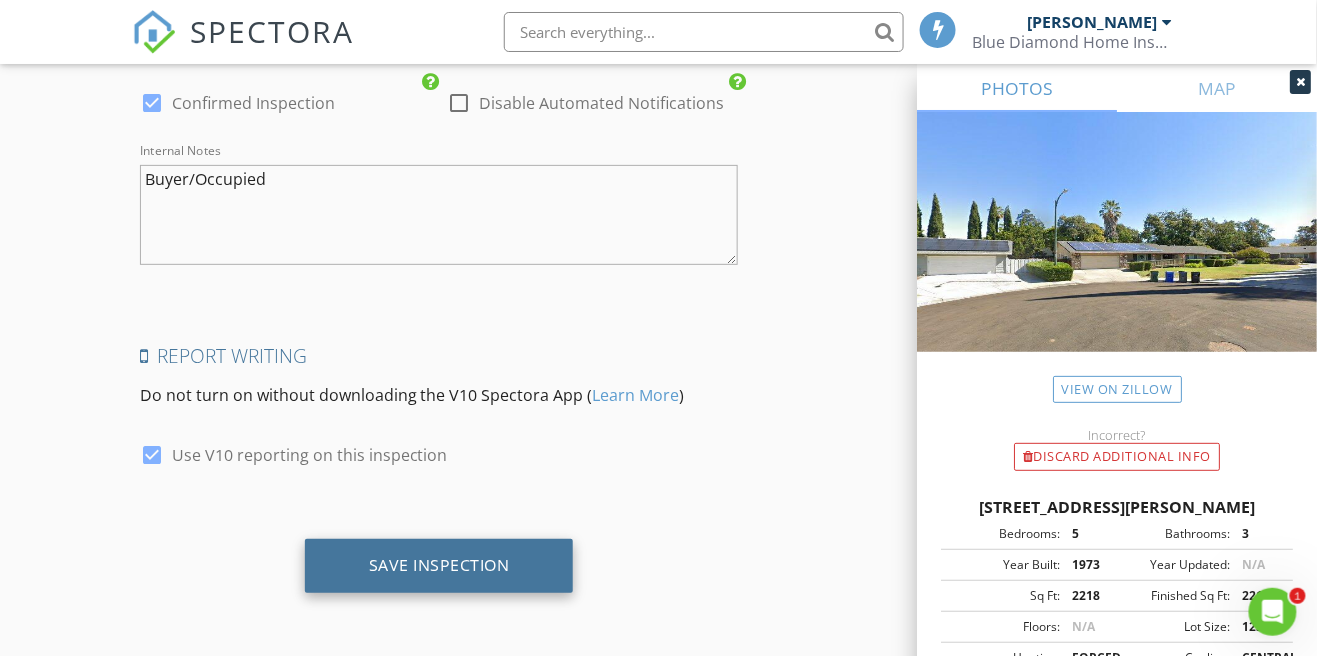 click on "Save Inspection" at bounding box center (439, 565) 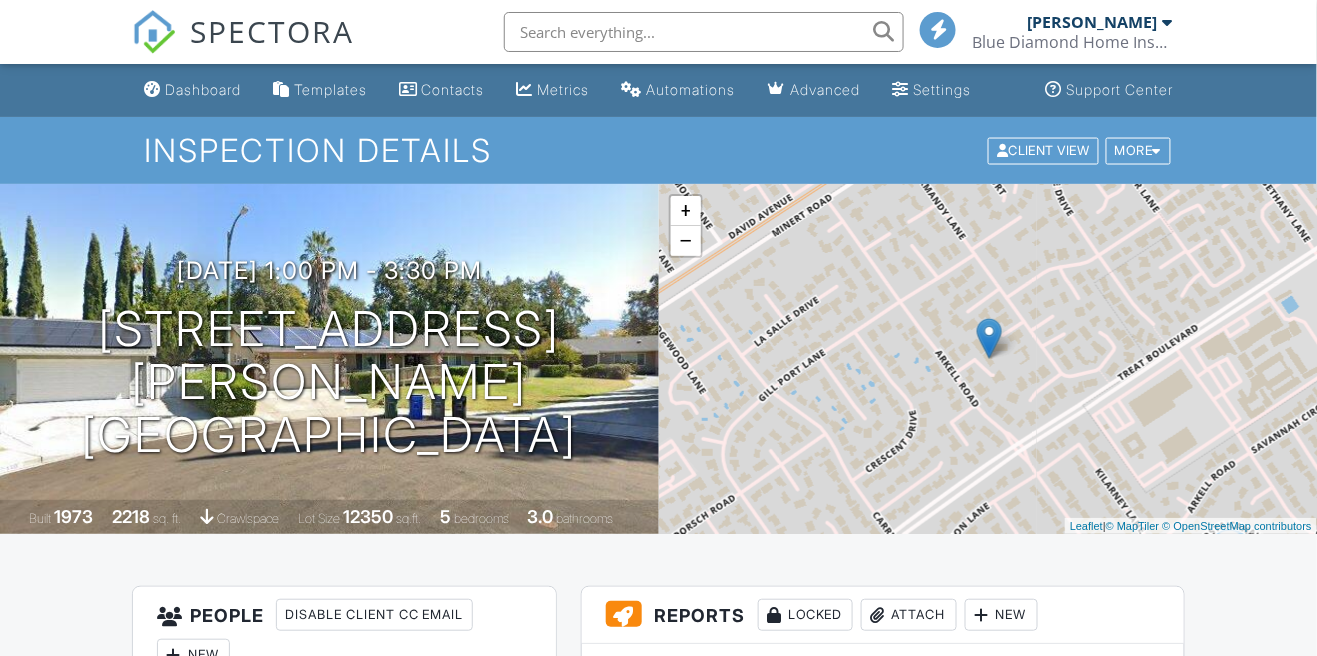scroll, scrollTop: 227, scrollLeft: 0, axis: vertical 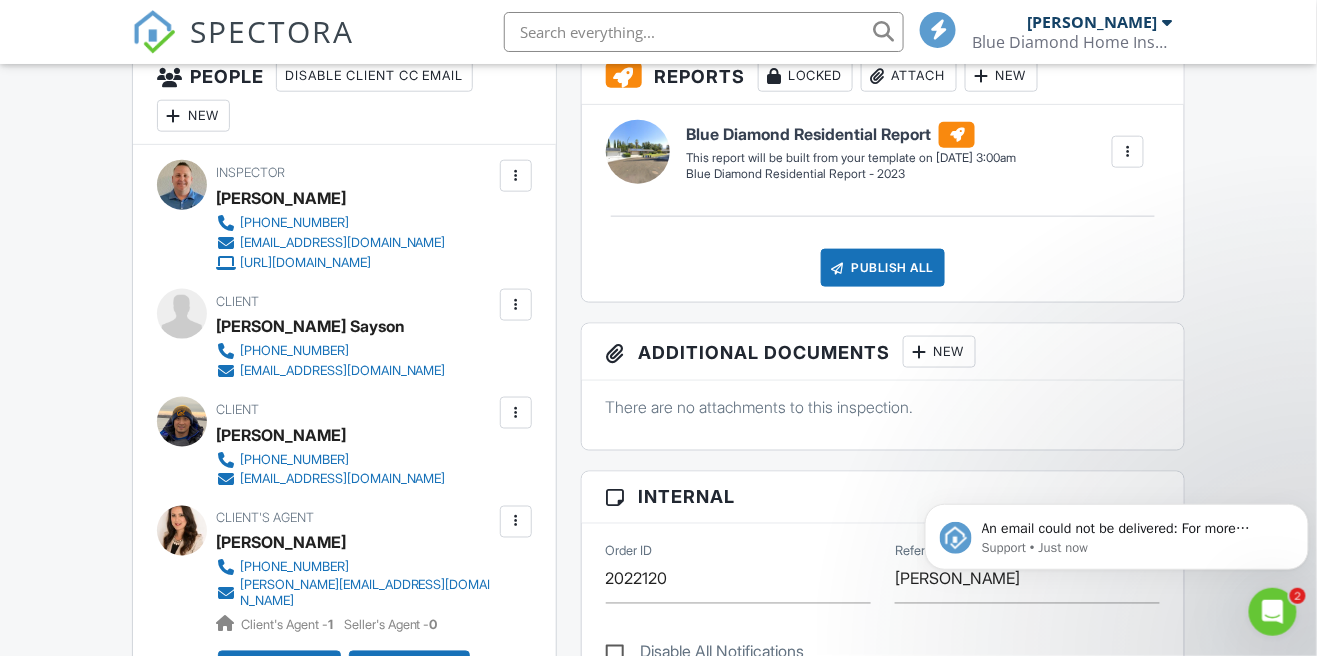 click at bounding box center [182, 422] 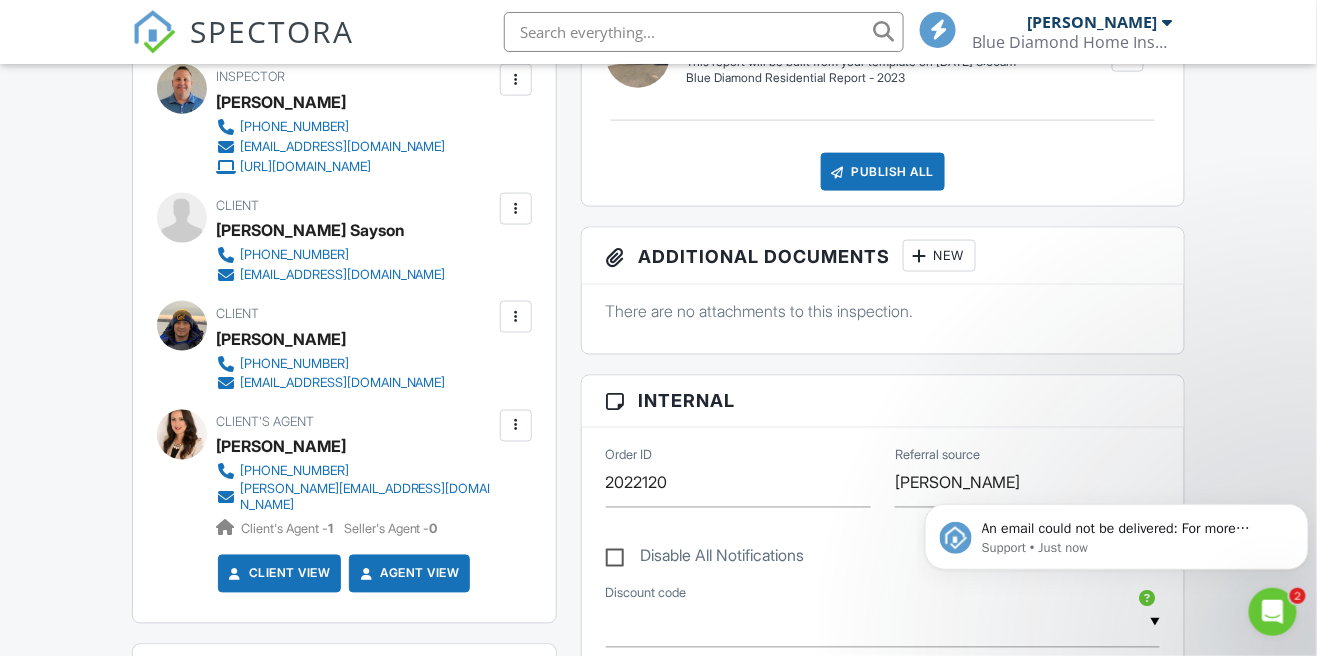 click at bounding box center [182, 326] 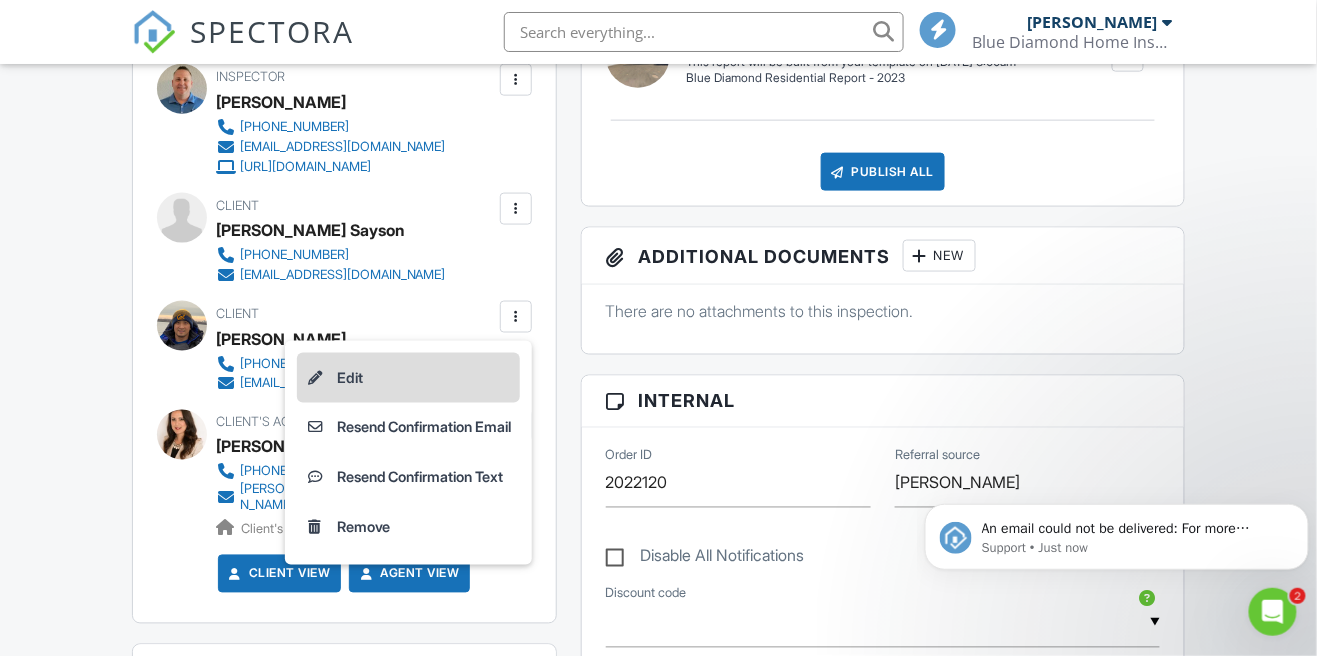 click at bounding box center (315, 378) 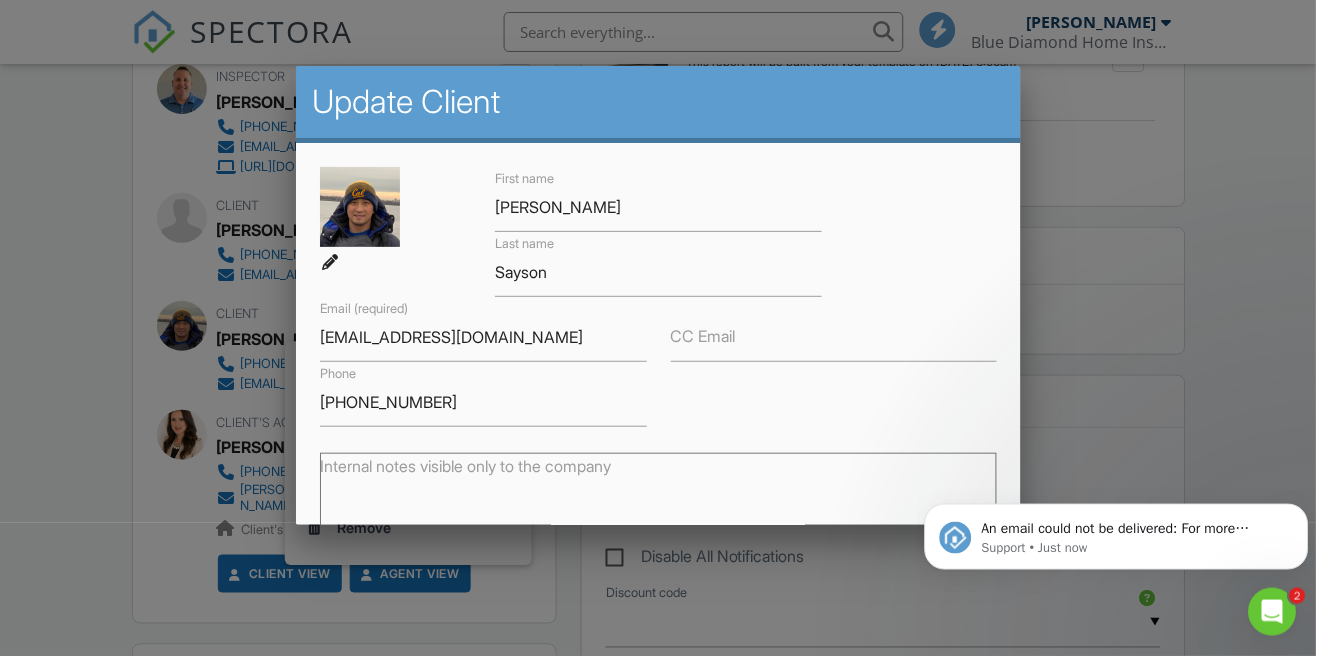 click at bounding box center (658, 310) 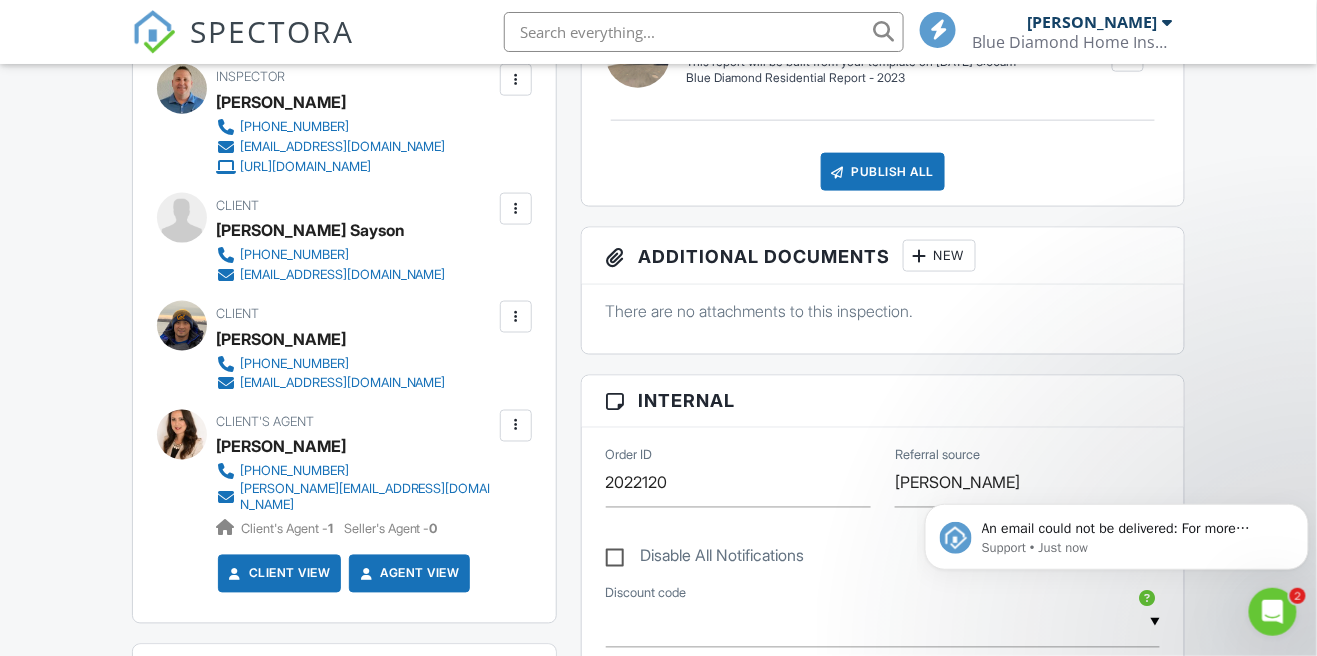 click 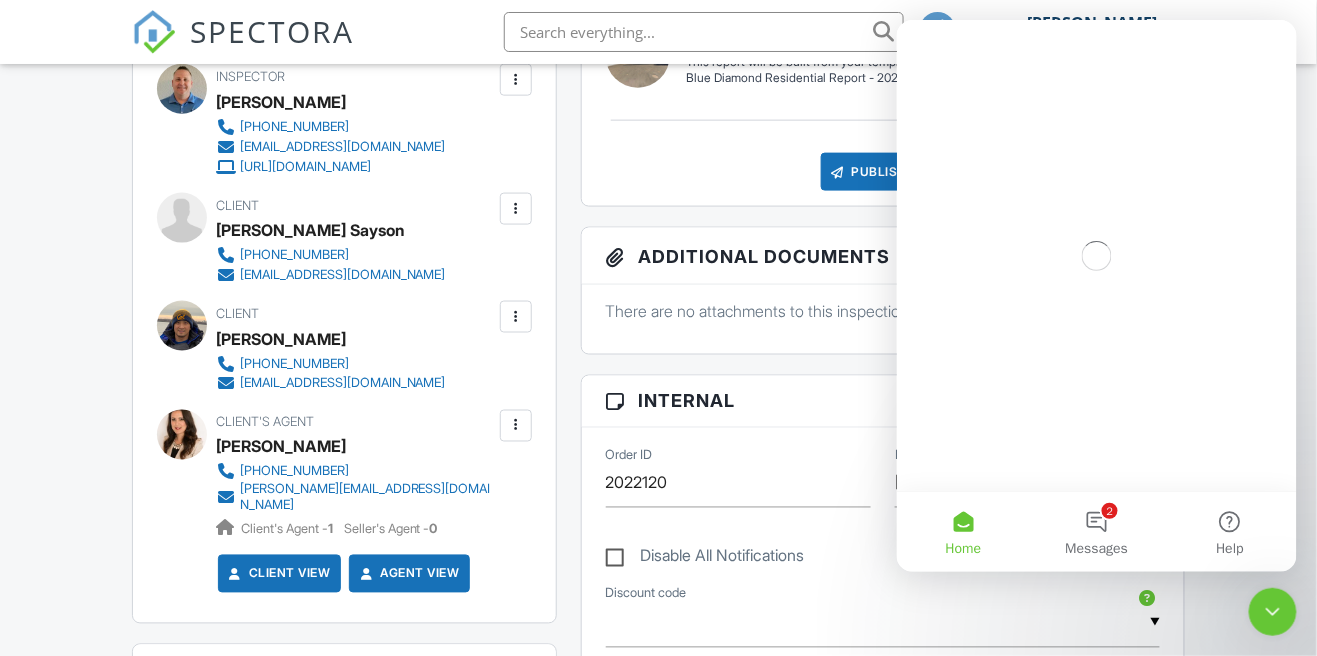scroll, scrollTop: 0, scrollLeft: 0, axis: both 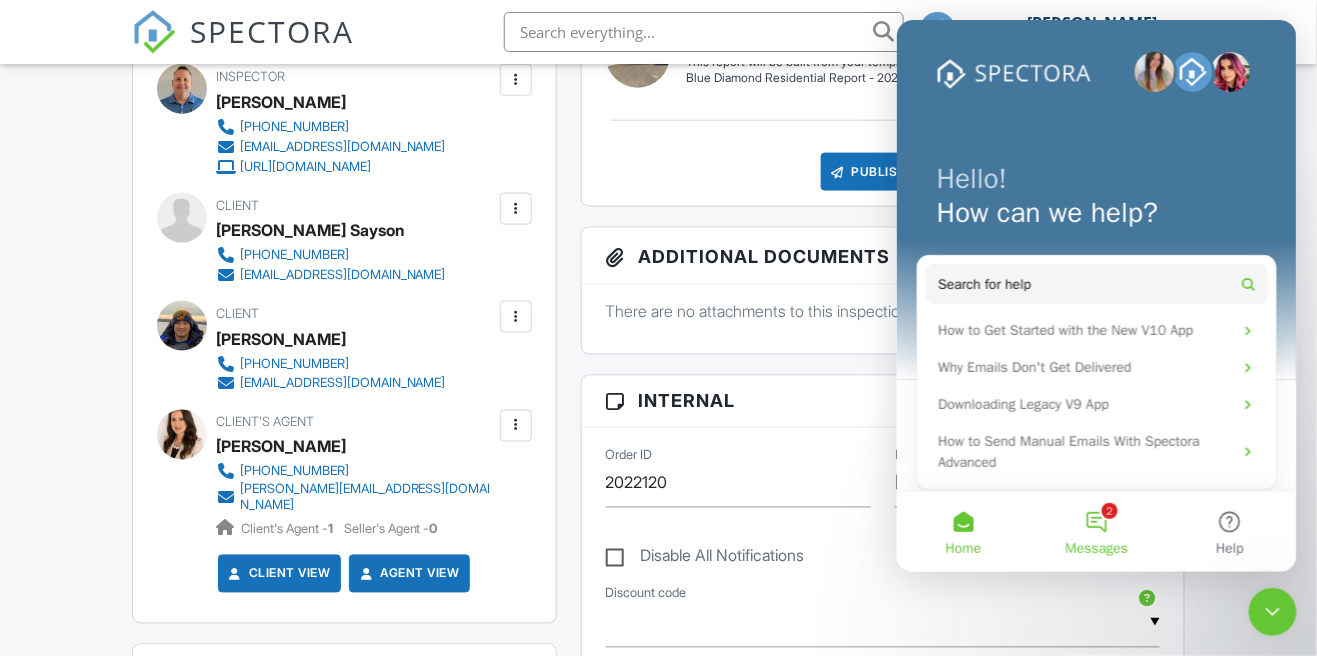 click on "2 Messages" at bounding box center [1095, 531] 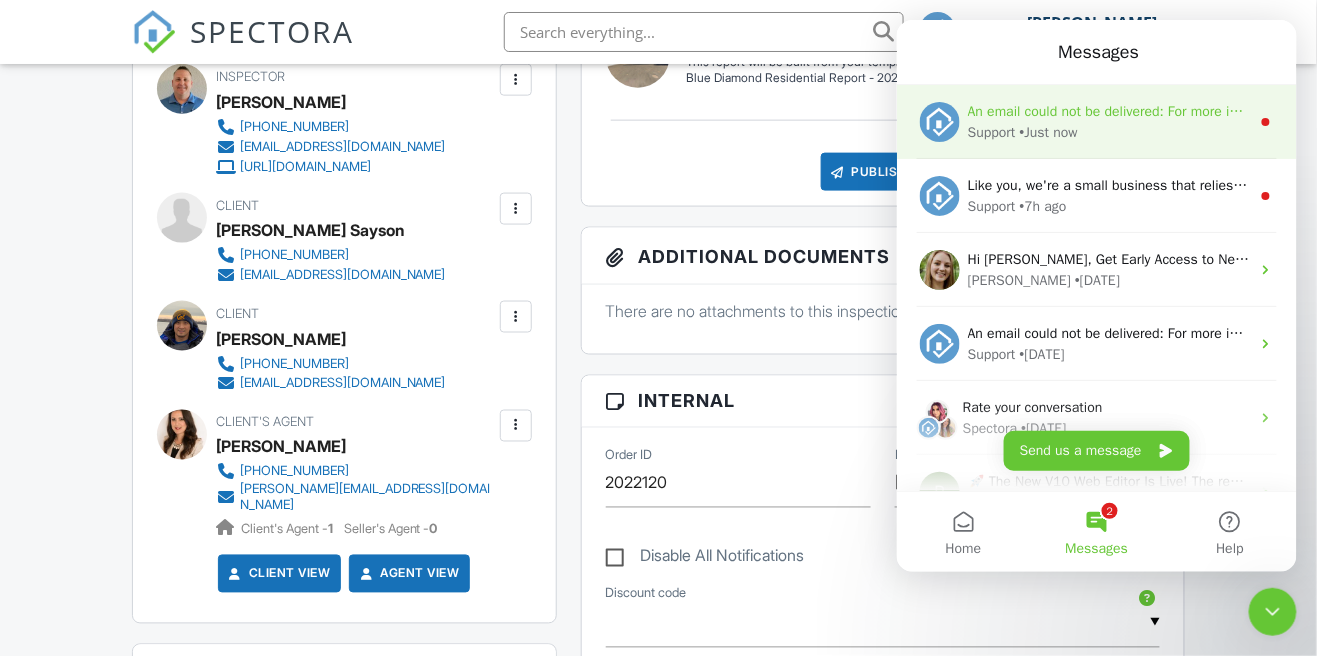 click on "•  Just now" at bounding box center [1048, 131] 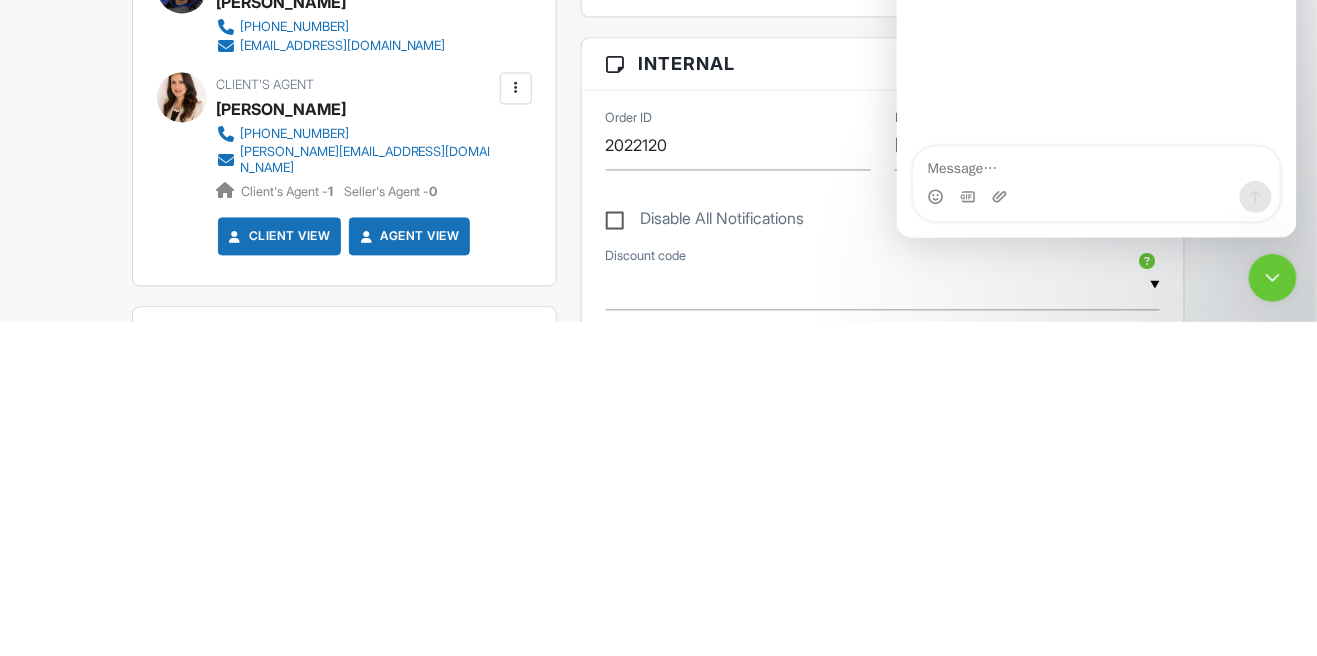 scroll, scrollTop: 638, scrollLeft: 0, axis: vertical 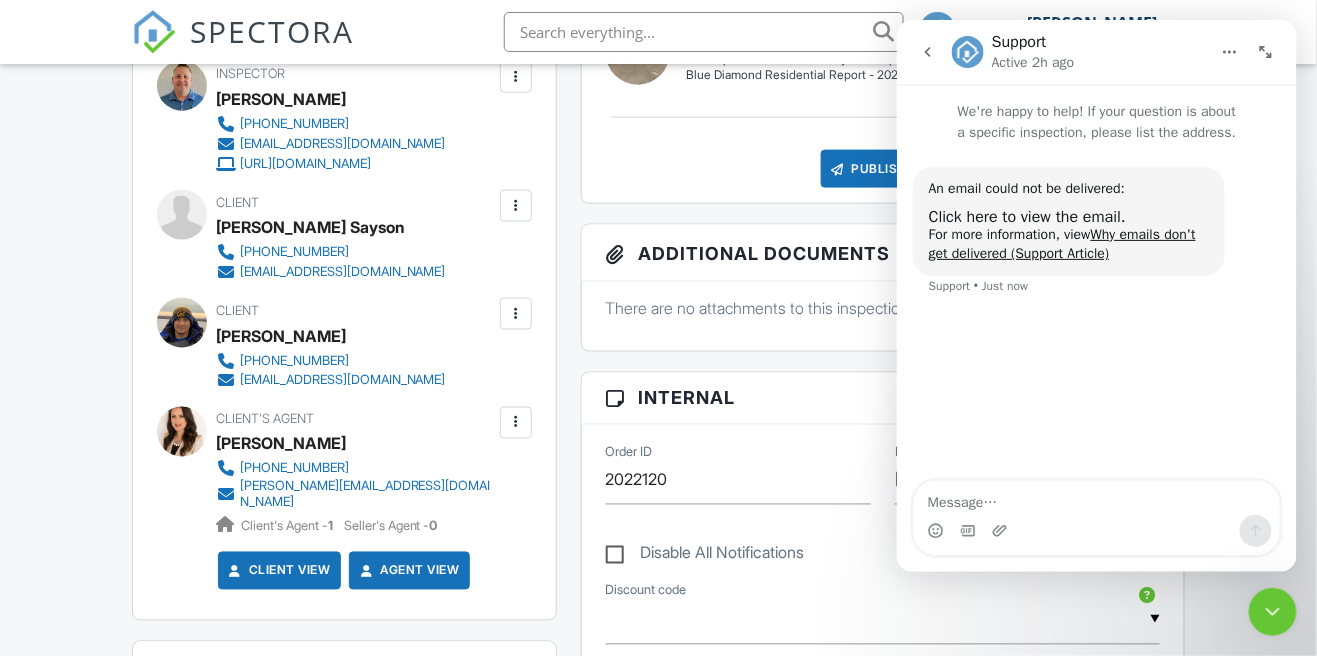 click on "For more information, view  Why emails don't get delivered (Support Article)" at bounding box center [1068, 243] 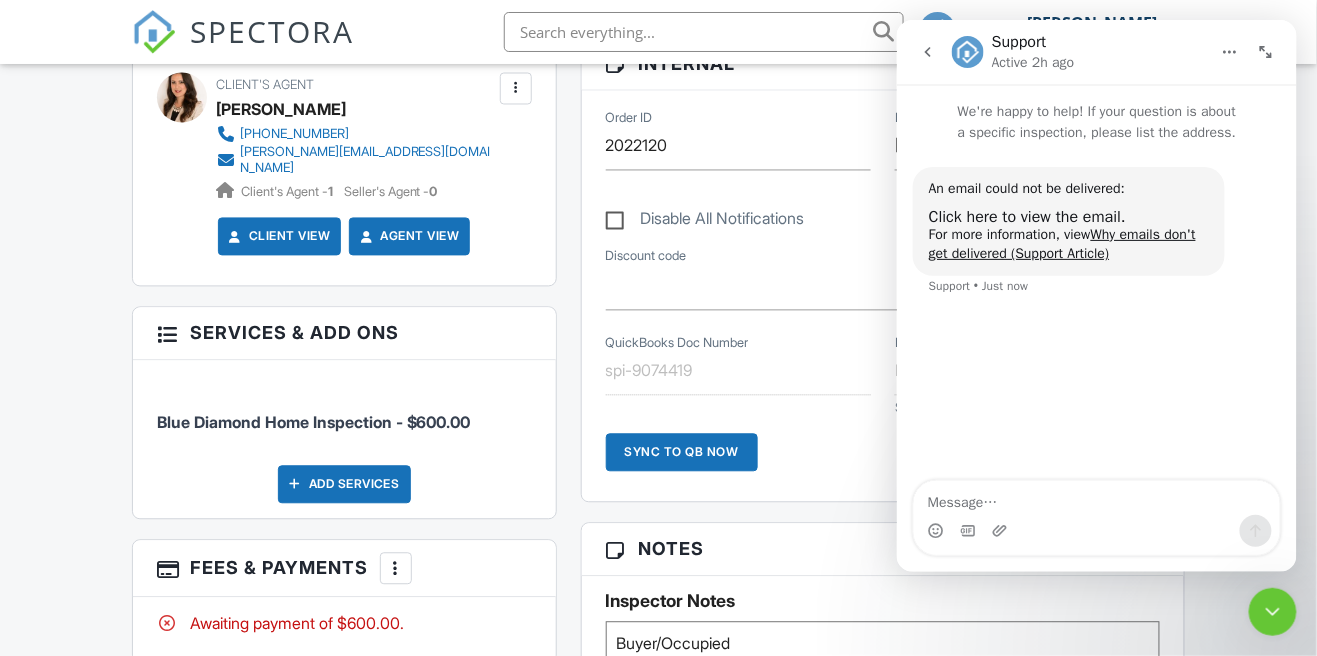 scroll, scrollTop: 970, scrollLeft: 0, axis: vertical 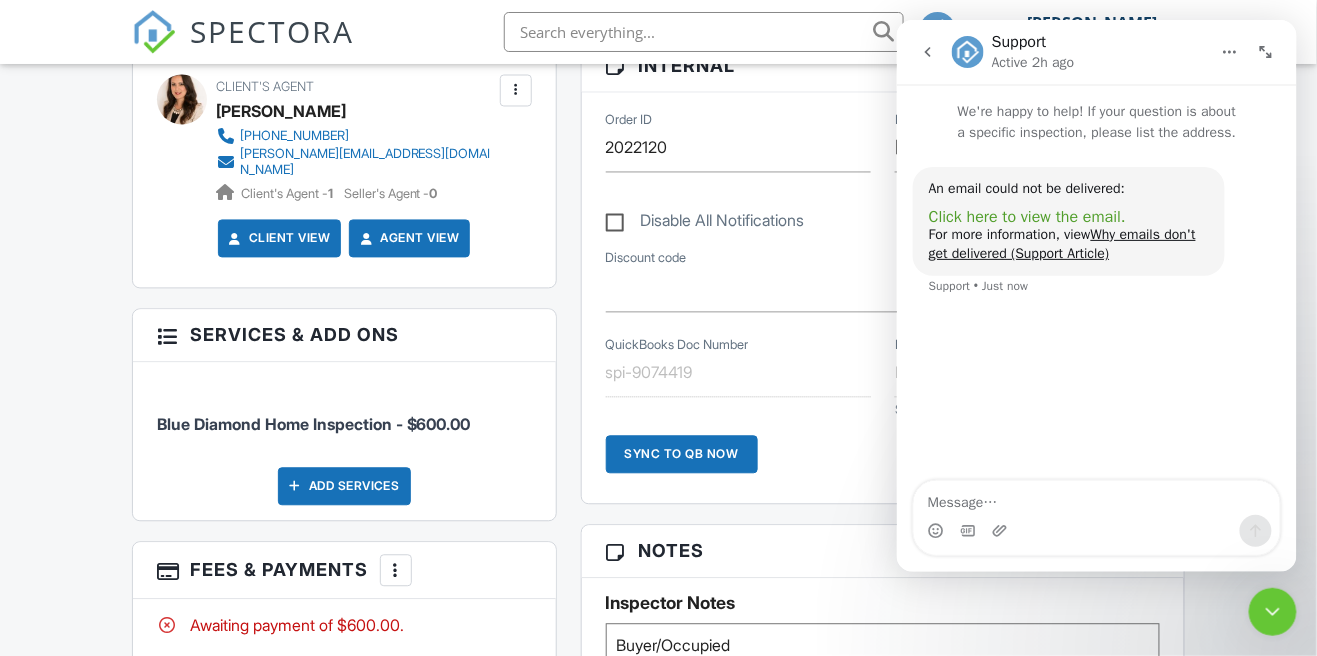 click on "Click here to view the email." at bounding box center [1026, 216] 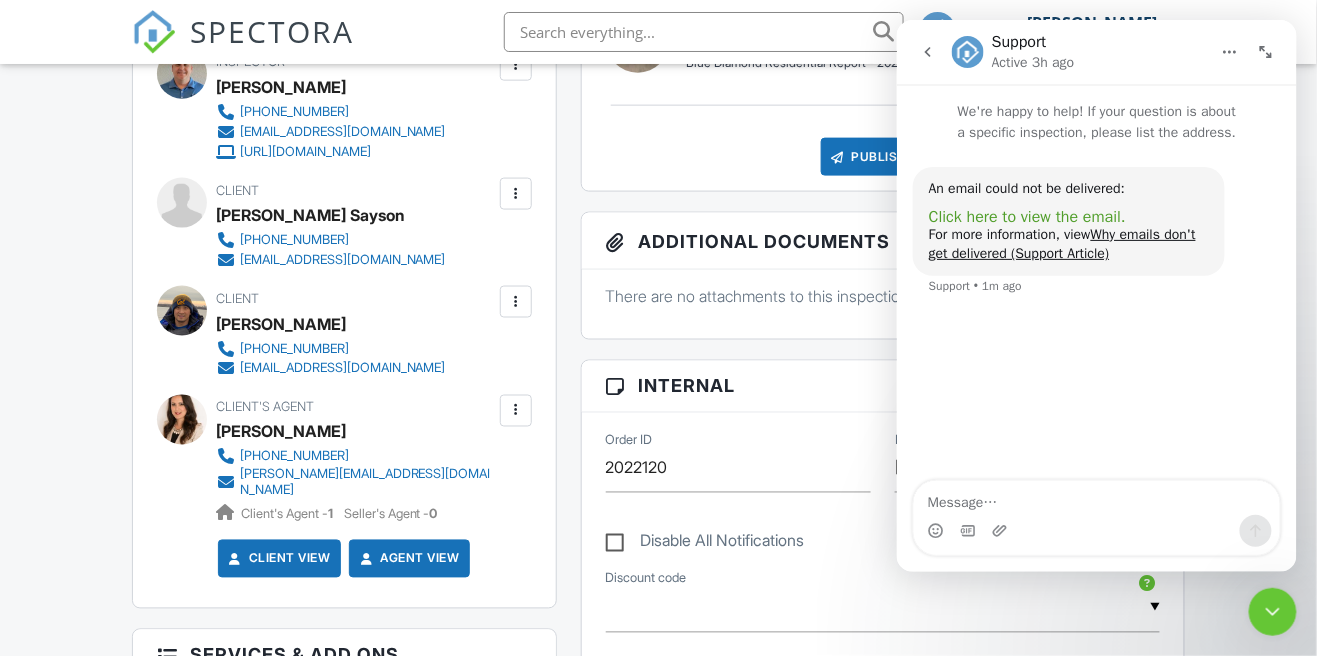 scroll, scrollTop: 653, scrollLeft: 0, axis: vertical 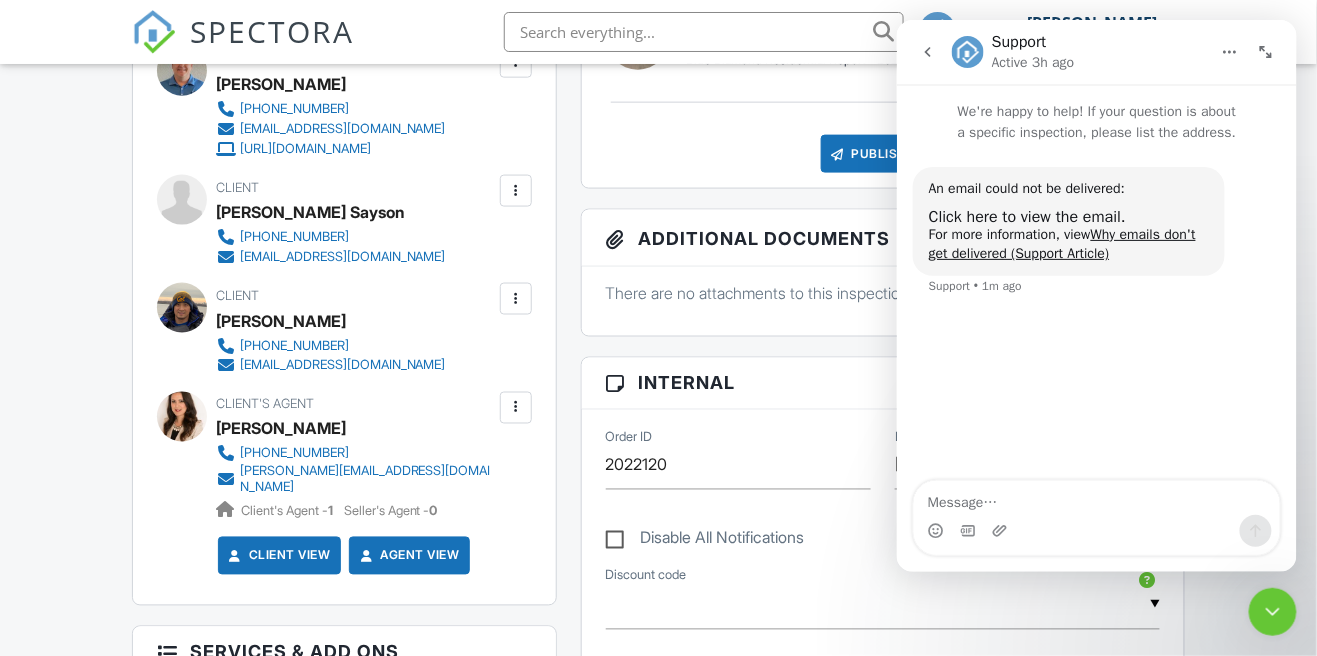 click at bounding box center [516, 191] 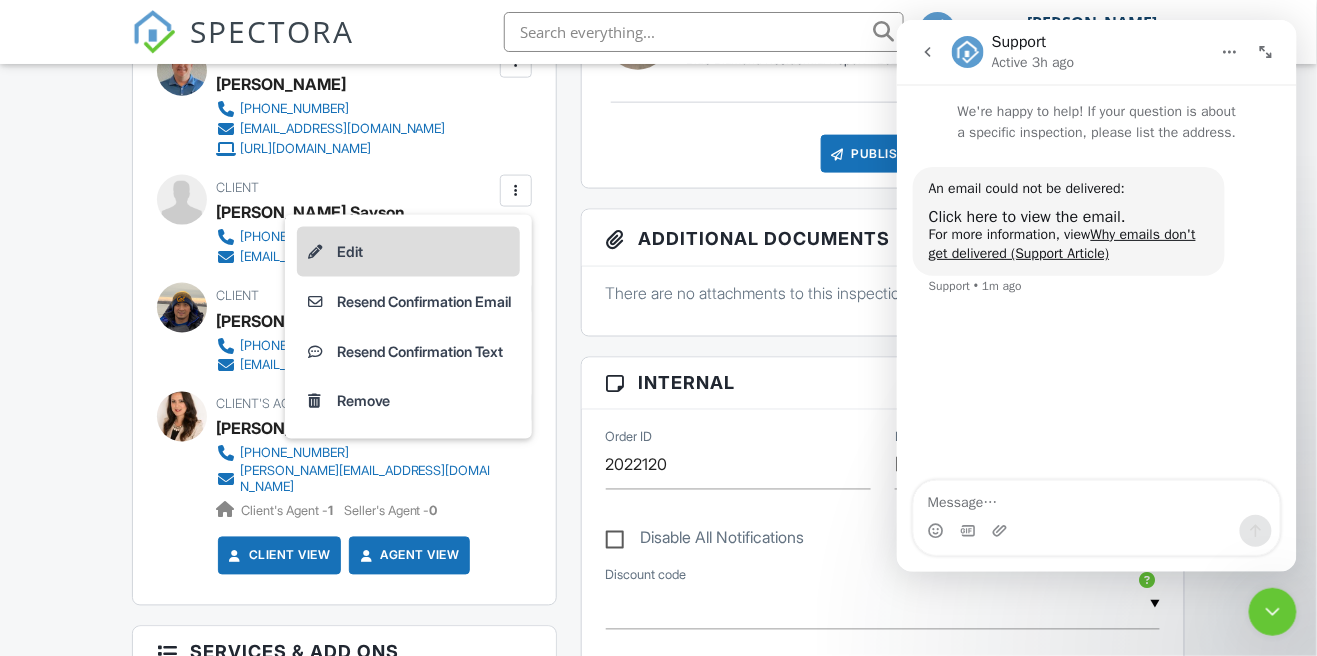 click on "Edit" at bounding box center (408, 252) 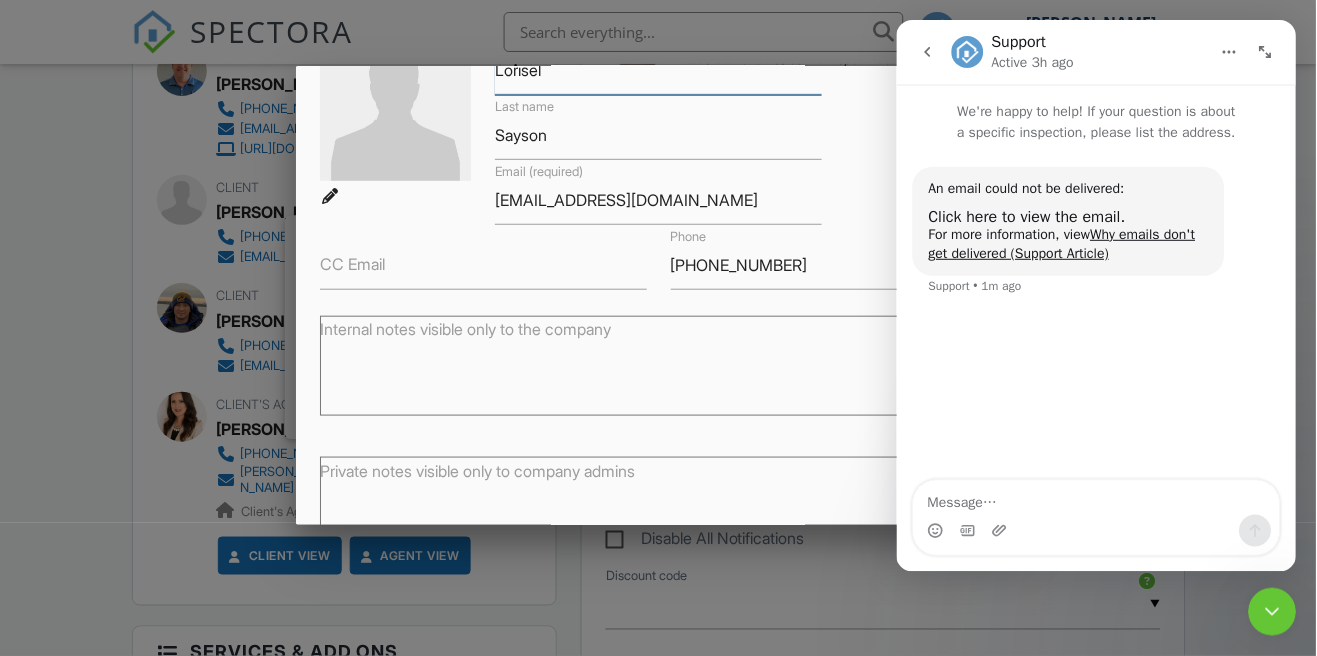 scroll, scrollTop: 138, scrollLeft: 0, axis: vertical 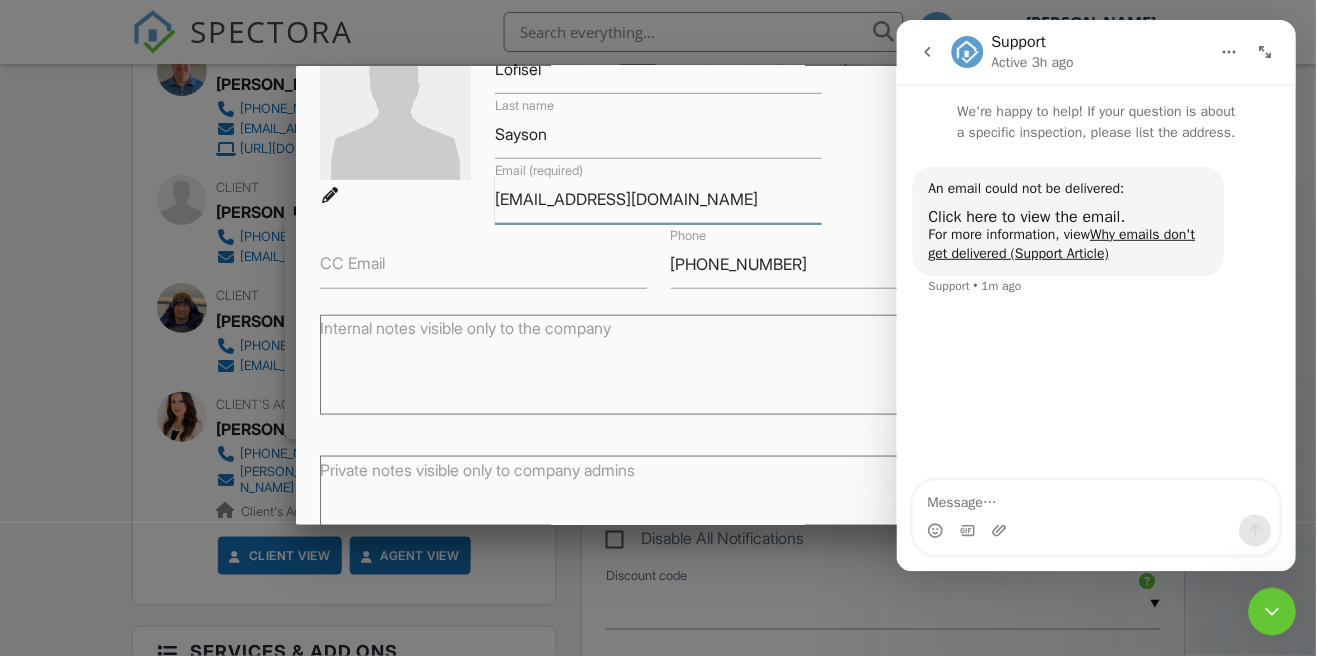 click on "lielyang@yahoo.com" at bounding box center (658, 199) 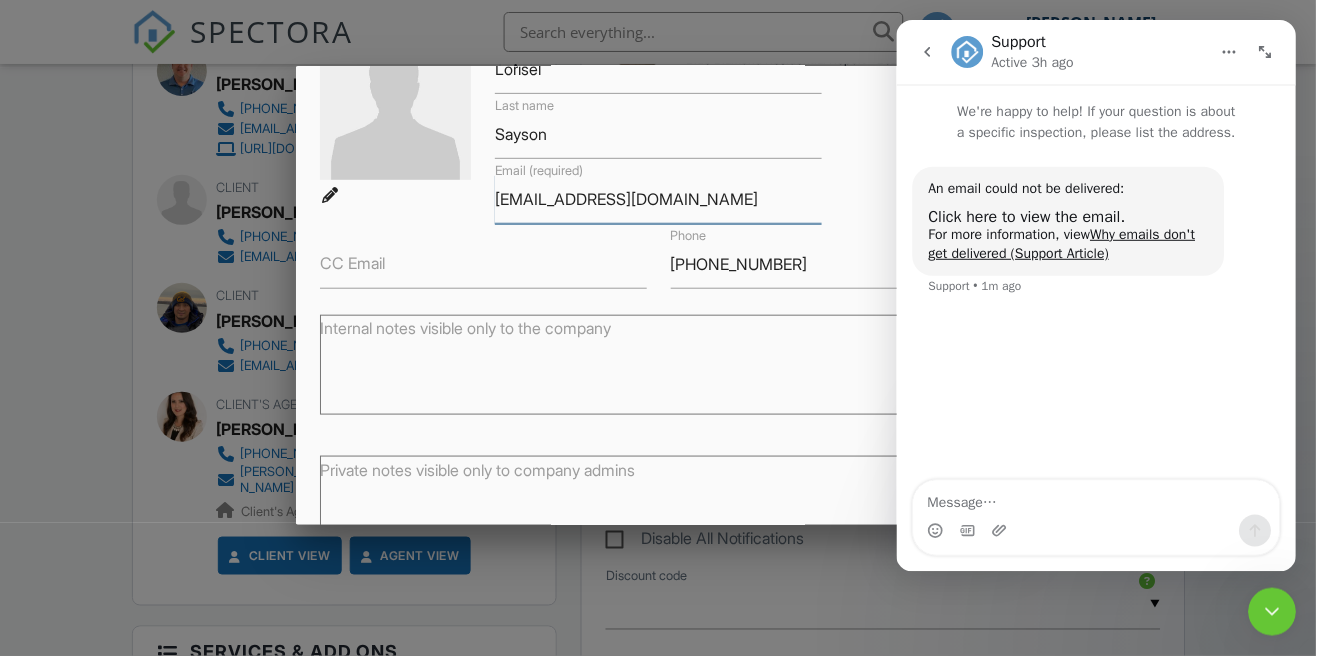 type on "liezlyang@yahoo.com" 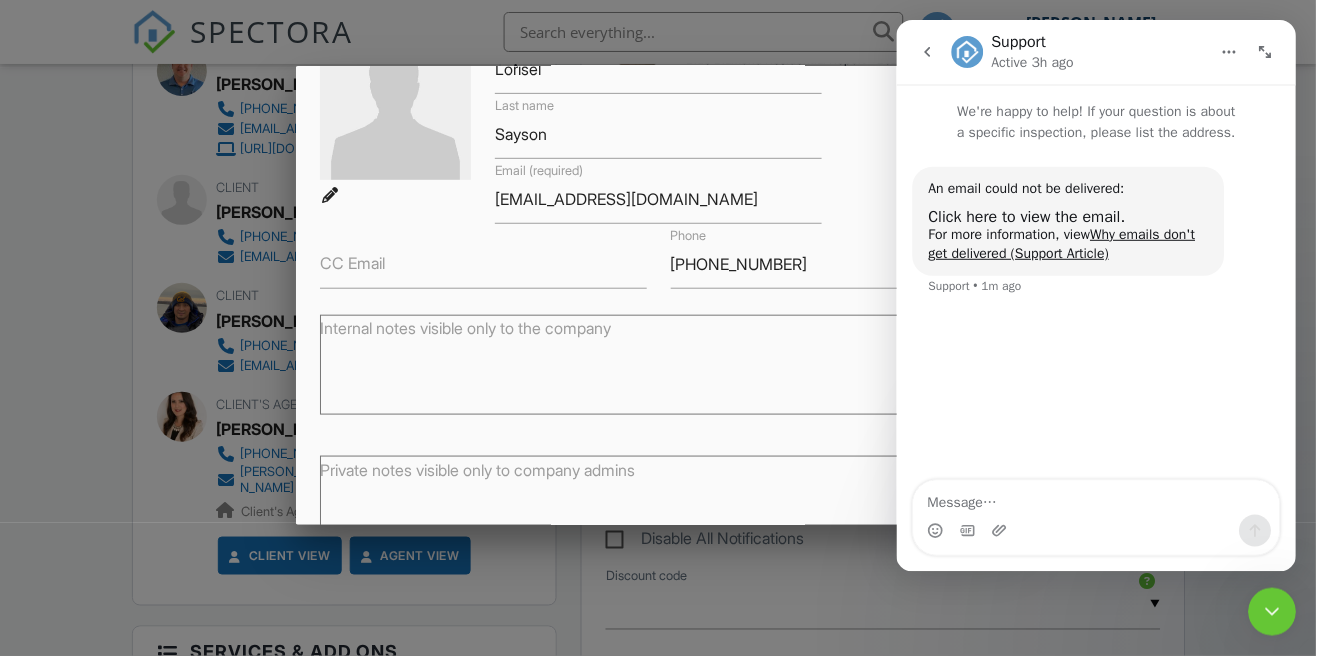 click 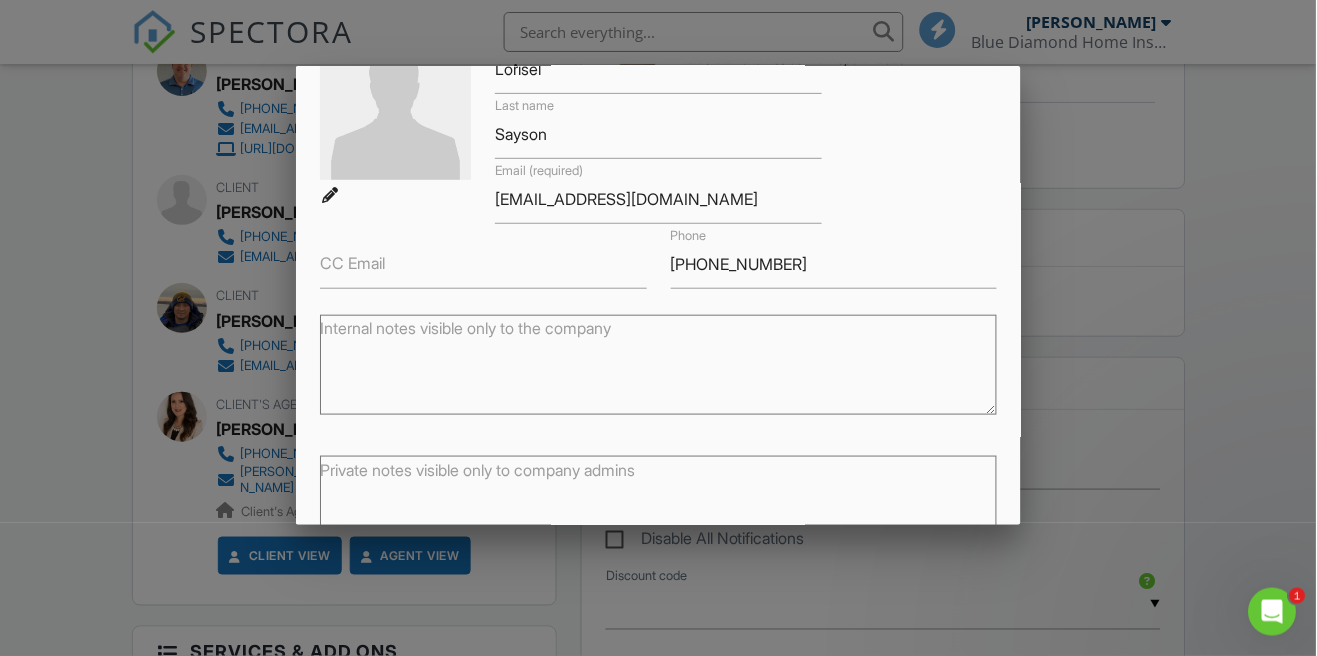 scroll, scrollTop: 0, scrollLeft: 0, axis: both 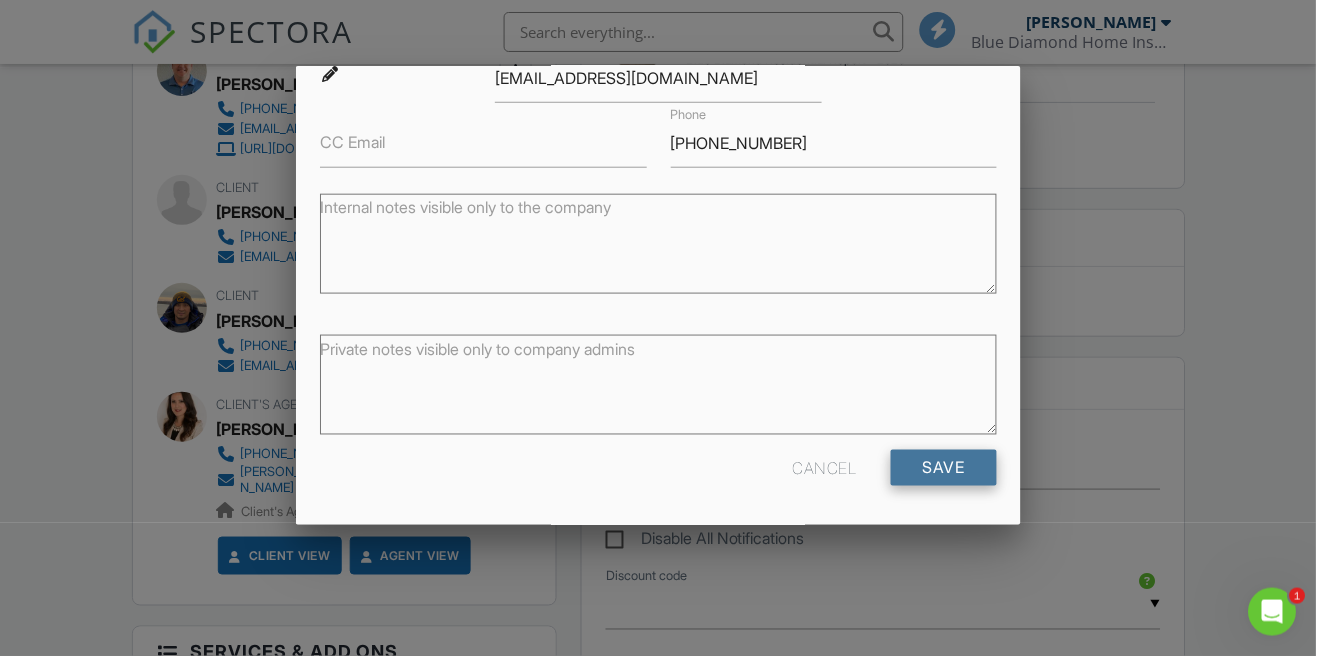 click on "Save" at bounding box center [944, 468] 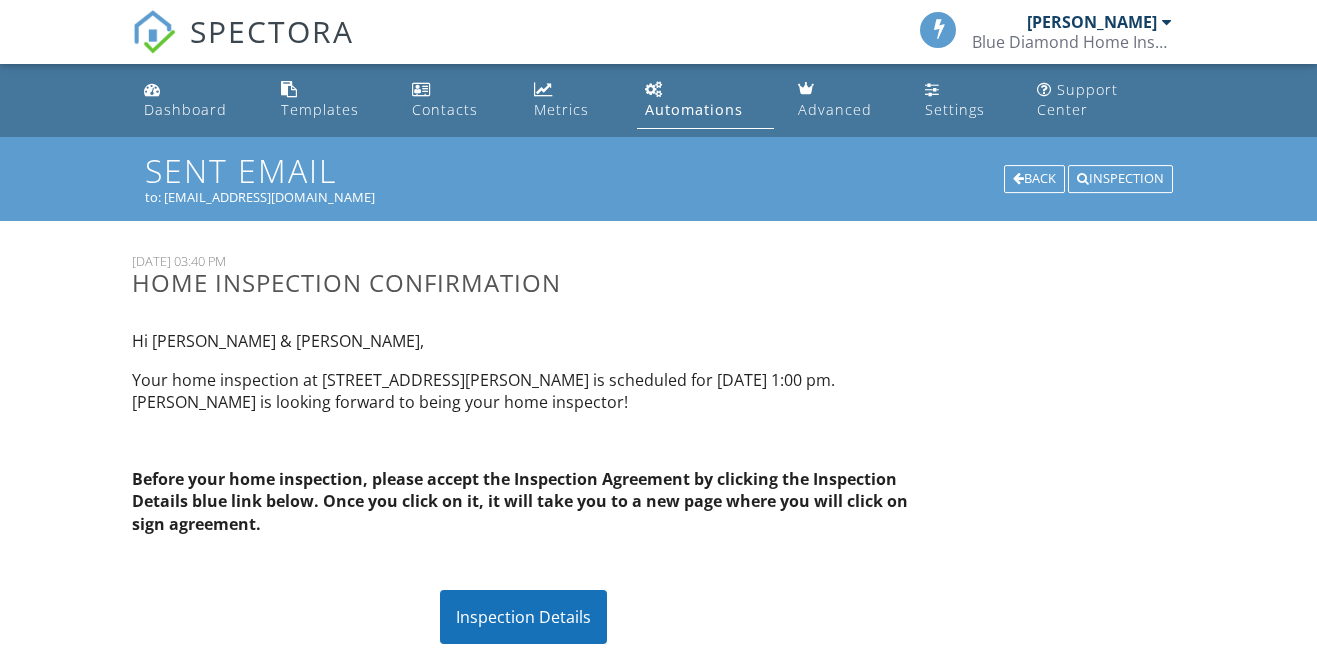 scroll, scrollTop: 0, scrollLeft: 0, axis: both 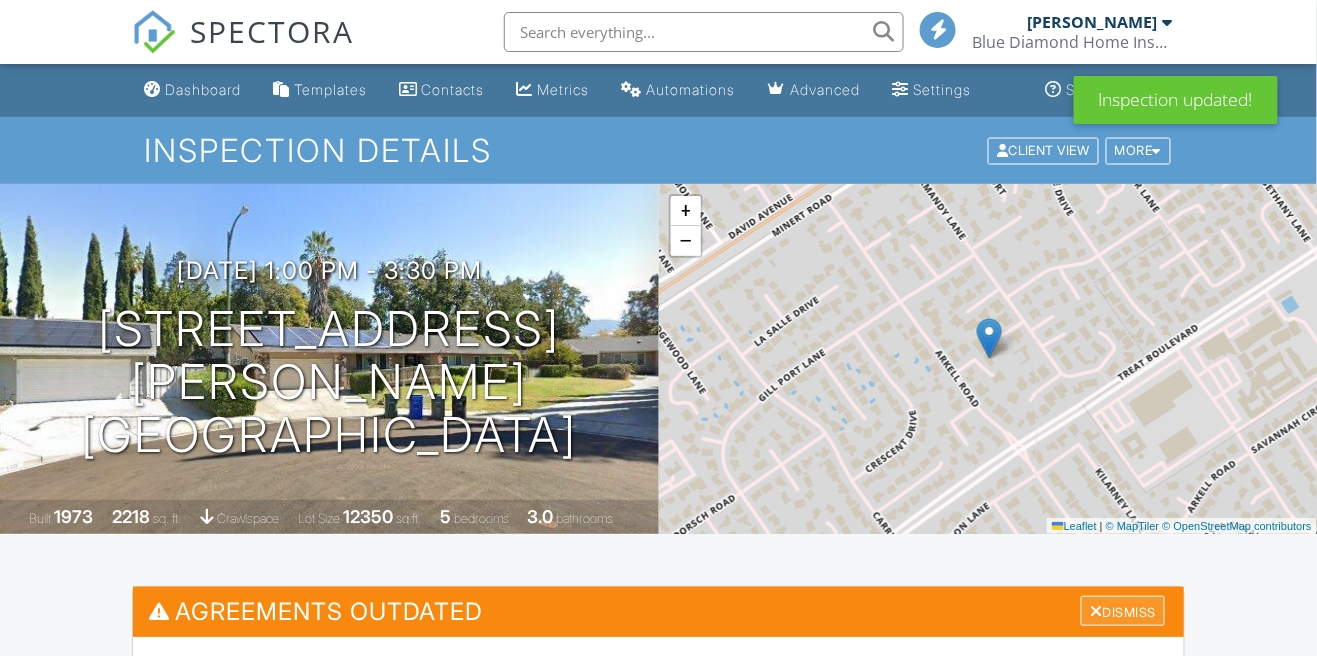 click on "Dismiss" at bounding box center [1123, 611] 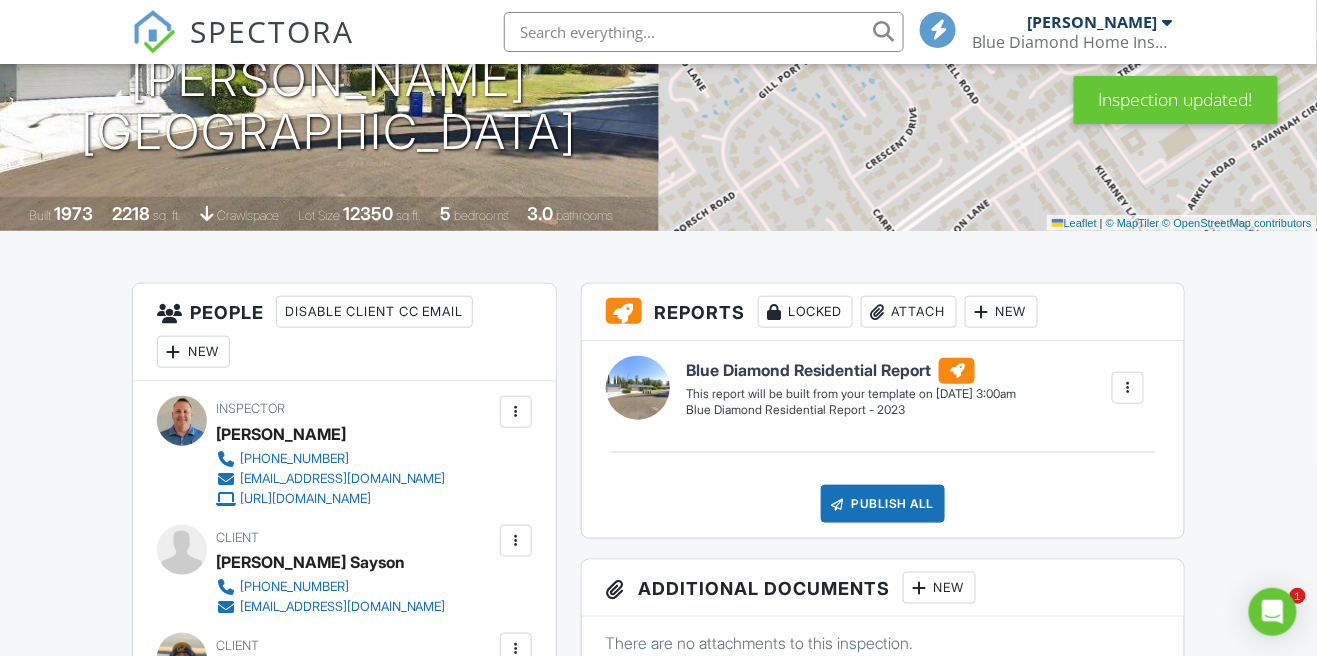 scroll, scrollTop: 375, scrollLeft: 0, axis: vertical 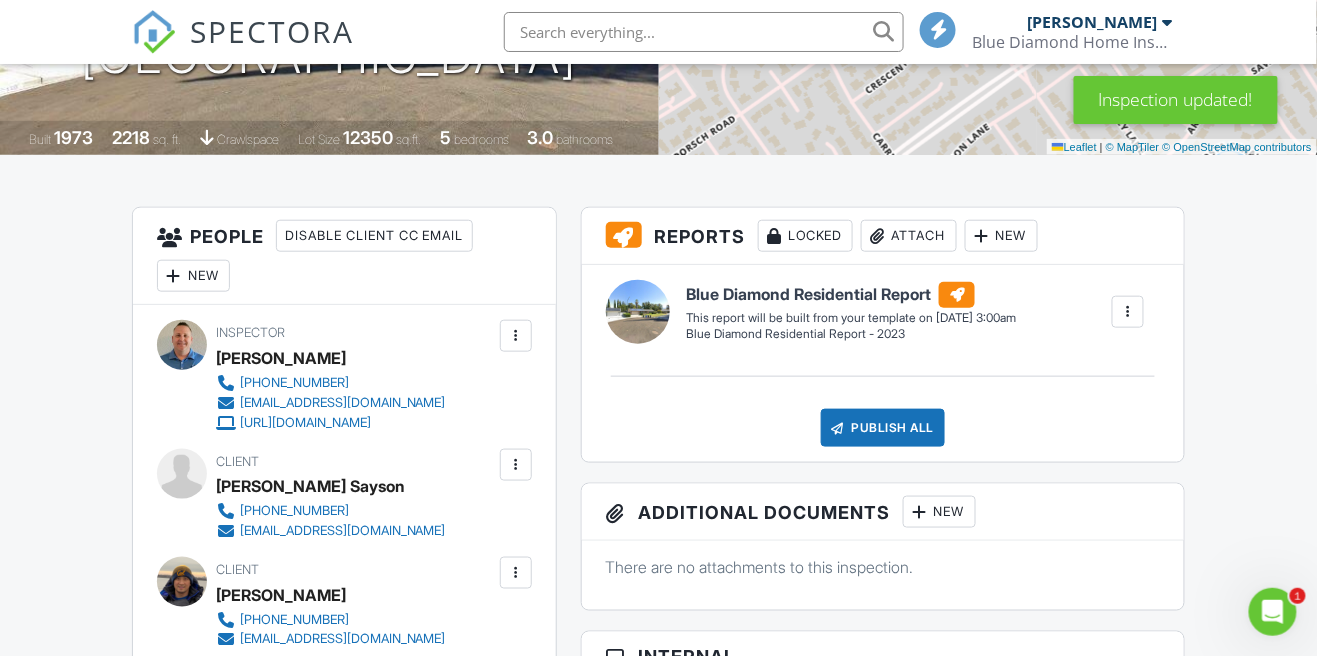 click at bounding box center (516, 465) 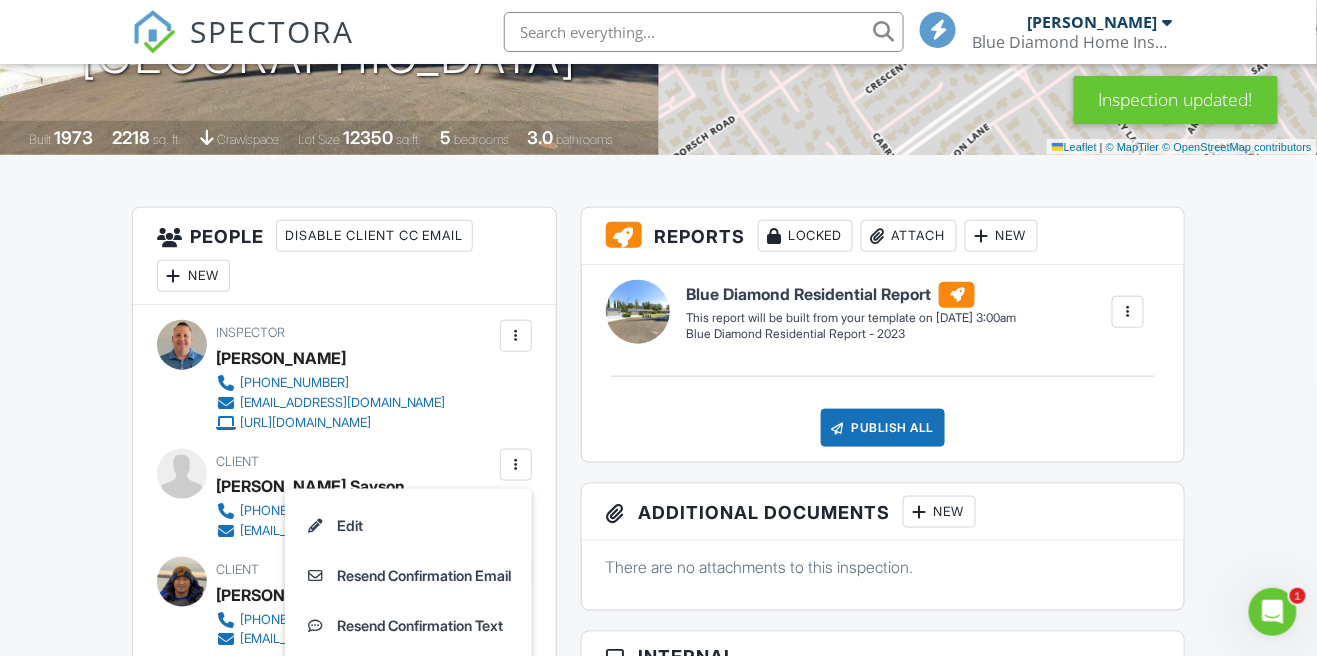 click on "Dashboard
Templates
Contacts
Metrics
Automations
Advanced
Settings
Support Center
Inspection Details
Client View
More
Property Details
Reschedule
Reorder / Copy
Share
Cancel
Delete
Print Order
Convert to V9
Enable Pass on CC Fees
View Change Log
07/15/2025  1:00 pm
- 3:30 pm
2421 Wasden Ct
Walnut Creek, CA 94598
Built
1973
2218
sq. ft.
crawlspace
Lot Size
12350
sq.ft.
5
bedrooms
3.0
bathrooms
+ −  Leaflet   |   © MapTiler   © OpenStreetMap contributors
All emails and texts are disabled for this inspection!
Turn on emails and texts
Turn on and Requeue Notifications
Agreements Outdated
Dismiss
Update Agreements" at bounding box center [658, 1223] 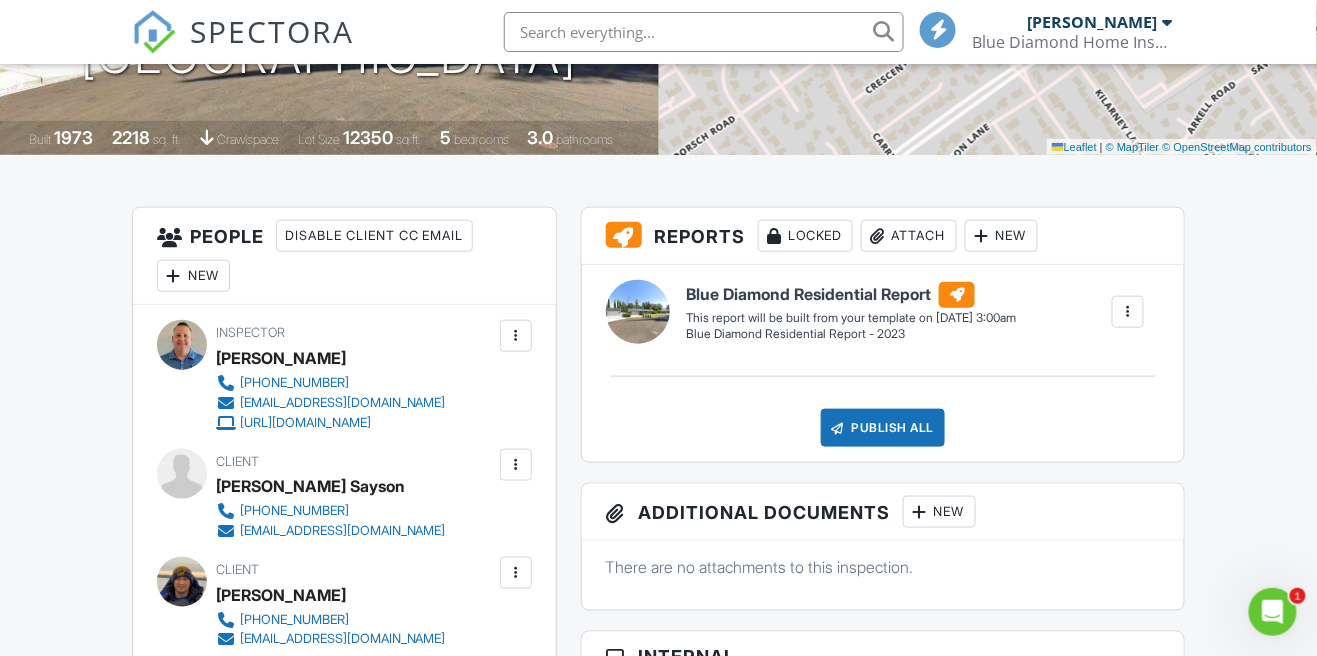 click at bounding box center (516, 465) 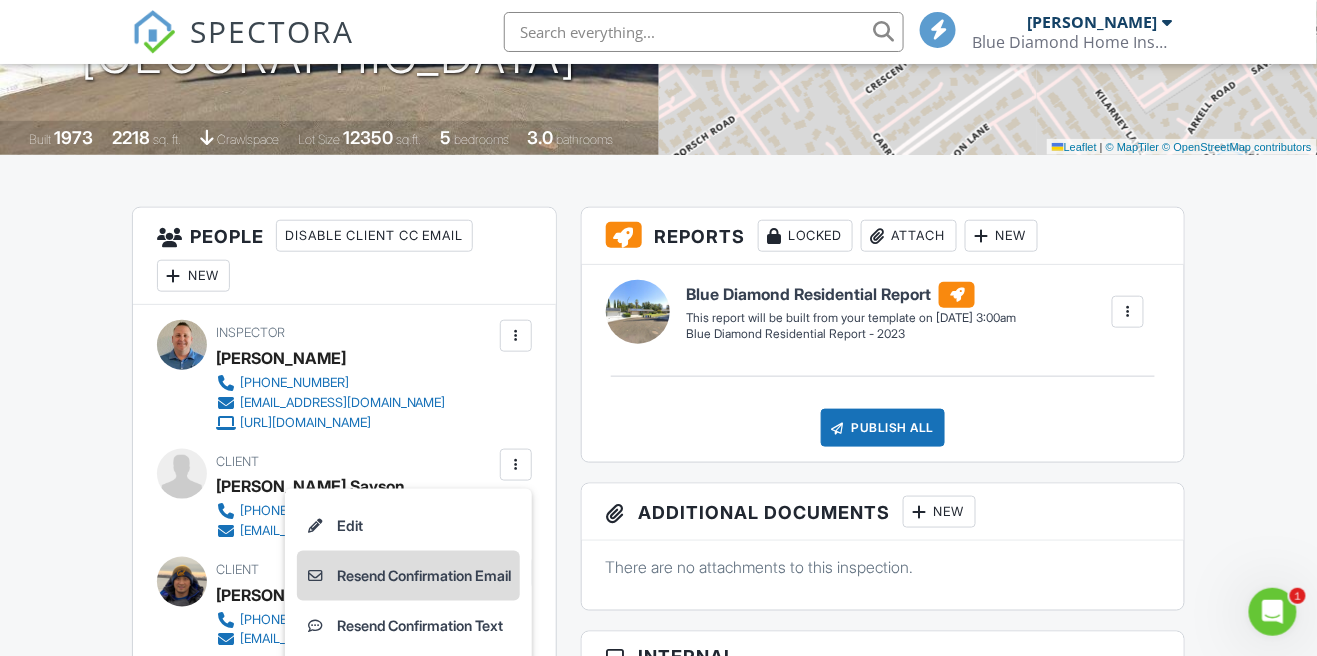 click on "Resend Confirmation Email" at bounding box center (408, 576) 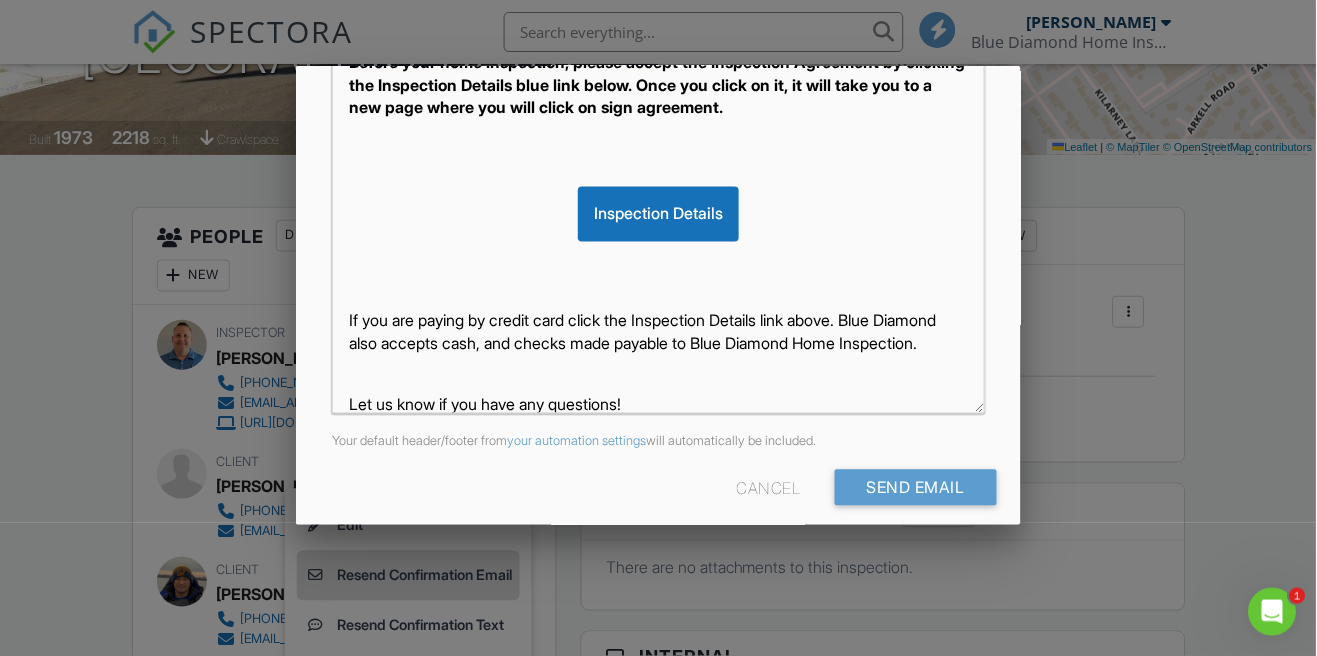 scroll, scrollTop: 522, scrollLeft: 0, axis: vertical 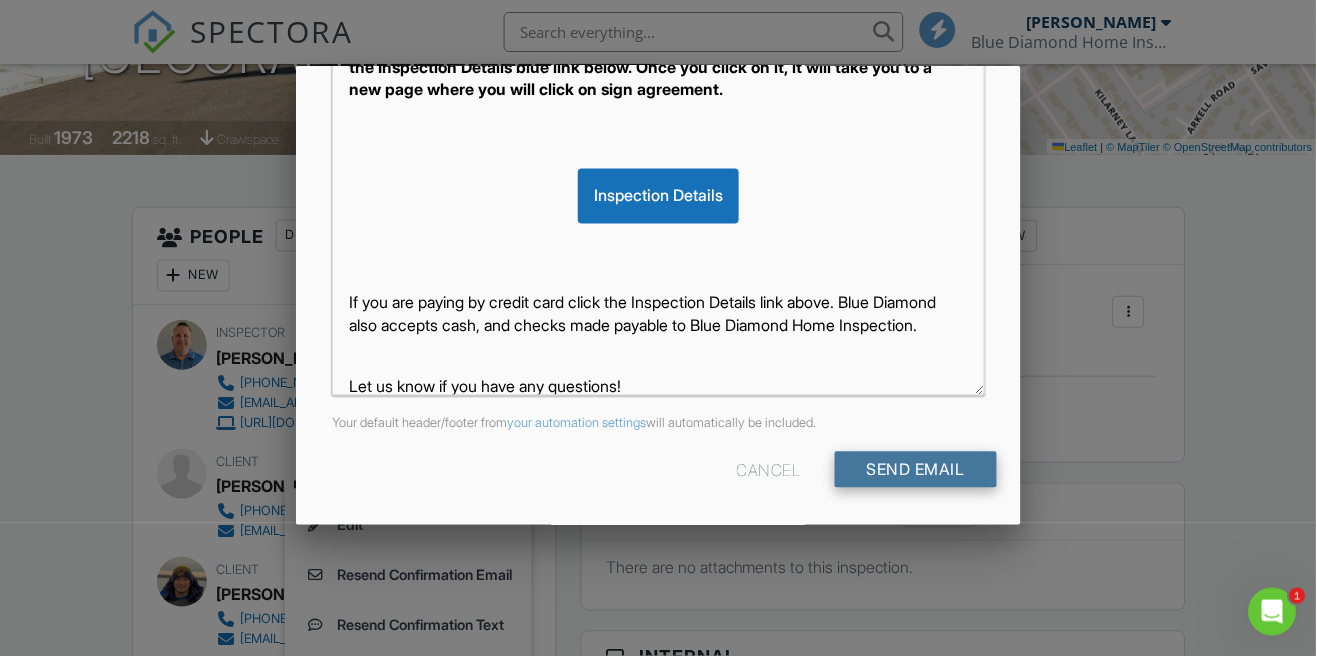 click on "Send Email" at bounding box center (916, 470) 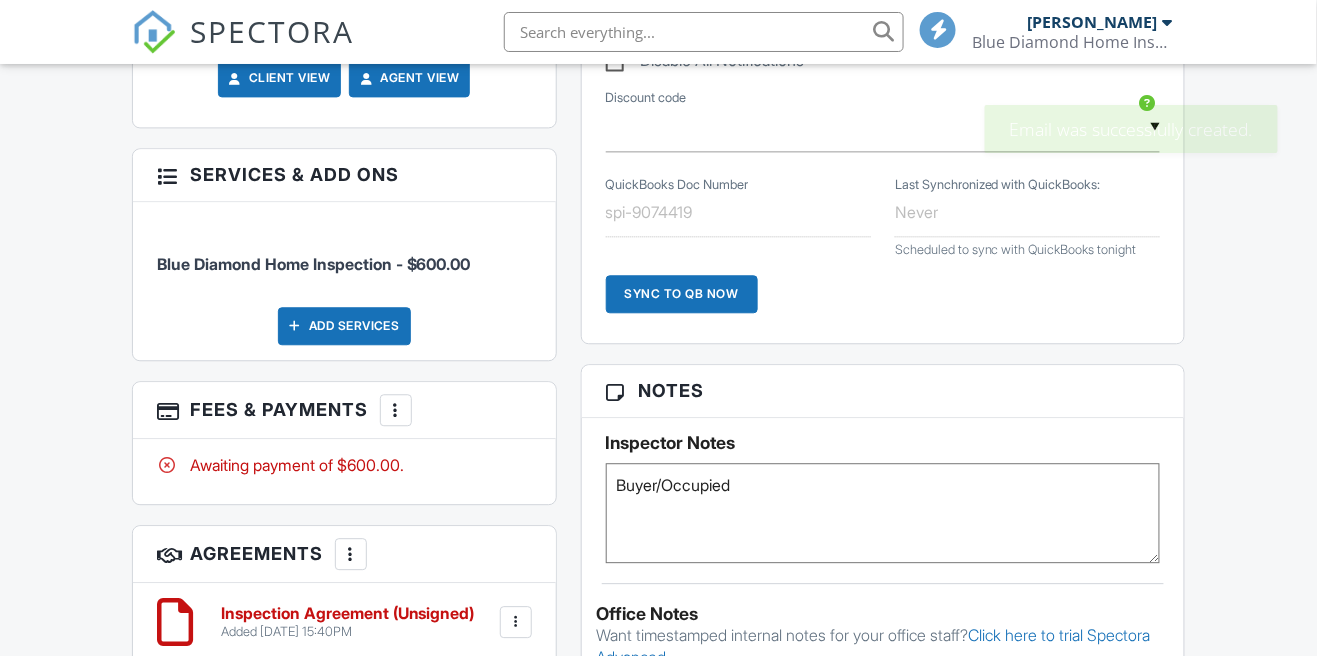 scroll, scrollTop: 1387, scrollLeft: 0, axis: vertical 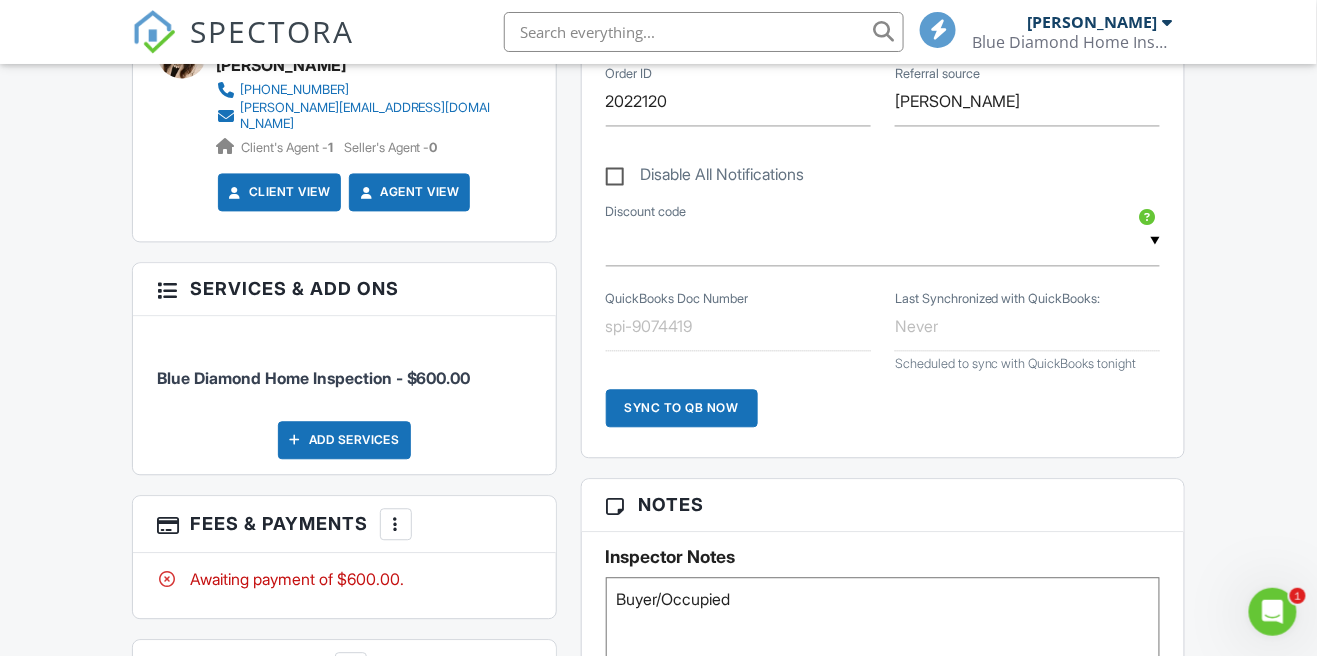 click on "[PERSON_NAME]" at bounding box center [1099, 22] 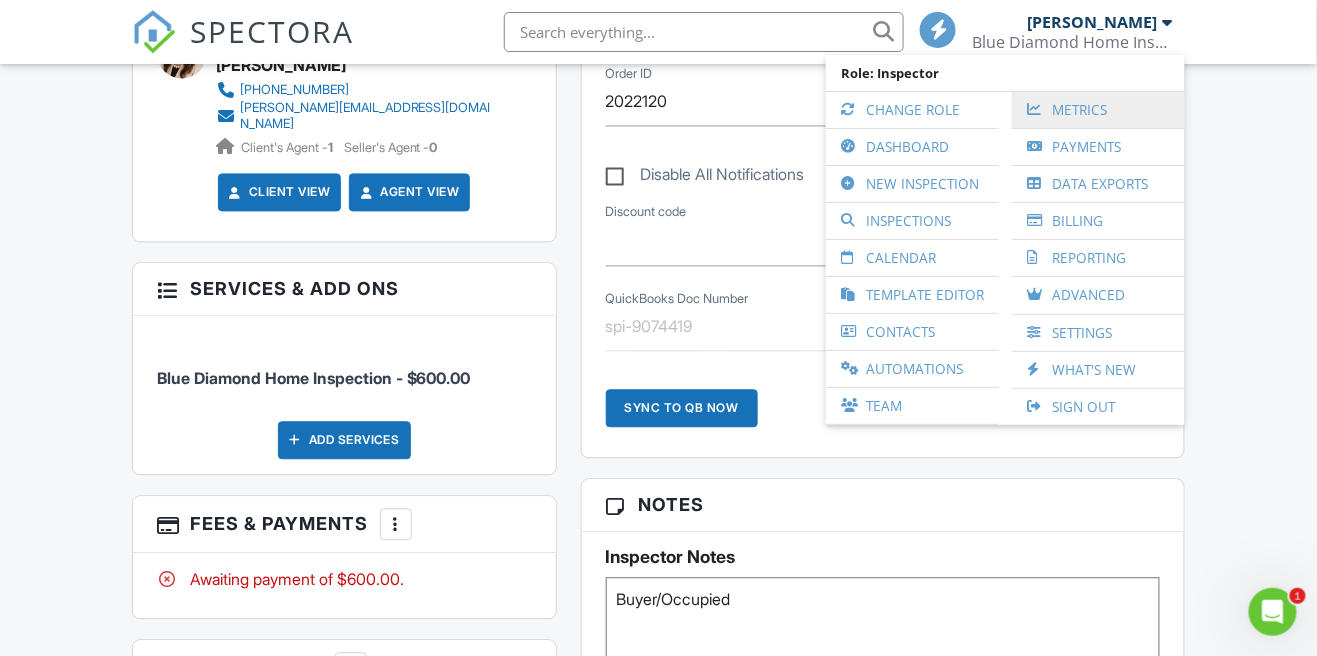 click on "Metrics" at bounding box center (1098, 110) 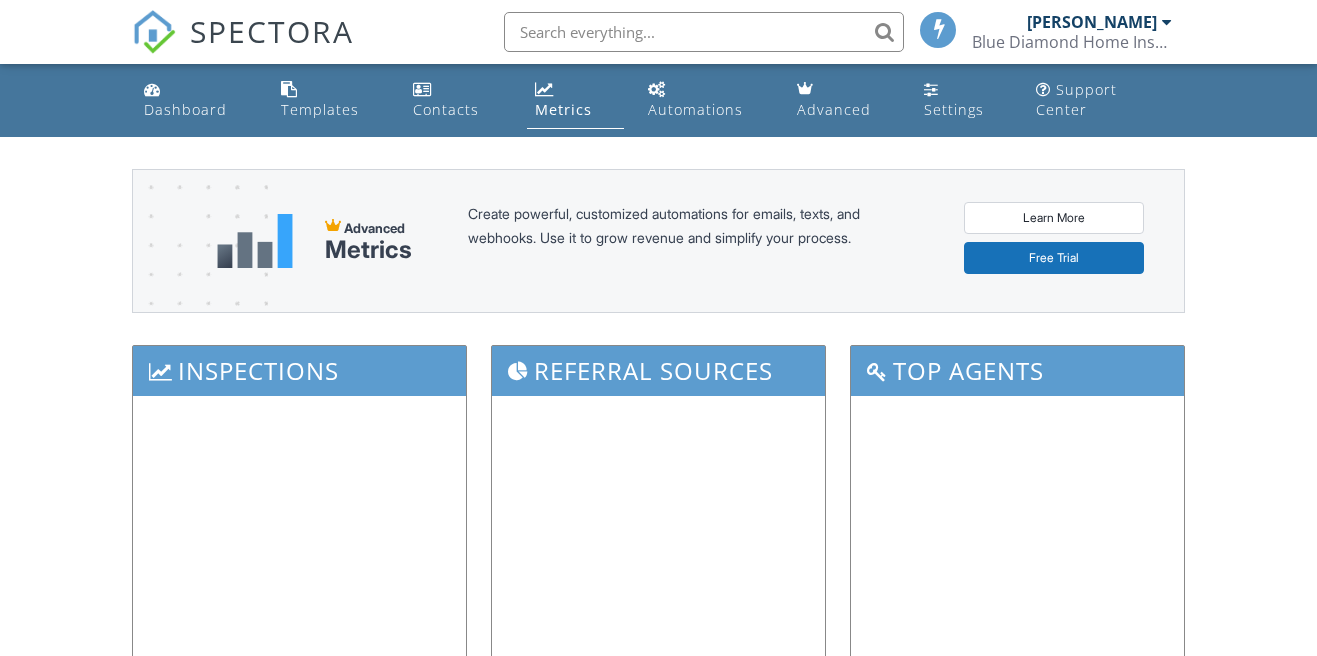 scroll, scrollTop: 0, scrollLeft: 0, axis: both 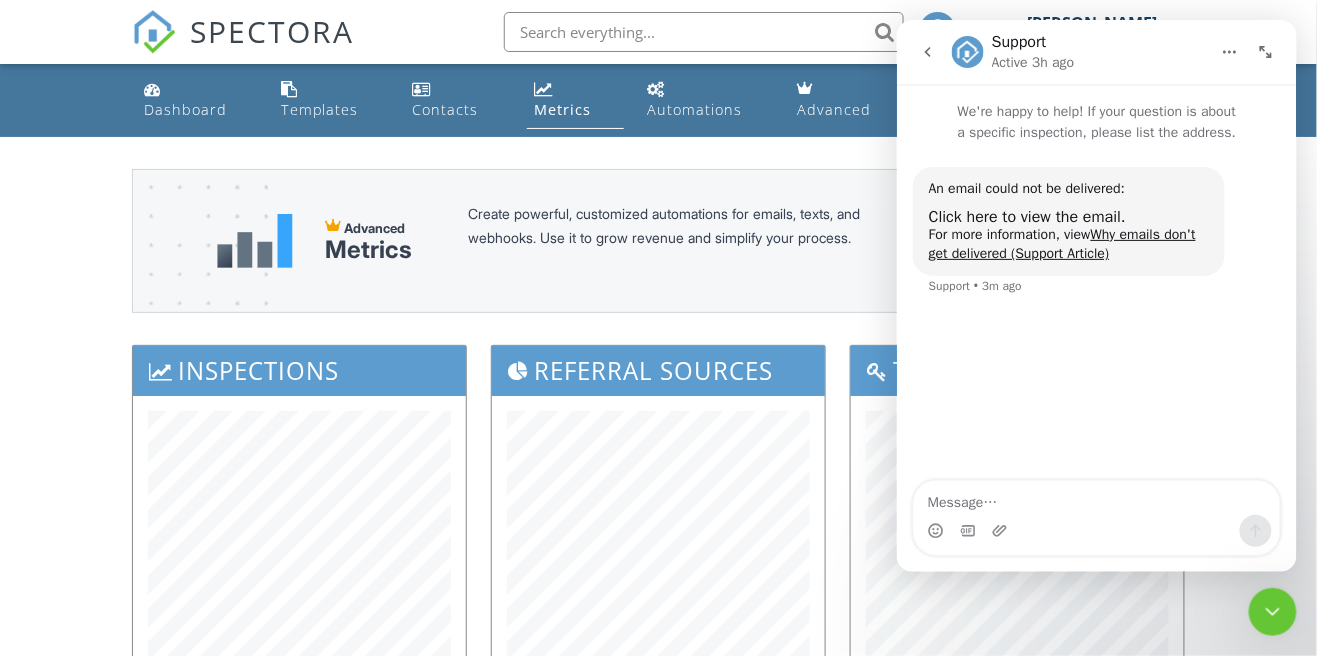 click 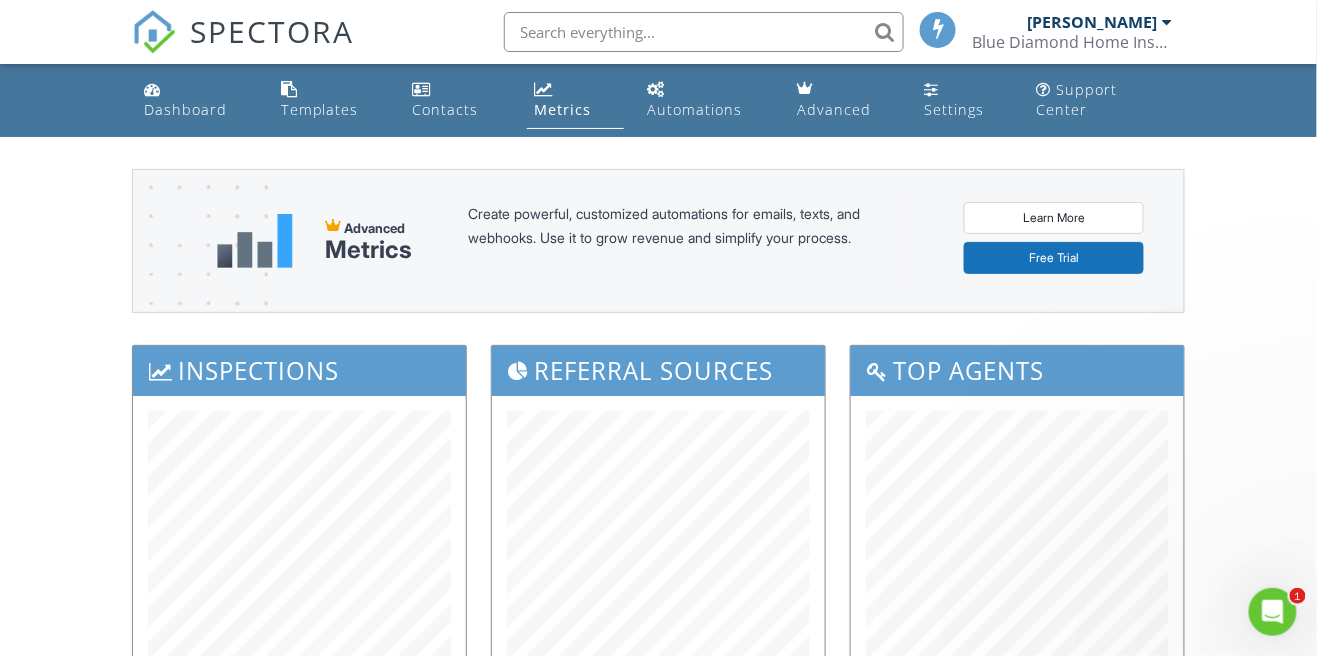 scroll, scrollTop: 0, scrollLeft: 0, axis: both 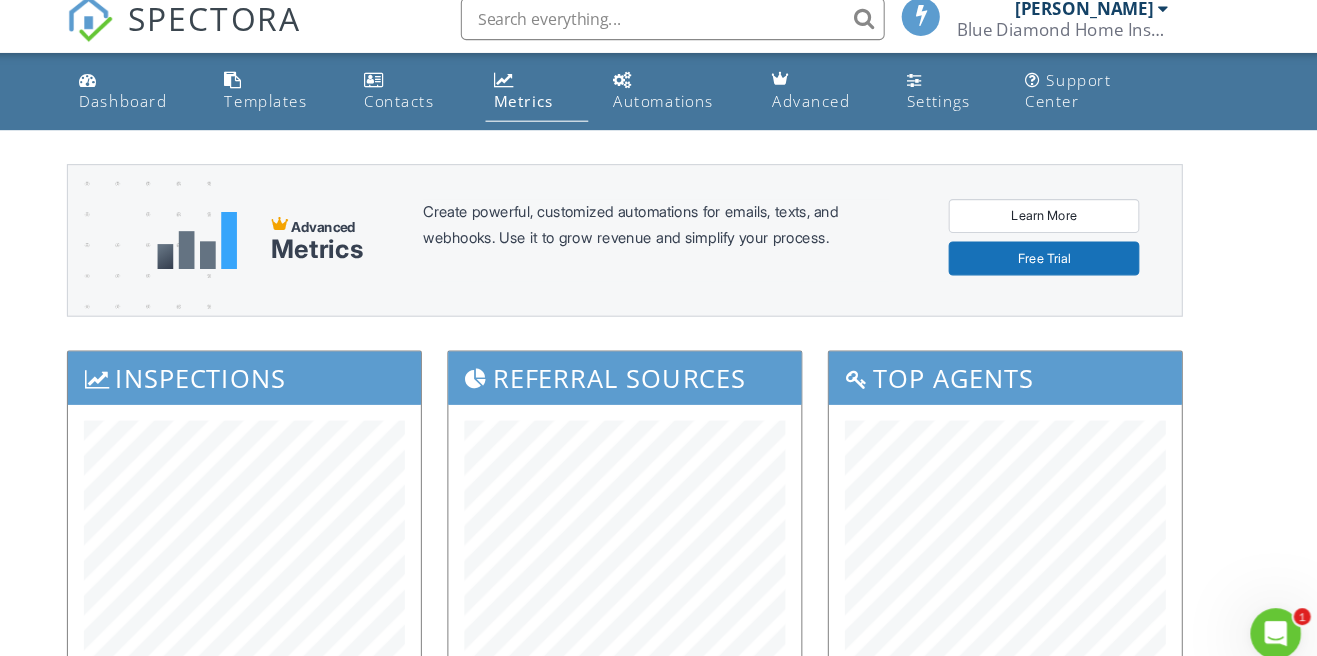 click on "Blue Diamond Home Inspection Inc." at bounding box center [1072, 42] 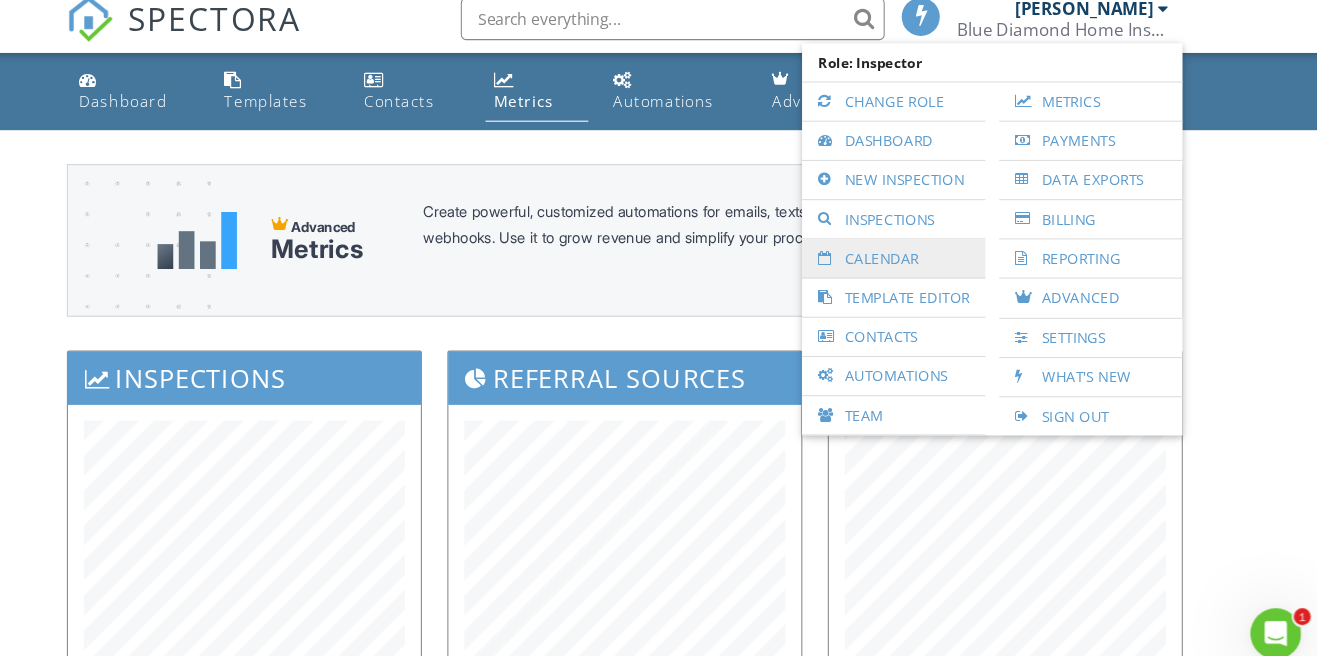 click on "Calendar" at bounding box center (912, 258) 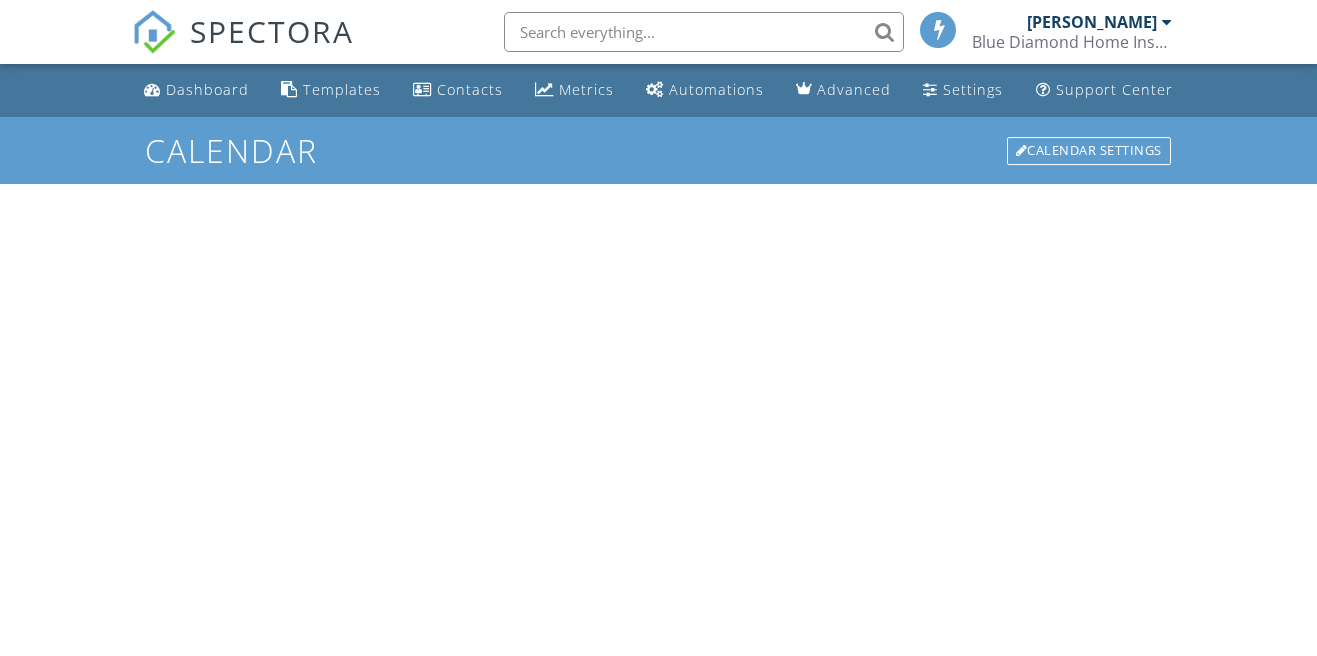 scroll, scrollTop: 0, scrollLeft: 0, axis: both 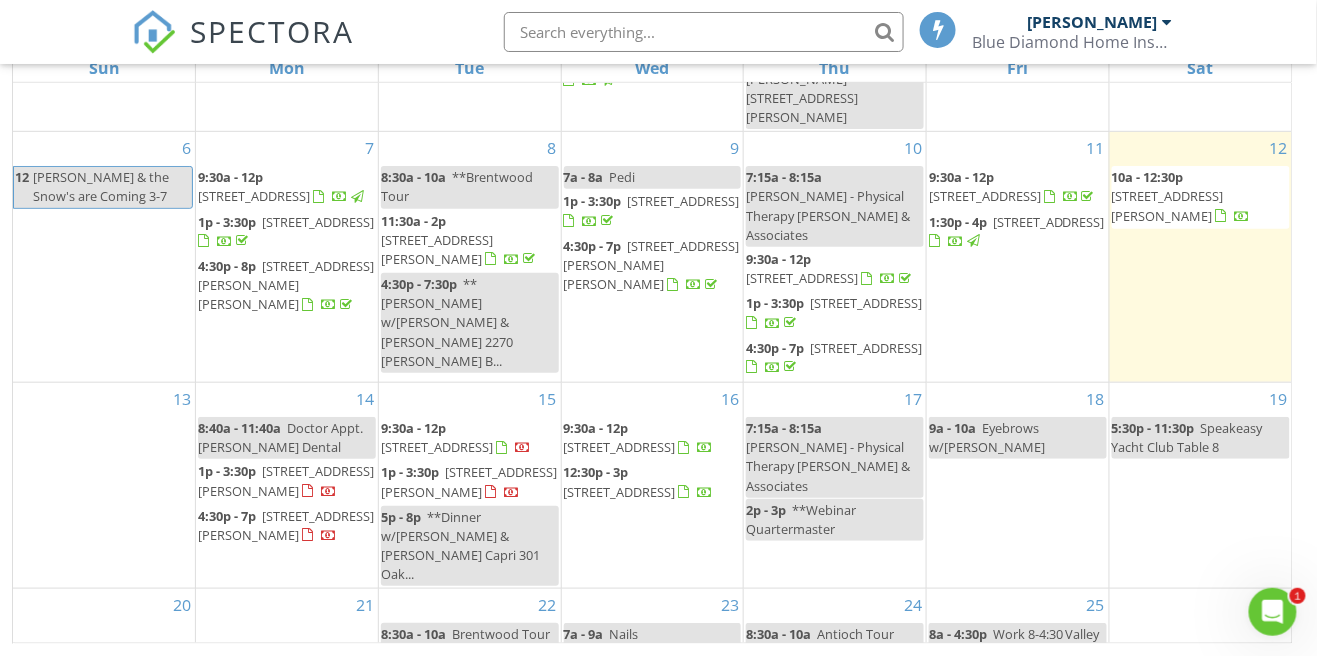 click at bounding box center (1272, 611) 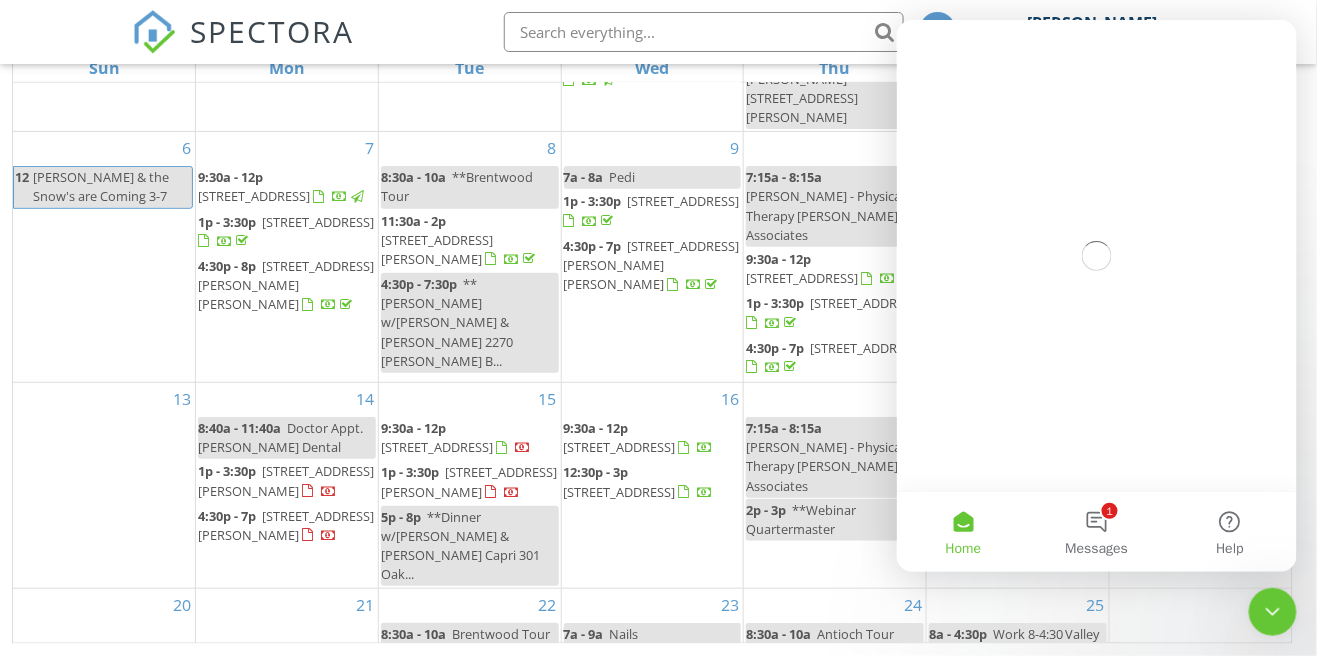 scroll, scrollTop: 0, scrollLeft: 0, axis: both 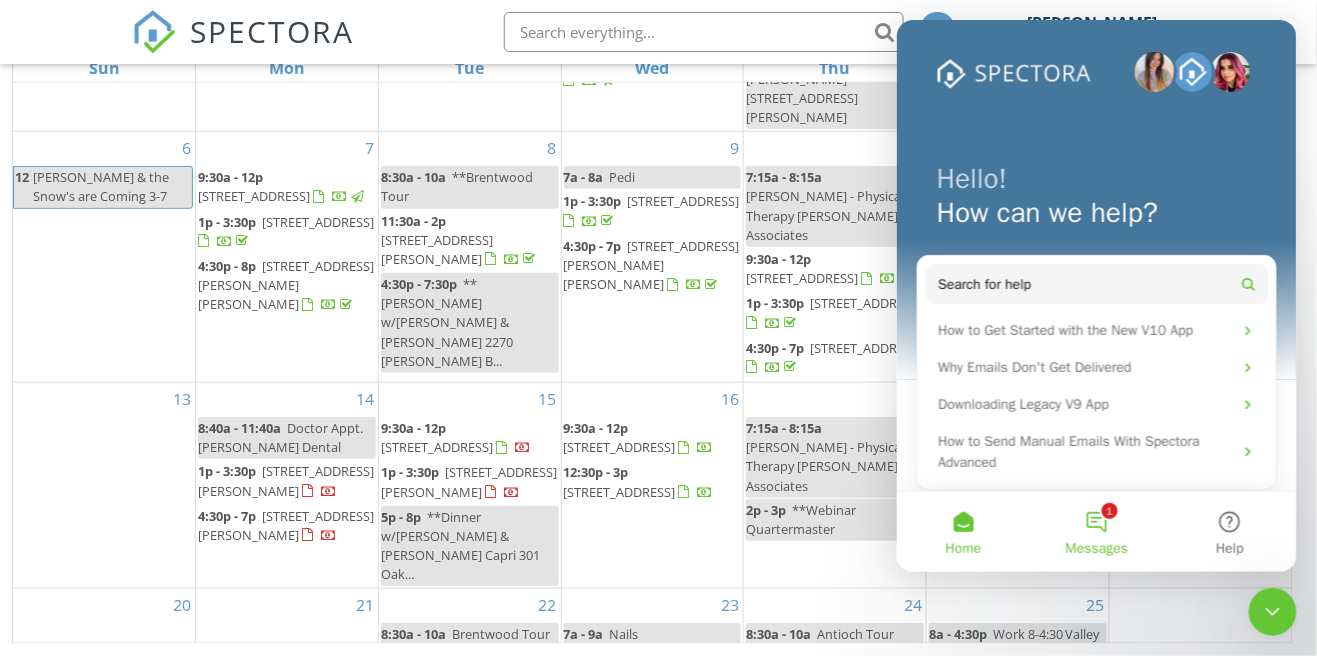 click on "1 Messages" at bounding box center [1095, 531] 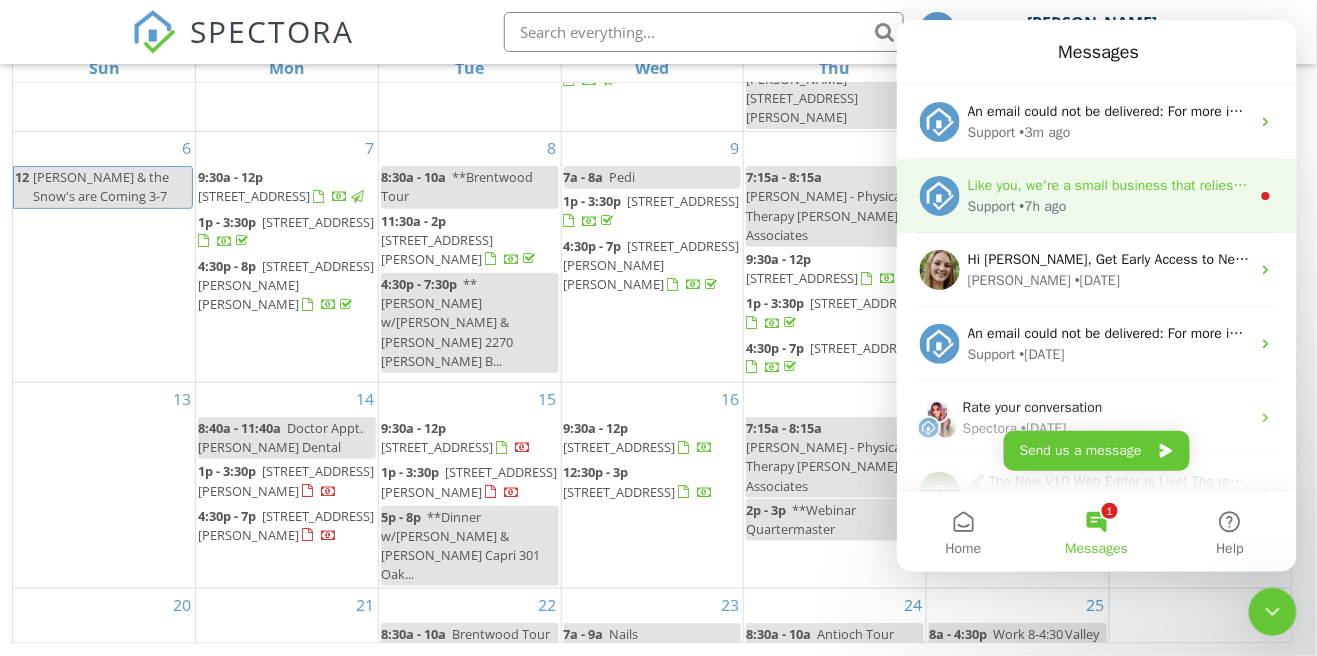 click on "Support •  7h ago" at bounding box center [1108, 205] 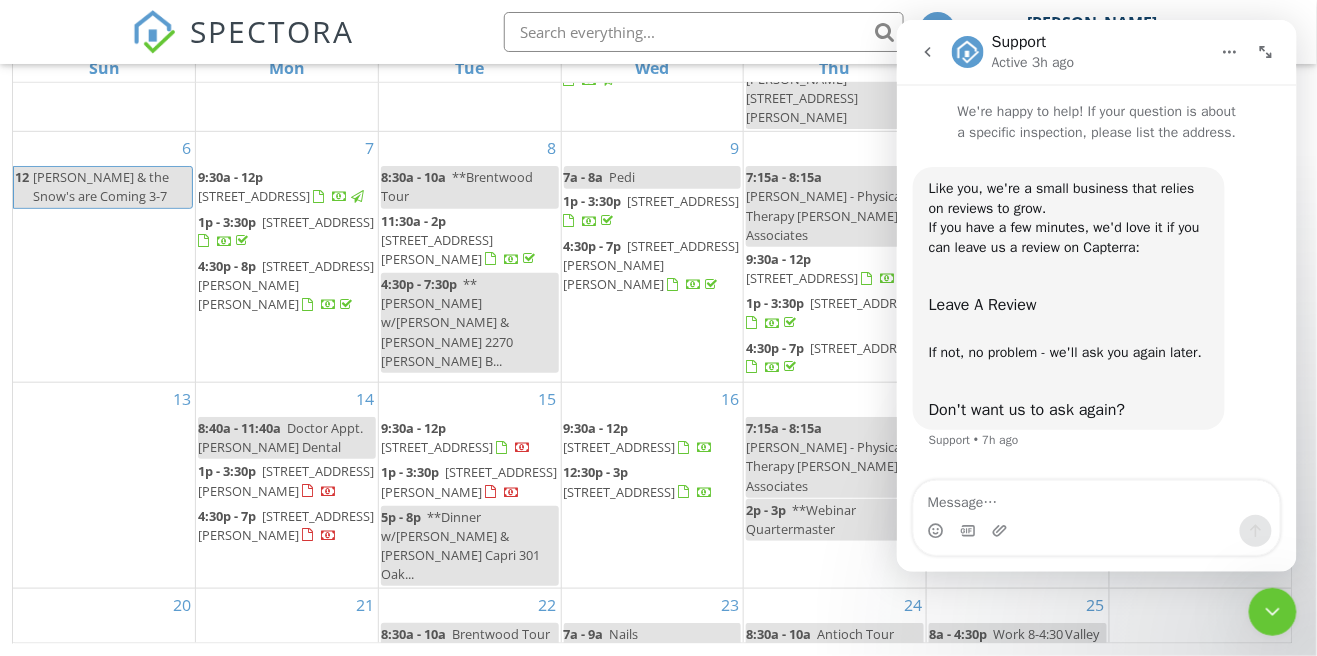 scroll, scrollTop: 342, scrollLeft: 0, axis: vertical 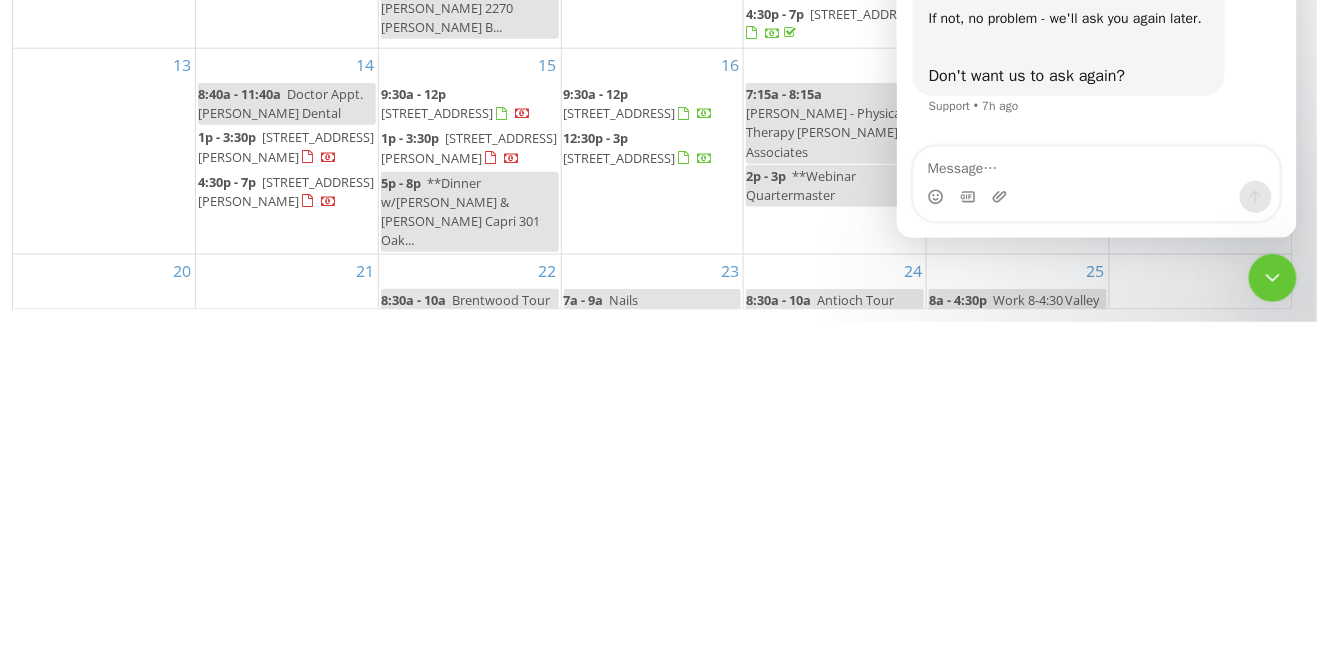 click 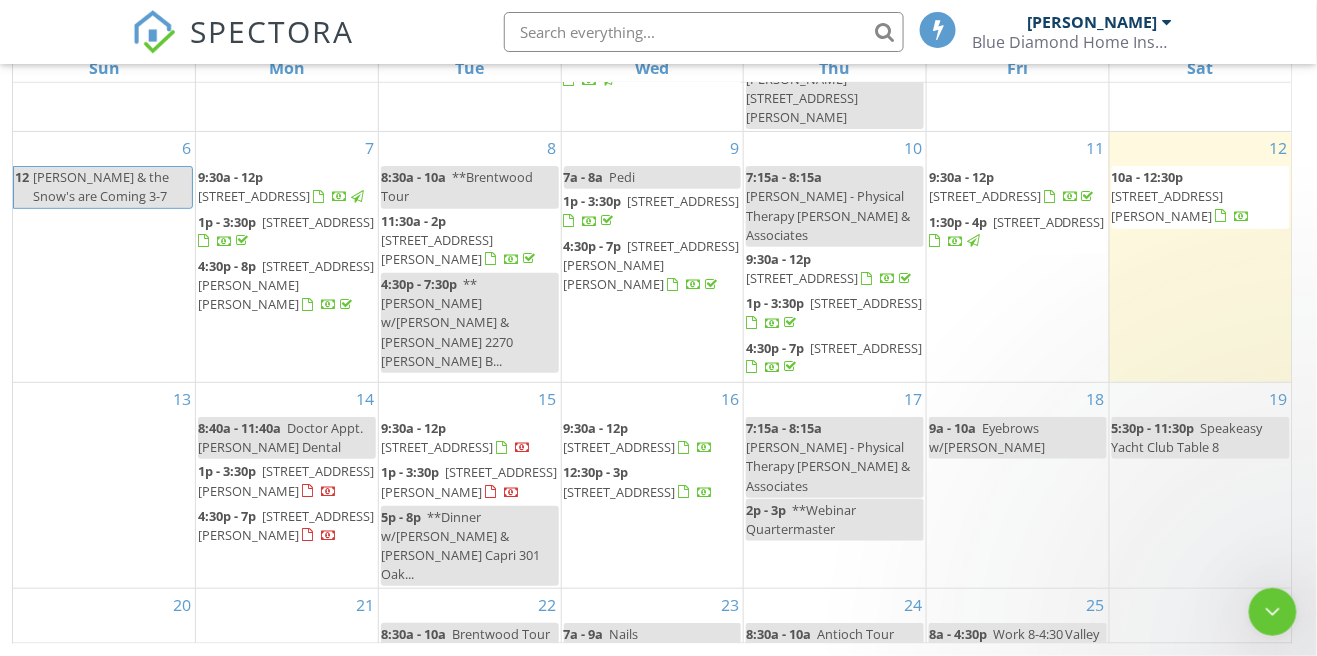 scroll, scrollTop: 0, scrollLeft: 0, axis: both 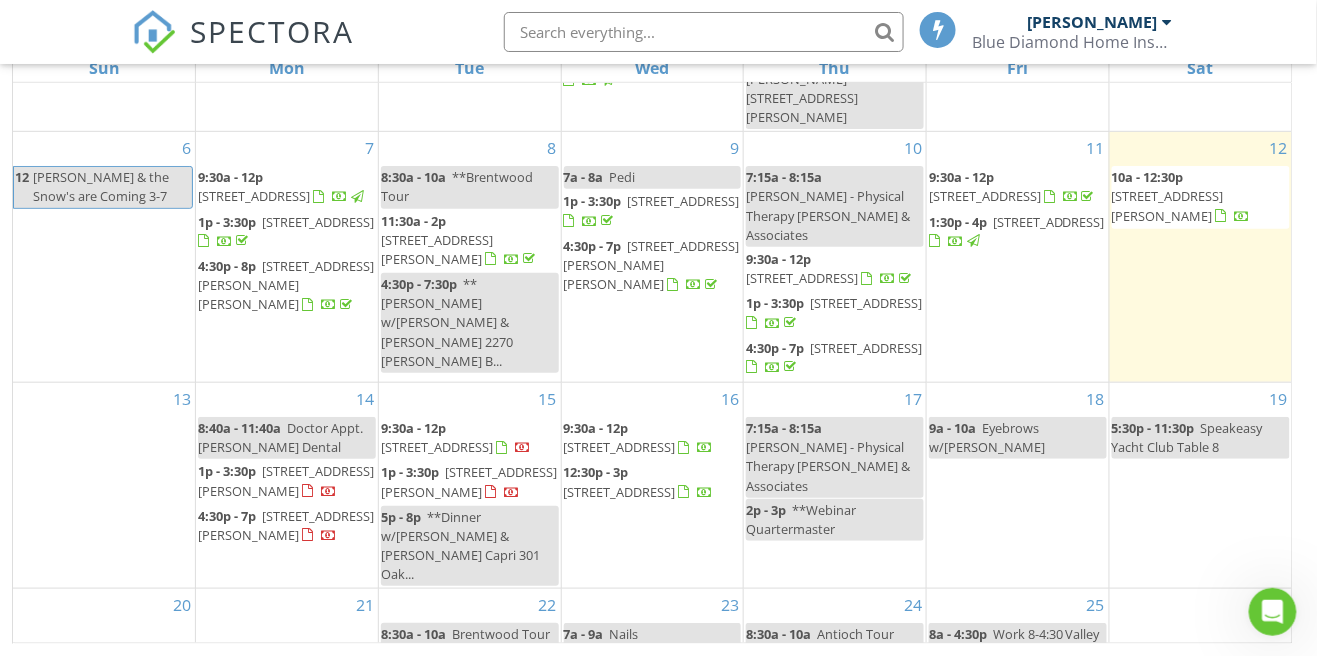 click on "12:30p - 9p
Ginamarie 's Oasis" at bounding box center (470, 811) 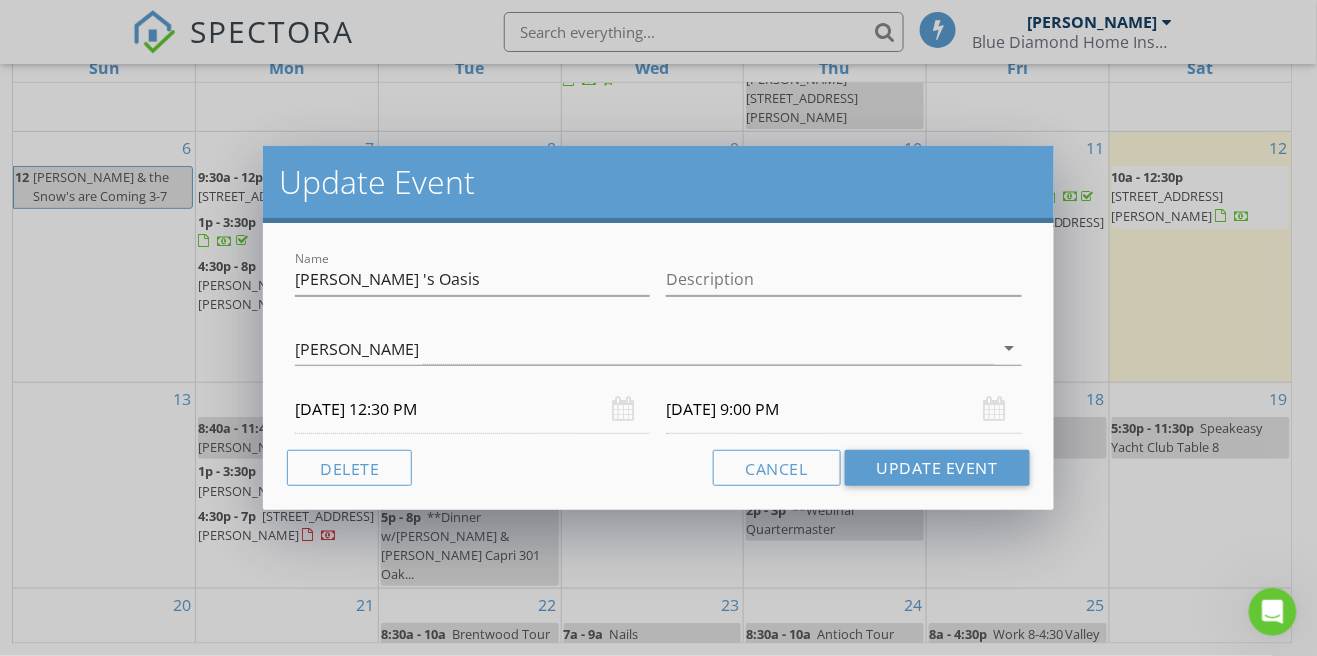 click on "Name Ginamarie 's Oasis   Description   Shanen Dawson arrow_drop_down     07/29/2025 12:30 PM   07/29/2025 9:00 PM       Delete   Cancel   Update Event" at bounding box center (658, 366) 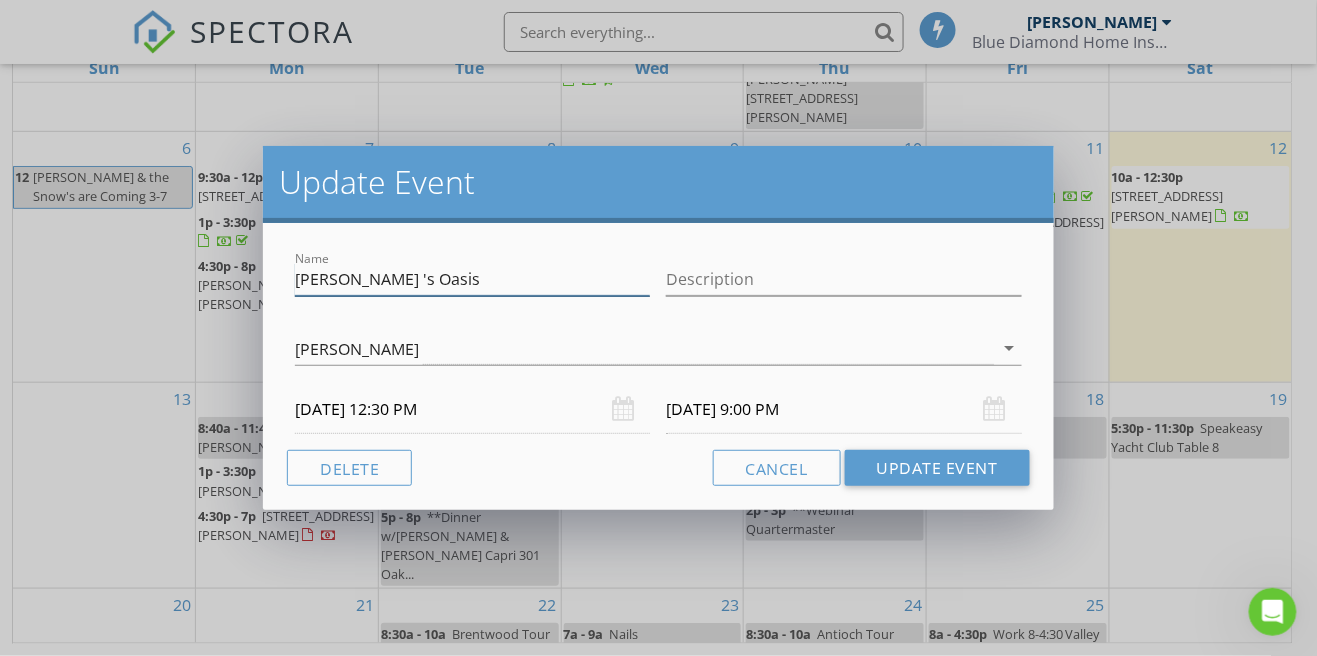 click on "Ginamarie 's Oasis" at bounding box center (472, 279) 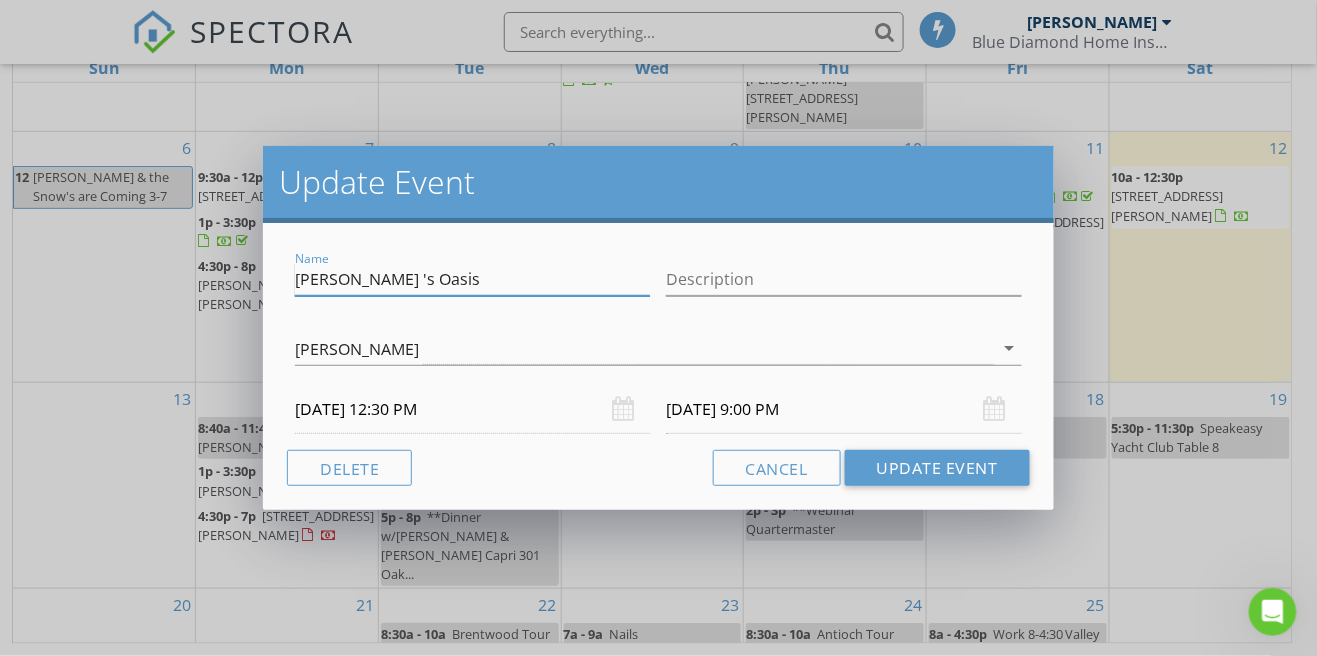 scroll, scrollTop: 362, scrollLeft: 0, axis: vertical 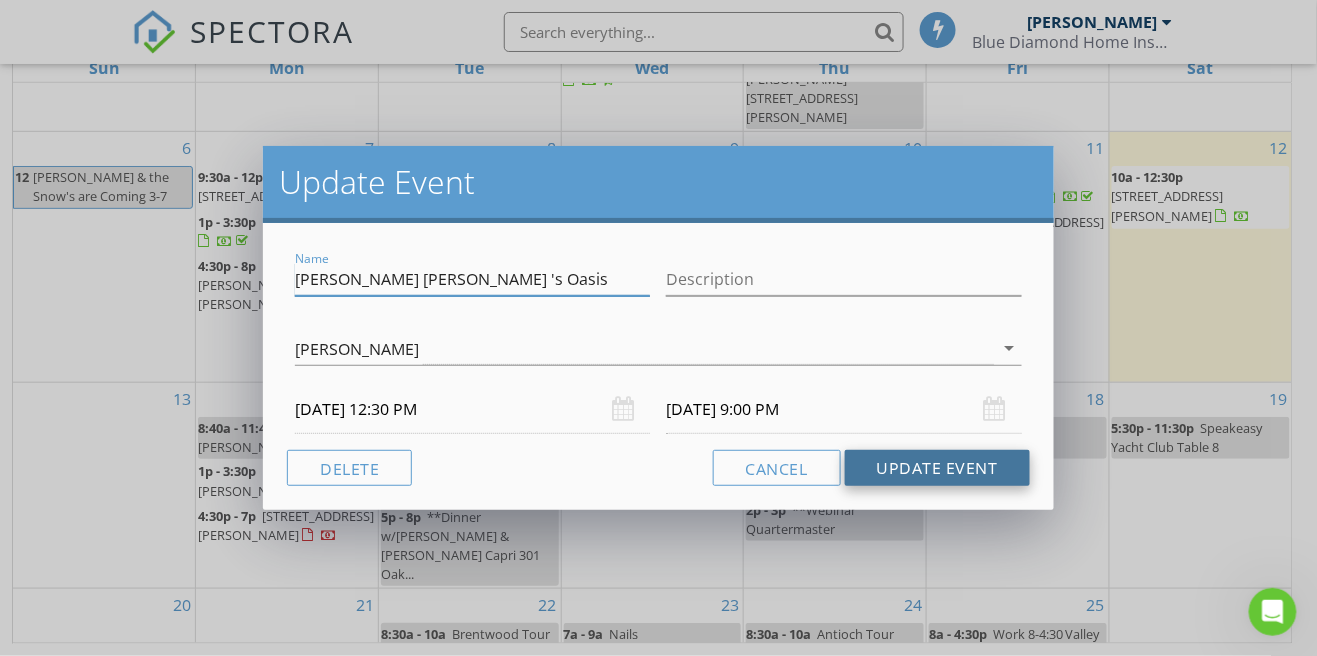 type on "[PERSON_NAME] [PERSON_NAME] 's Oasis" 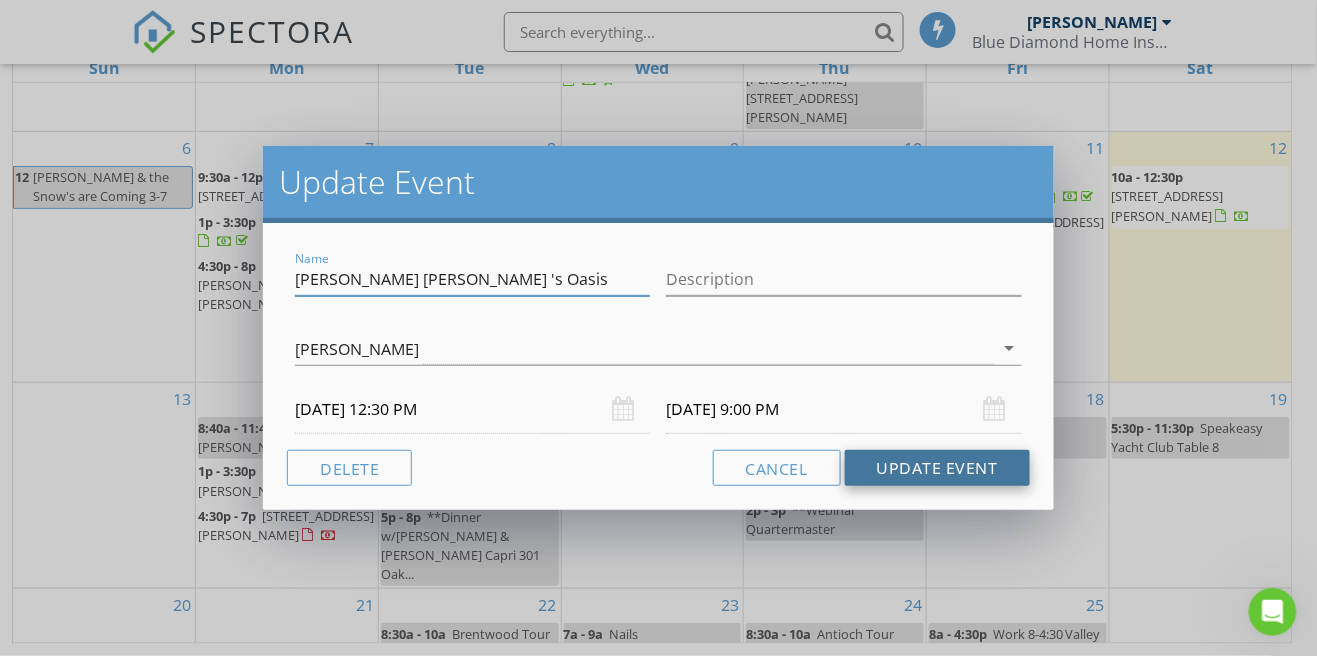 click on "Update Event" at bounding box center [937, 468] 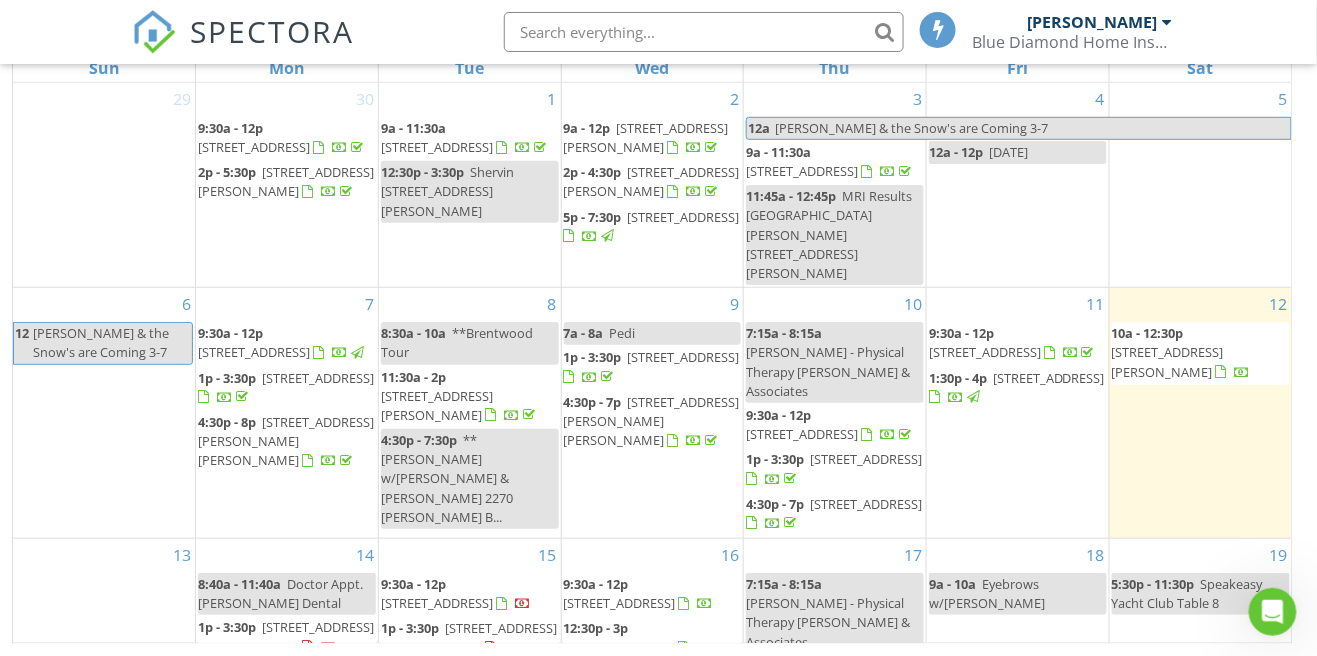 scroll, scrollTop: 156, scrollLeft: 0, axis: vertical 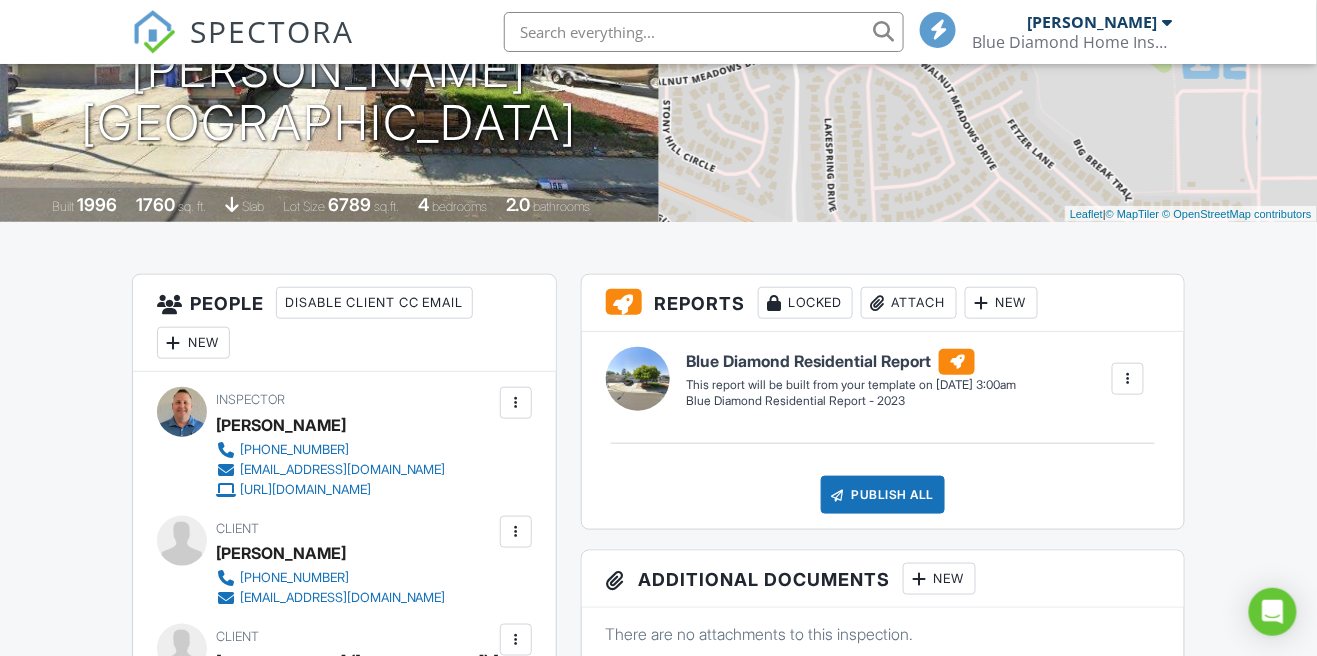 click at bounding box center (174, 343) 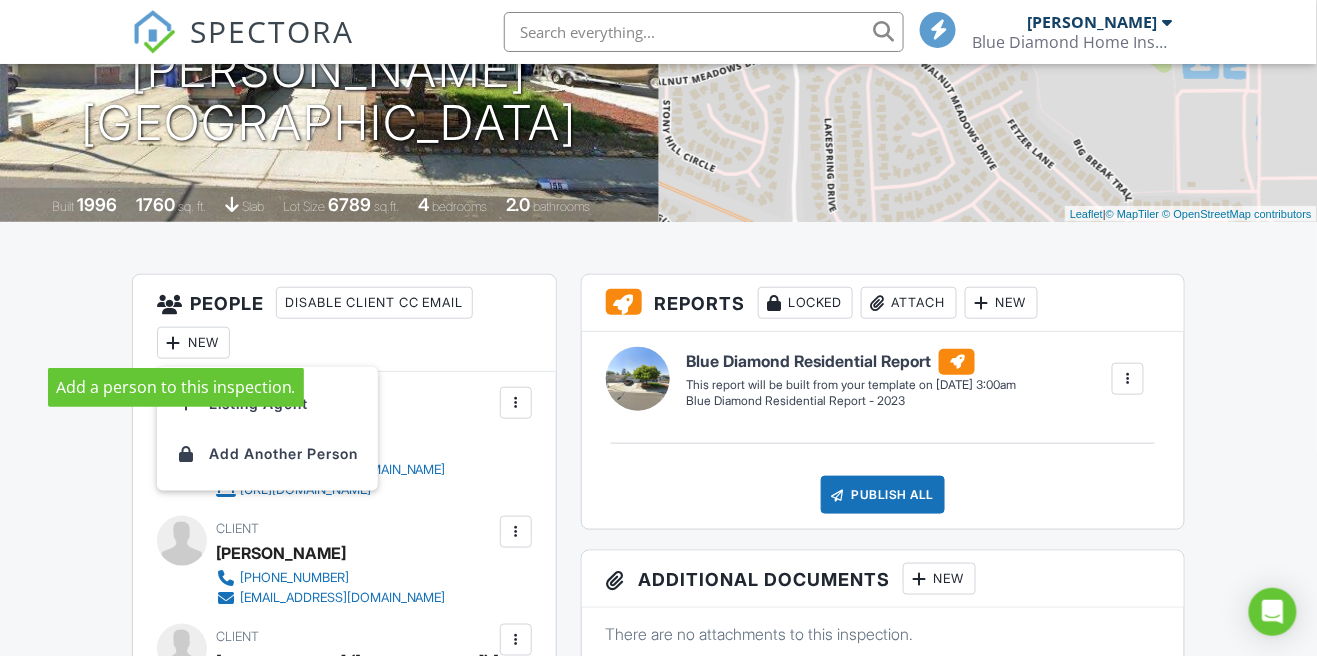 click on "Dashboard
Templates
Contacts
Metrics
Automations
Advanced
Settings
Support Center
Inspection Details
Client View
More
Property Details
Reschedule
Reorder / Copy
Share
Cancel
Delete
Print Order
Convert to V9
Enable Pass on CC Fees
View Change Log
07/14/2025  4:30 pm
- 7:00 pm
155 Walnut Meadows Ct
Oakley, CA 94561
Built
1996
1760
sq. ft.
slab
Lot Size
6789
sq.ft.
4
bedrooms
2.0
bathrooms
+ − Leaflet  |  © MapTiler   © OpenStreetMap contributors
All emails and texts are disabled for this inspection!
Turn on emails and texts
Turn on and Requeue Notifications
Reports
Locked
Attach
New
Edit" at bounding box center [658, 1290] 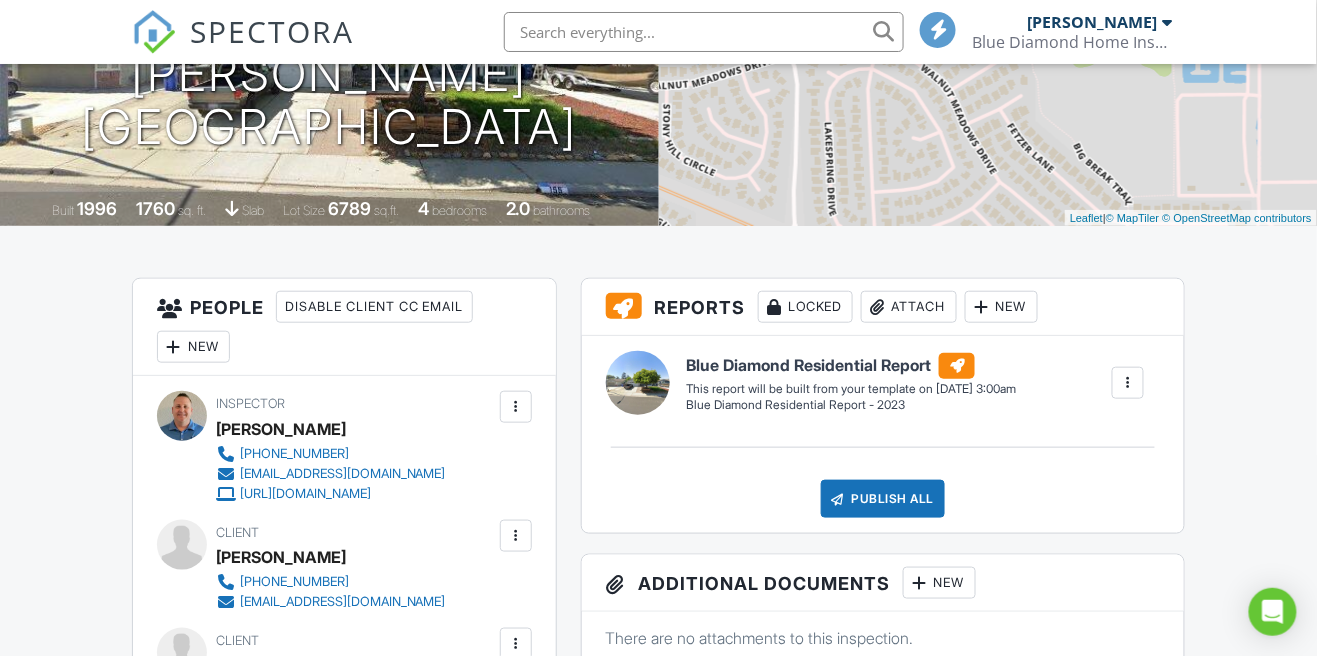 scroll, scrollTop: 0, scrollLeft: 0, axis: both 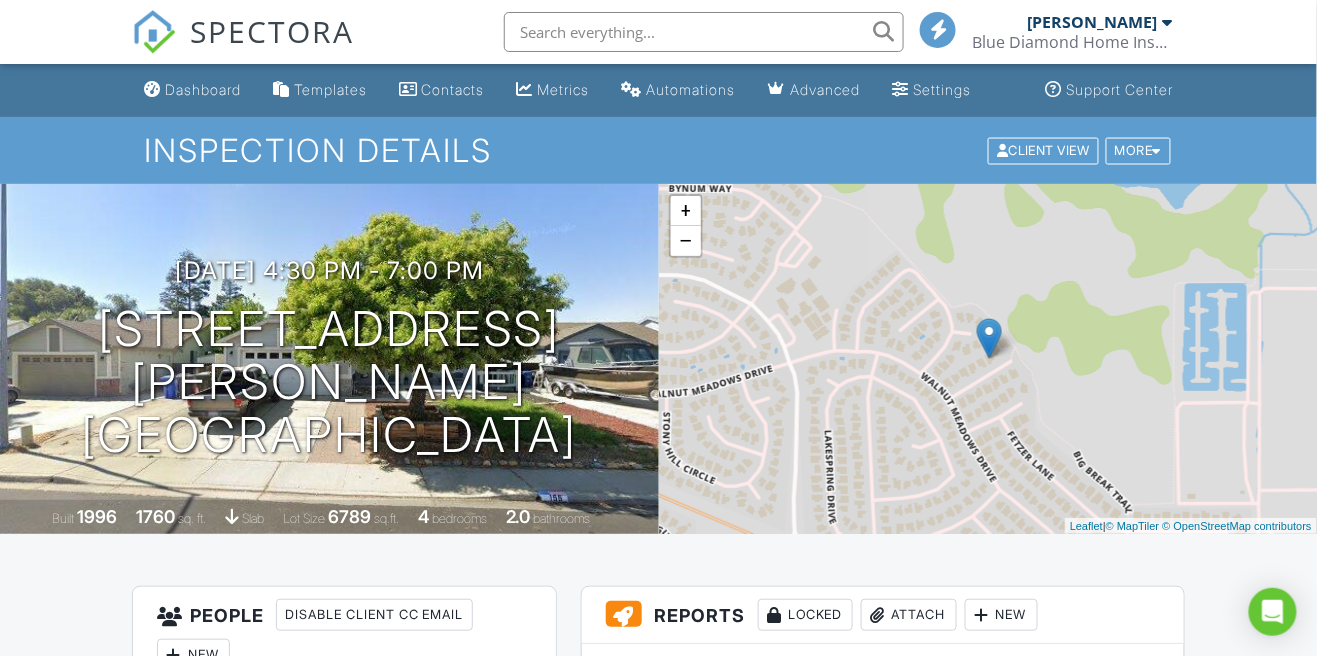 click on "[PERSON_NAME]" at bounding box center (1092, 22) 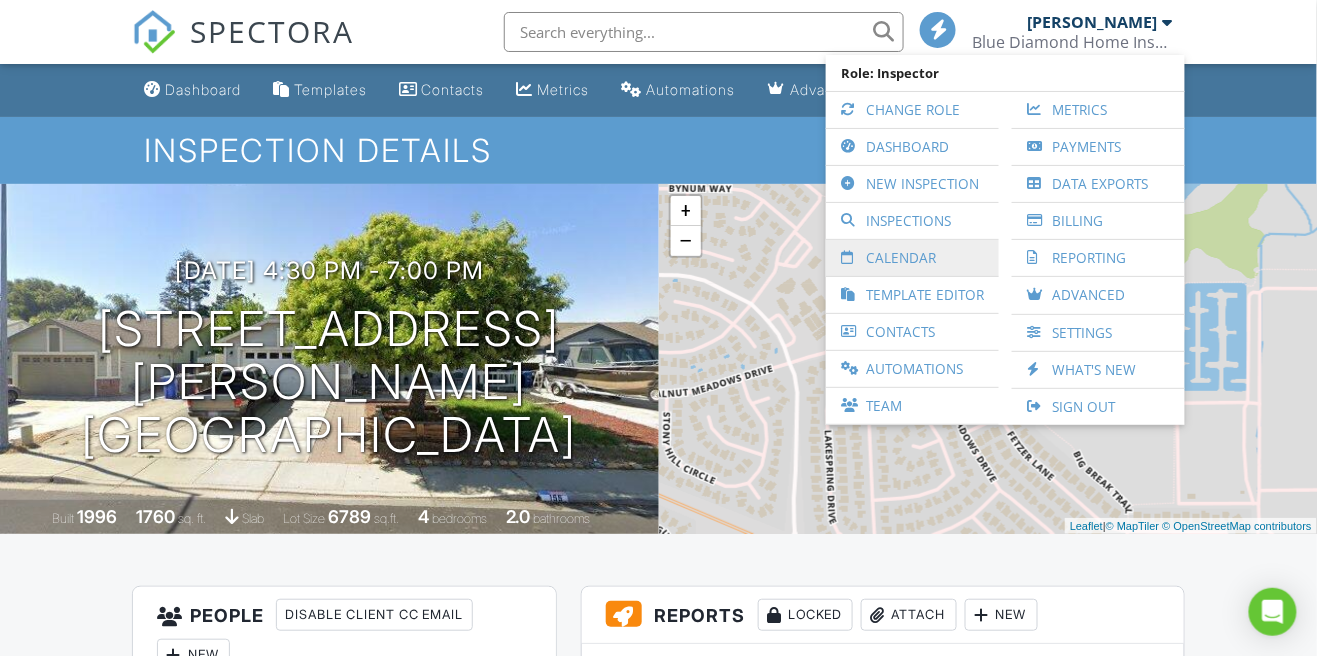 click on "Calendar" at bounding box center [912, 258] 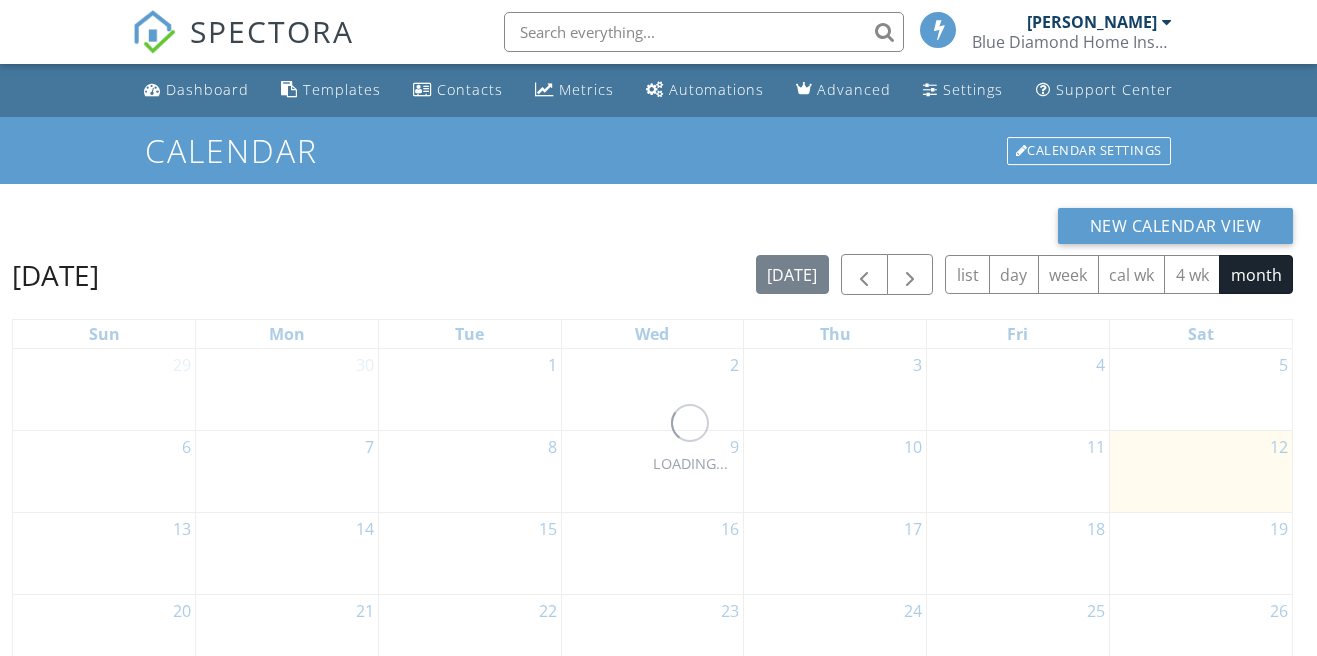 scroll, scrollTop: 0, scrollLeft: 0, axis: both 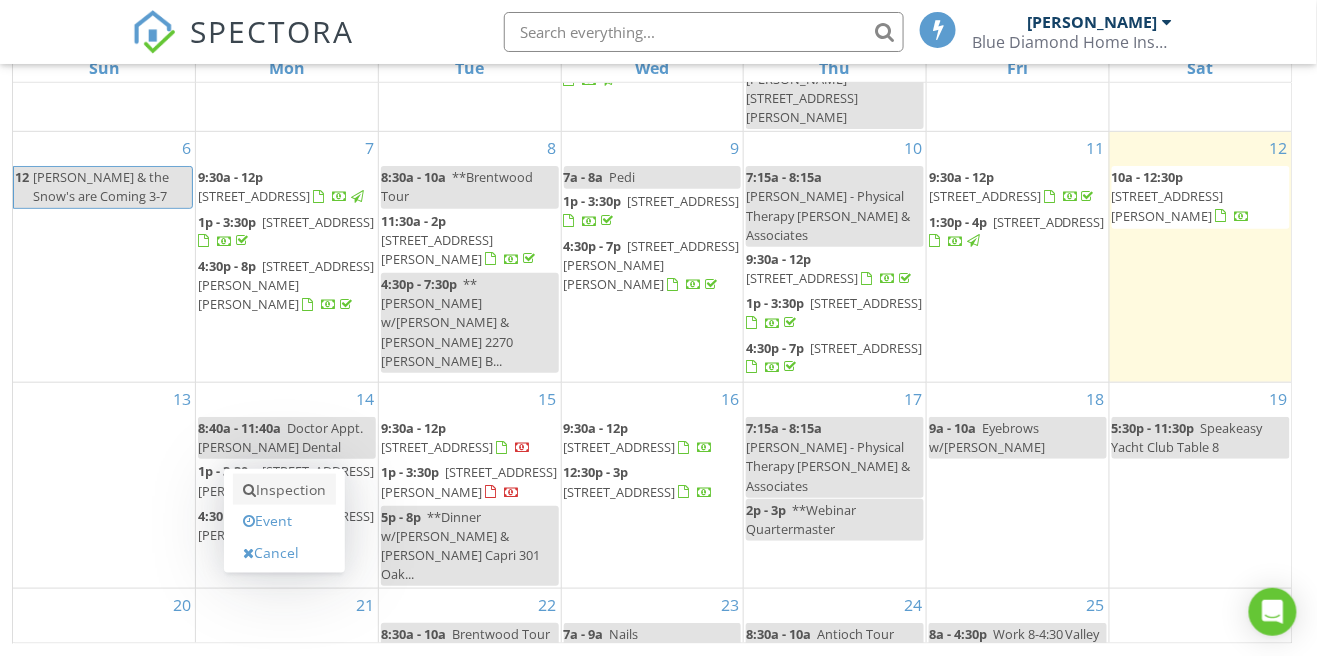 click on "Inspection" at bounding box center (284, 490) 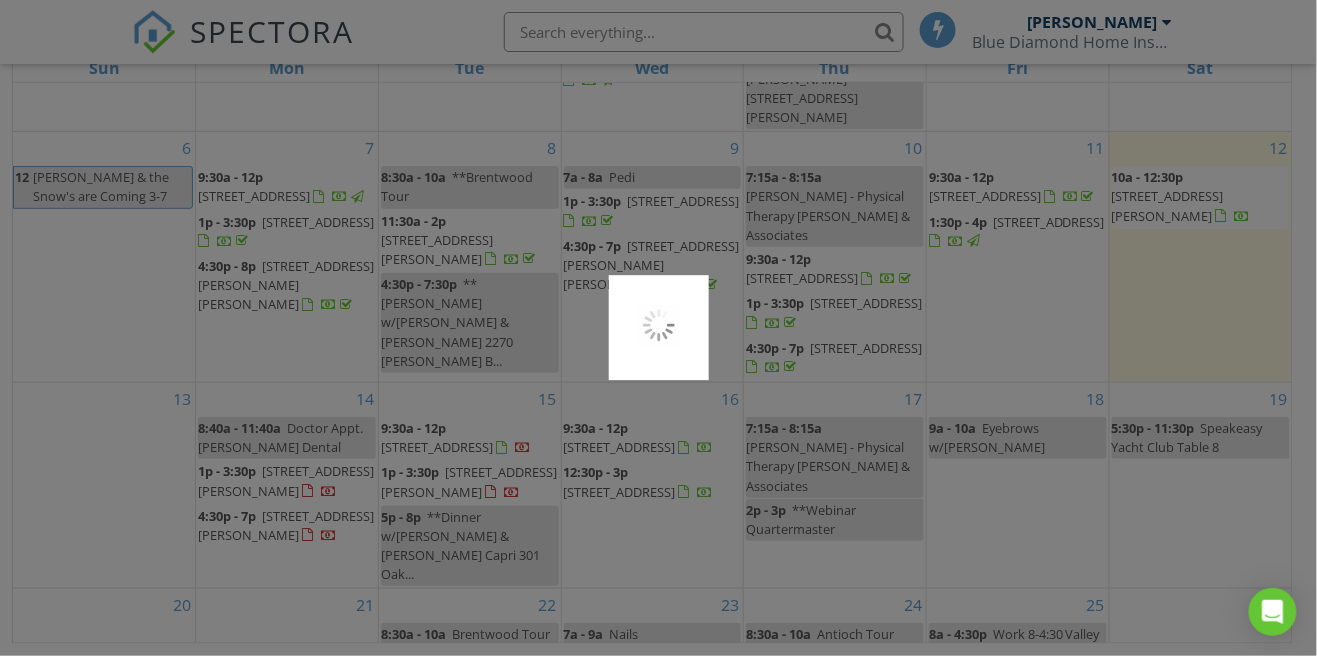 scroll, scrollTop: 338, scrollLeft: 0, axis: vertical 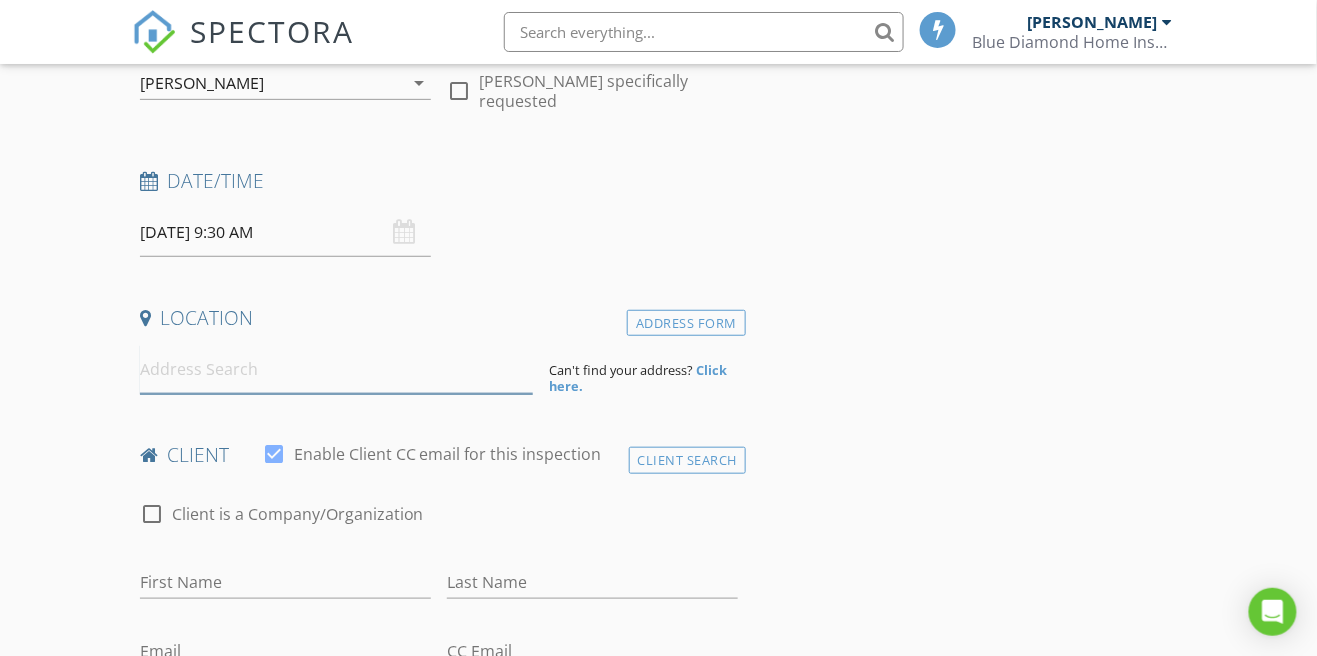 click at bounding box center (337, 369) 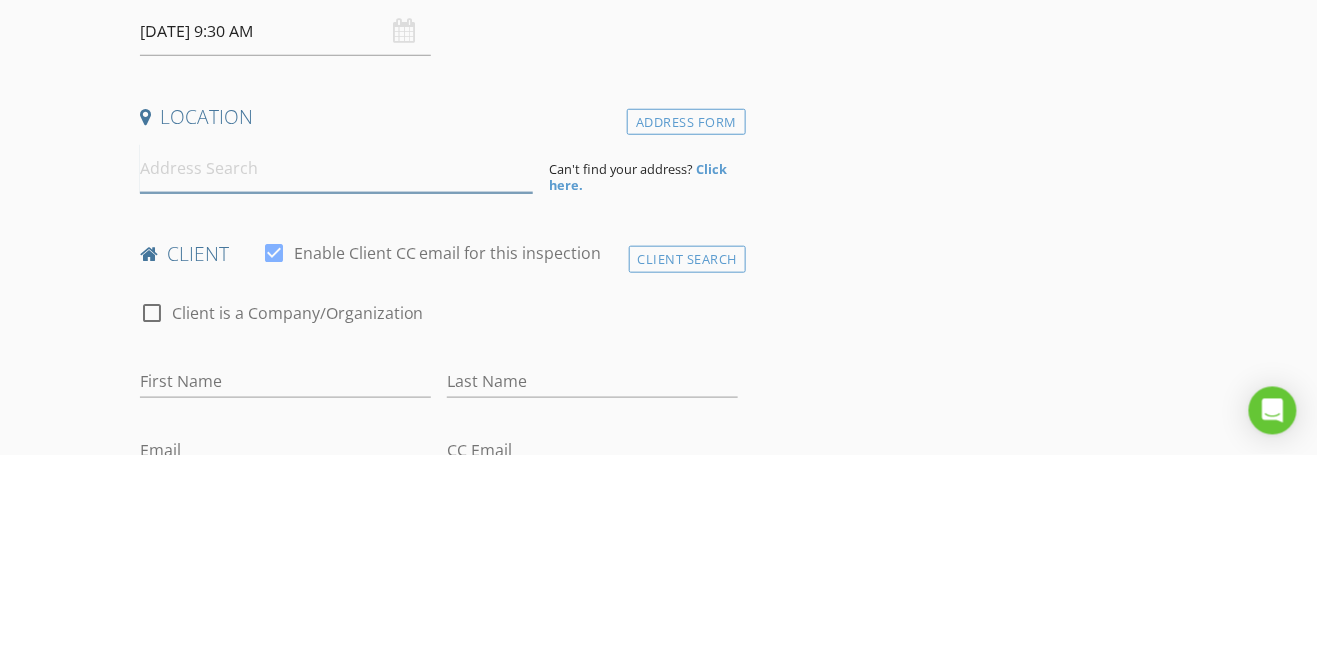 scroll, scrollTop: 222, scrollLeft: 0, axis: vertical 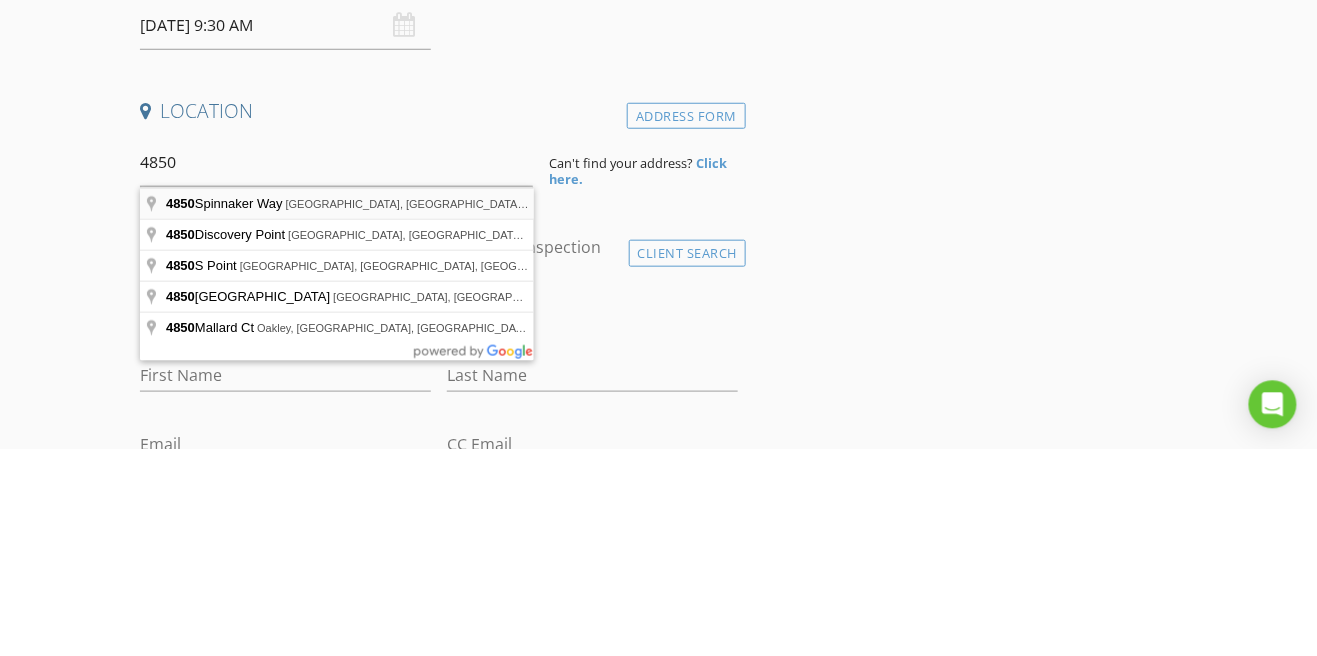 type on "[STREET_ADDRESS]" 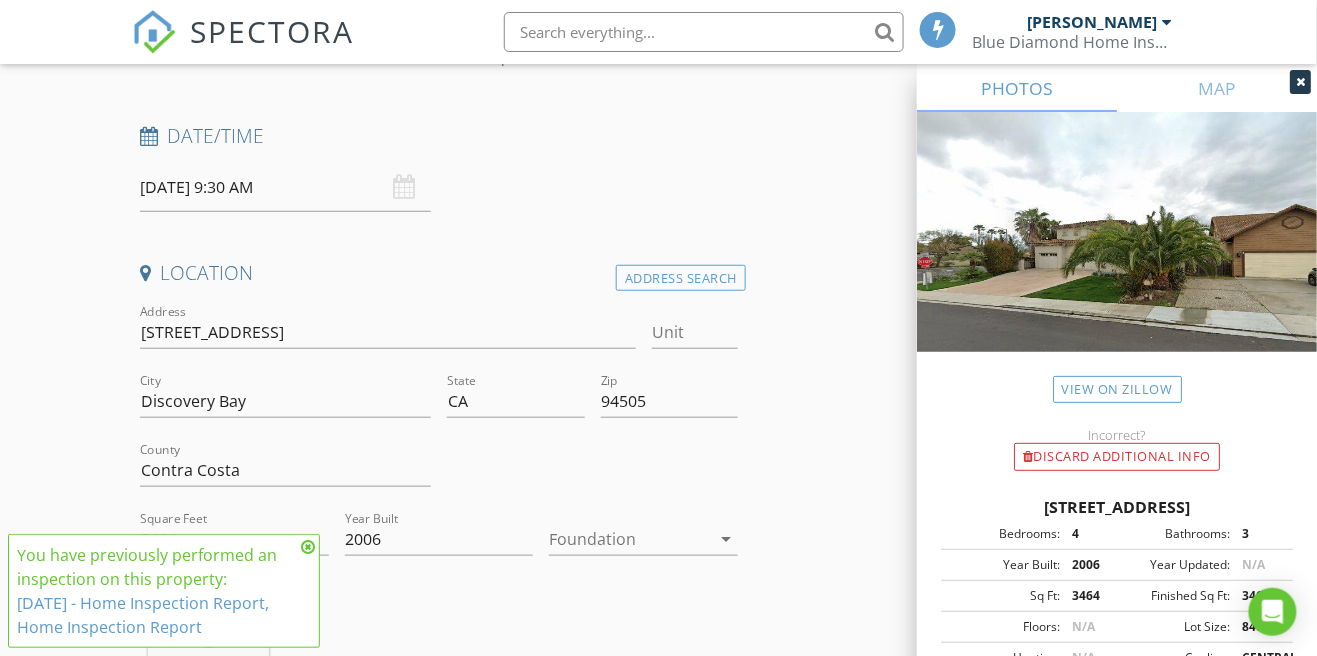scroll, scrollTop: 269, scrollLeft: 0, axis: vertical 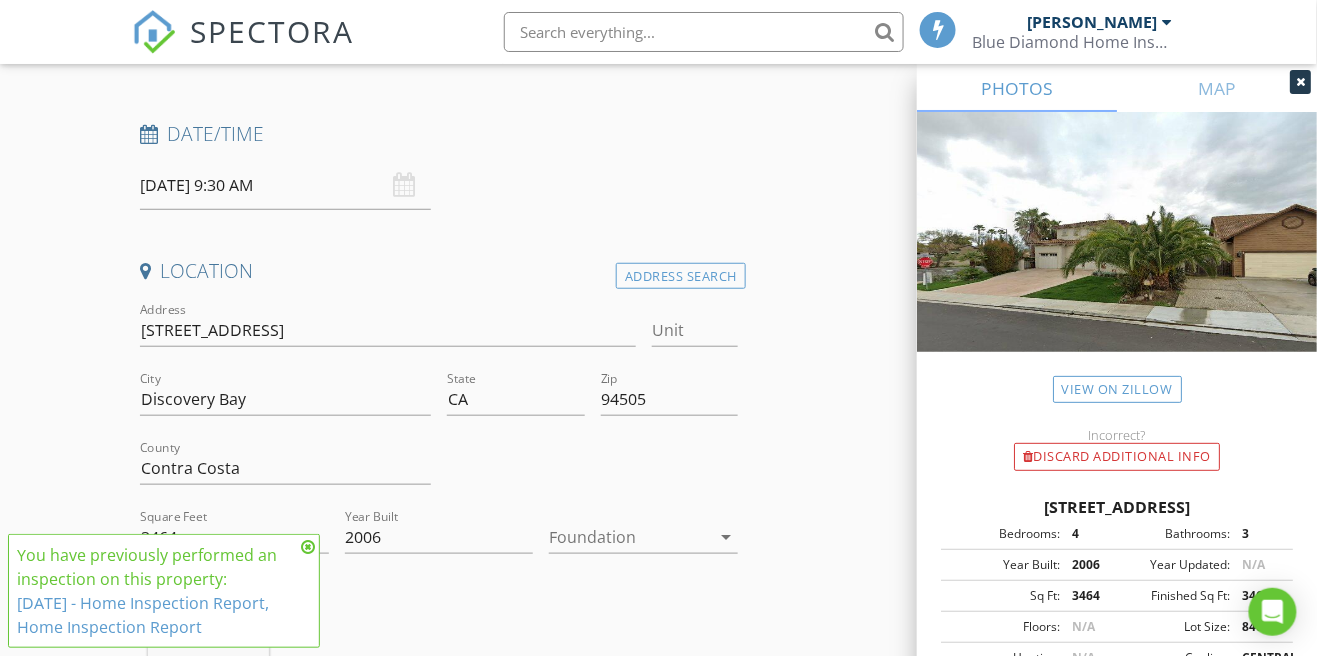 click at bounding box center (629, 537) 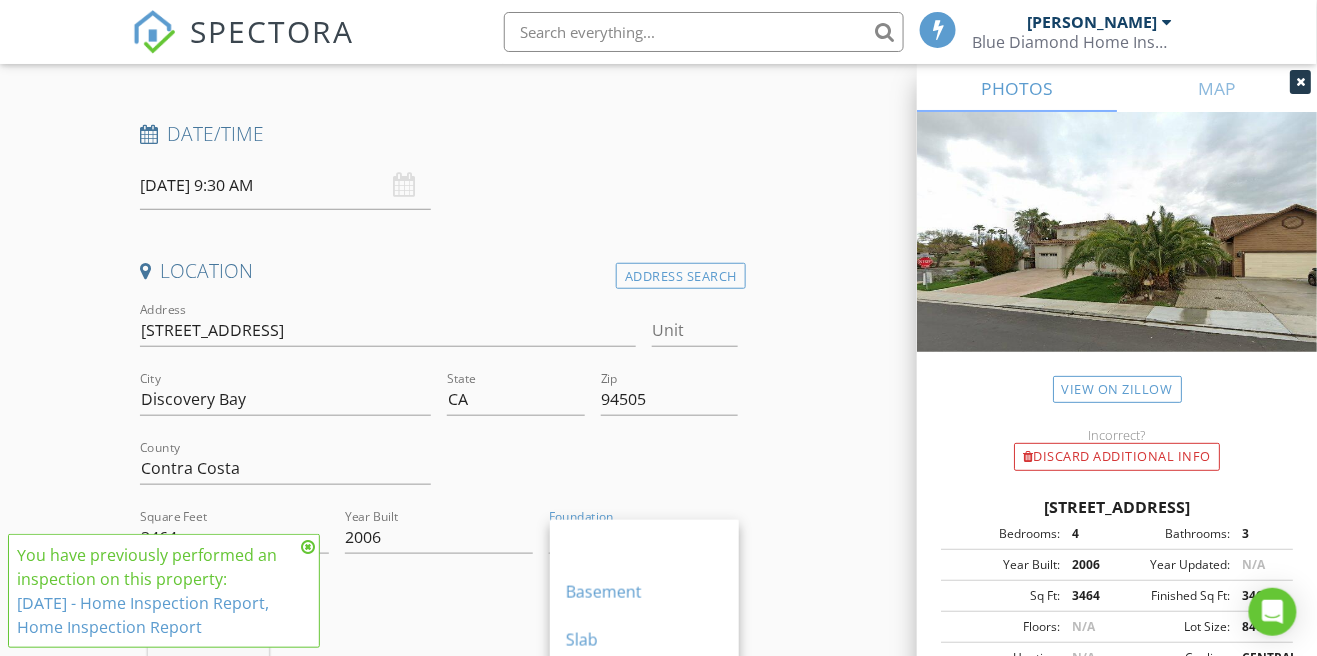 click on "Crawlspace" at bounding box center (644, 688) 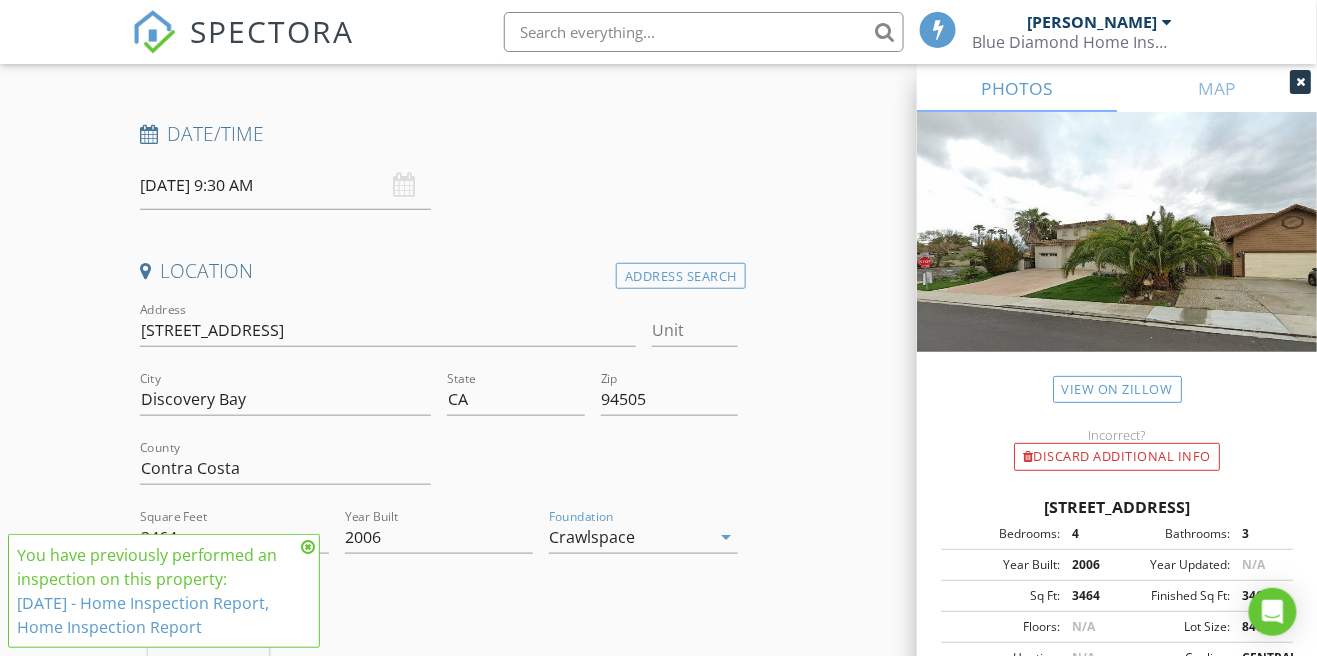 click at bounding box center (308, 547) 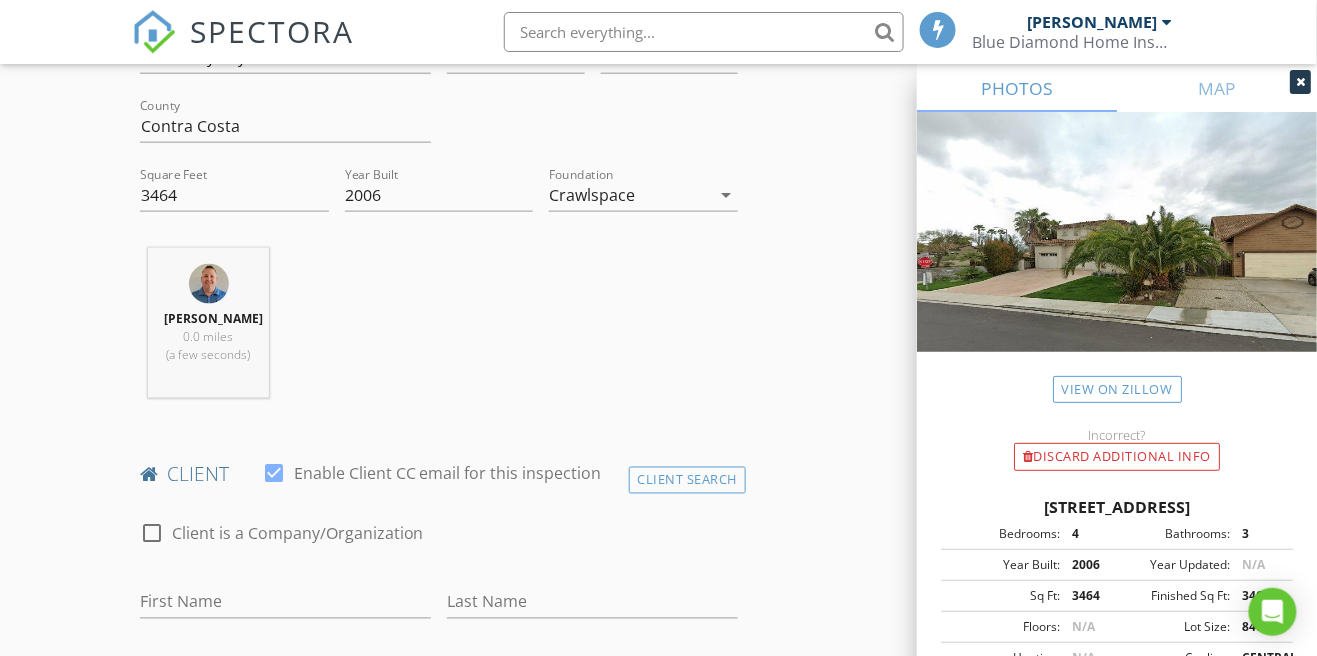 scroll, scrollTop: 607, scrollLeft: 0, axis: vertical 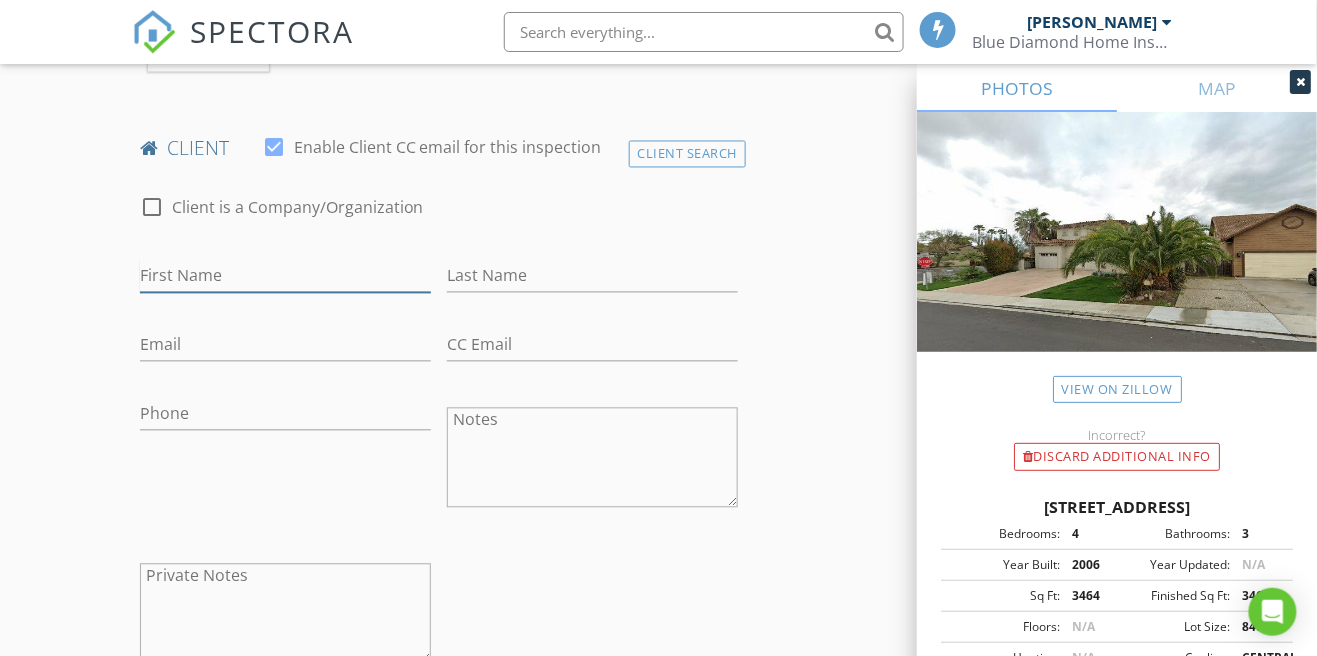click on "First Name" at bounding box center (285, 276) 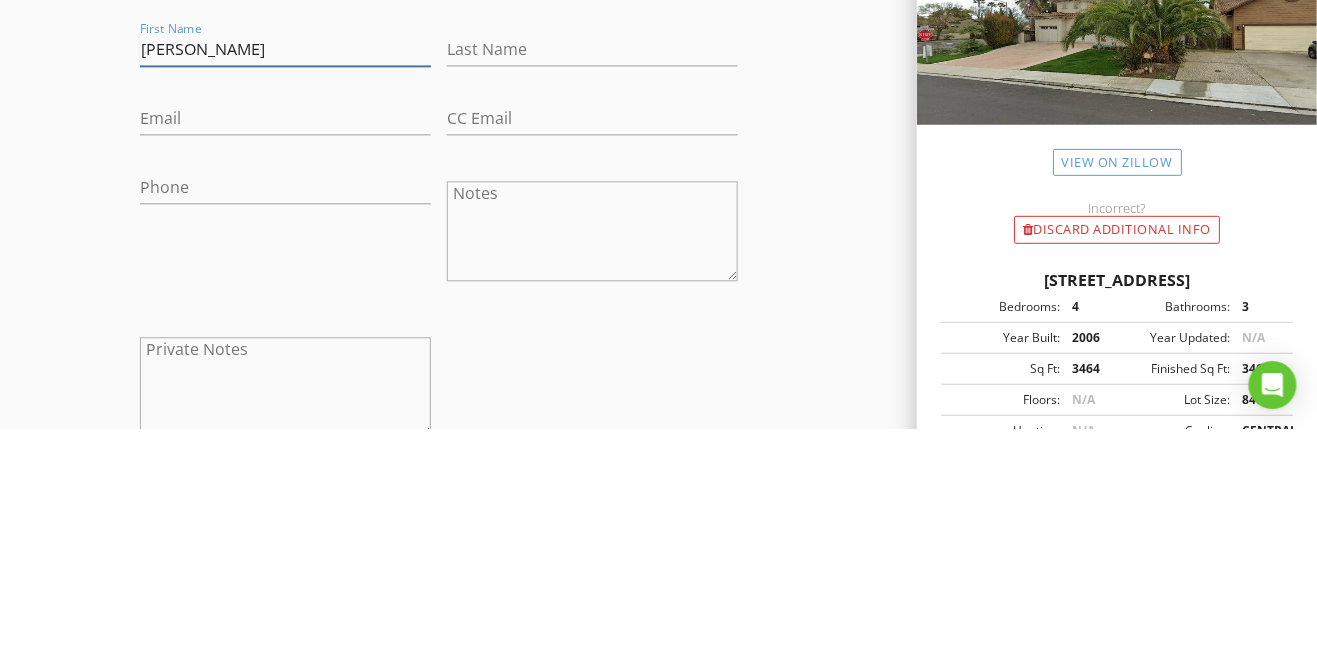 scroll, scrollTop: 937, scrollLeft: 0, axis: vertical 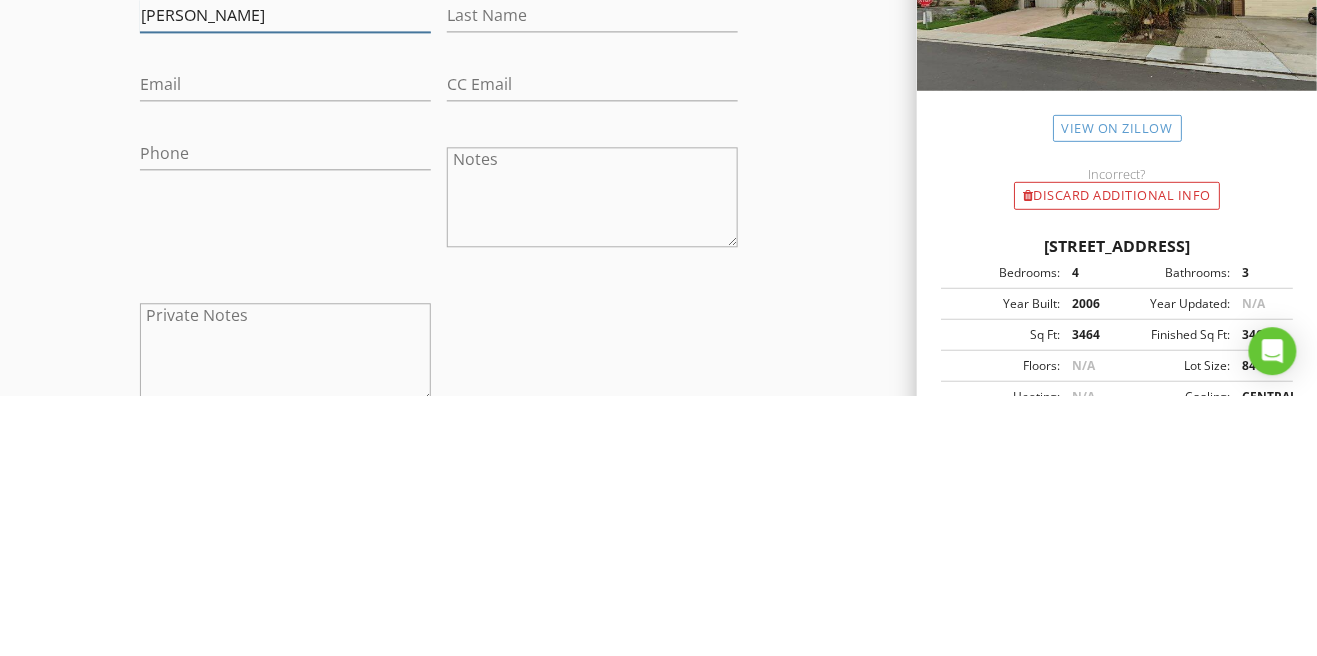 type on "Jade" 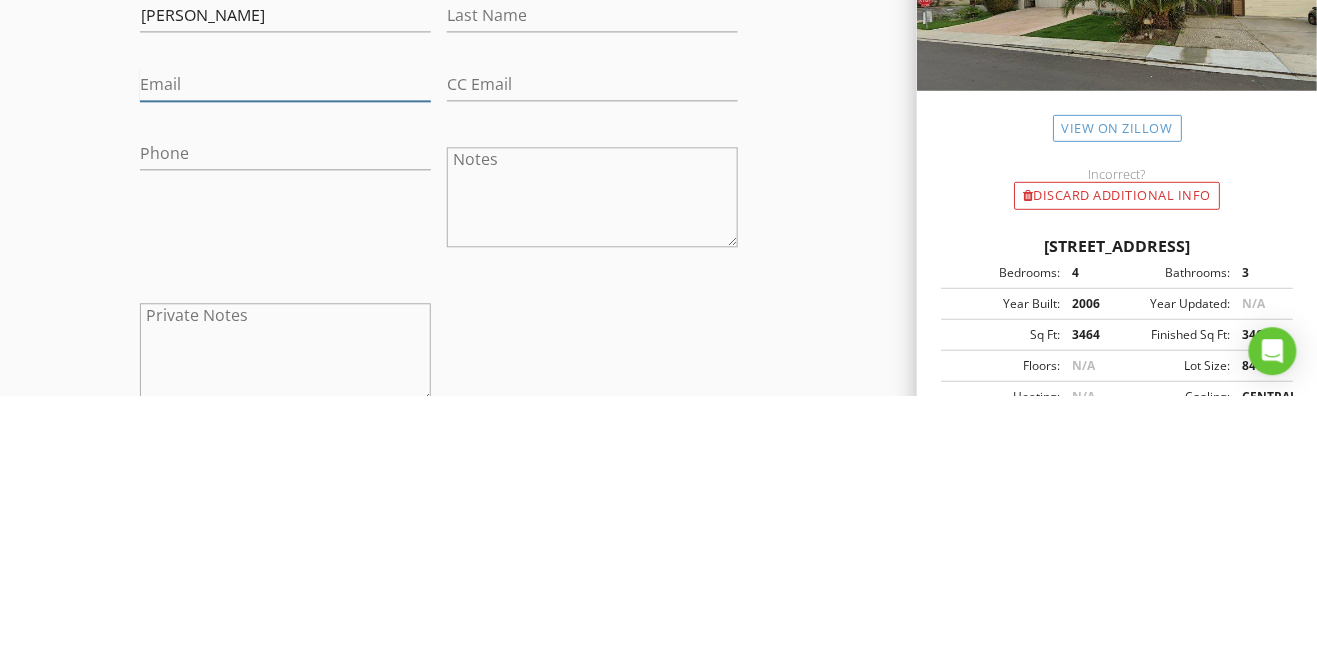click on "Email" at bounding box center [285, 345] 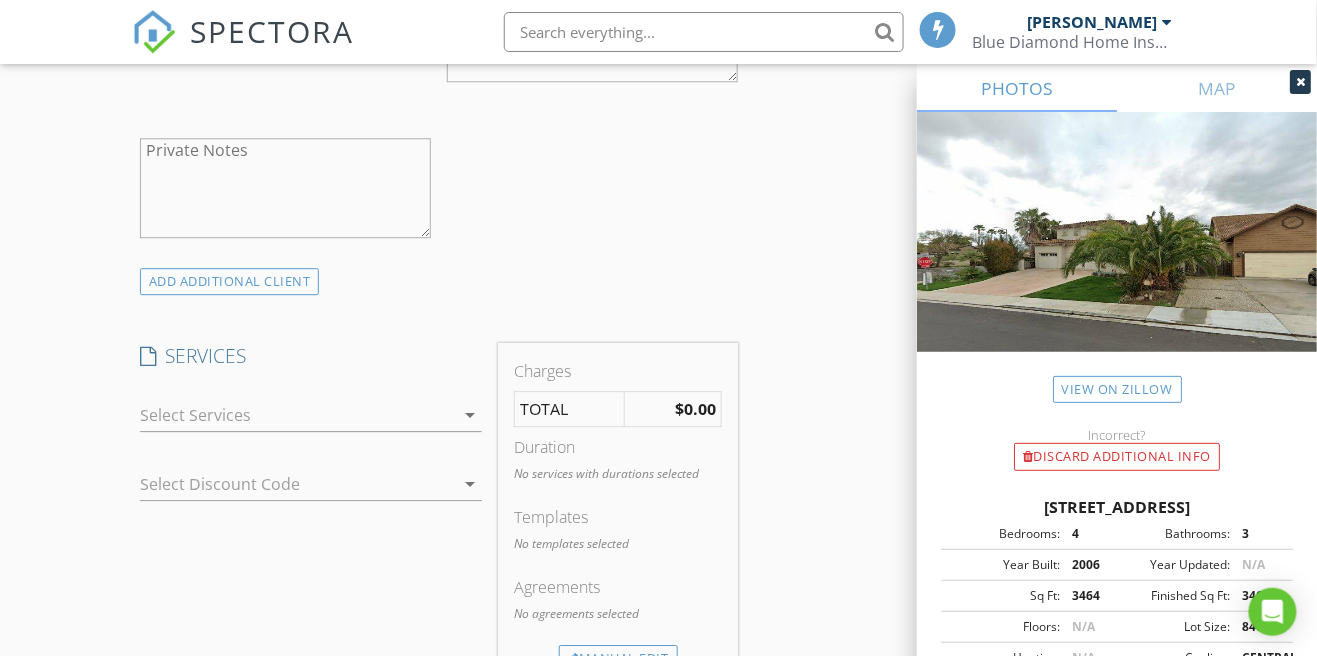 scroll, scrollTop: 1414, scrollLeft: 0, axis: vertical 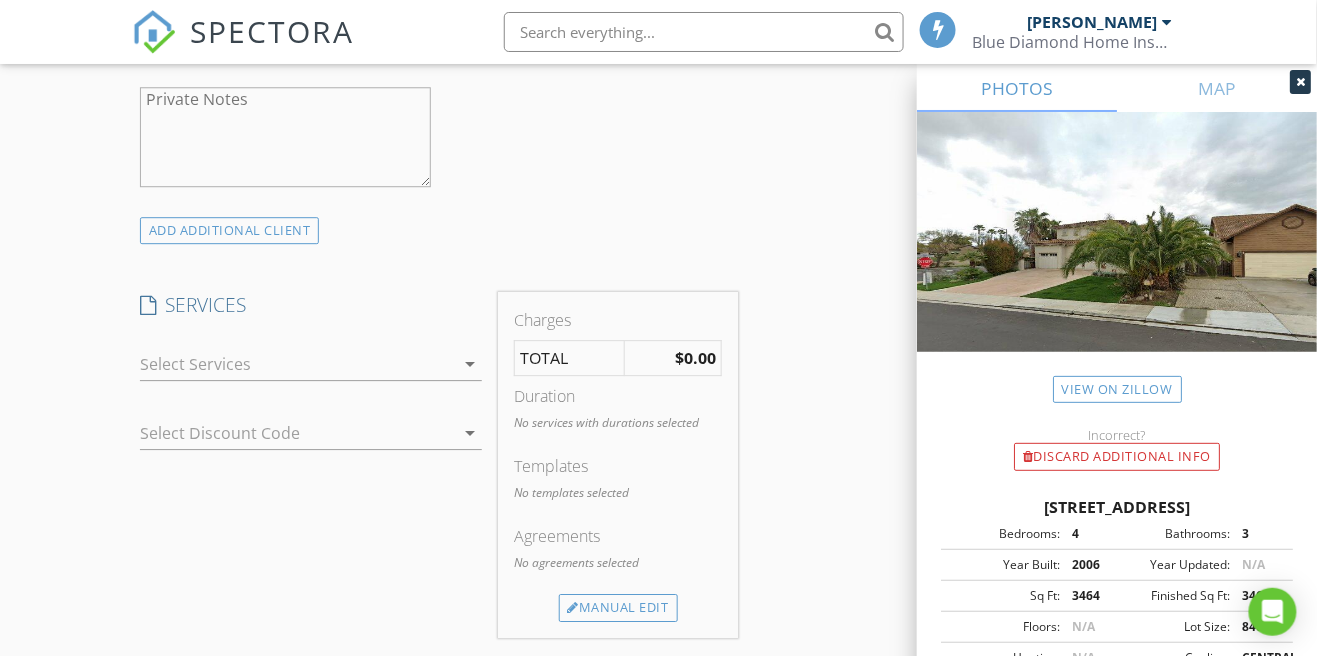 type on "Safireblue68@yahoo.com" 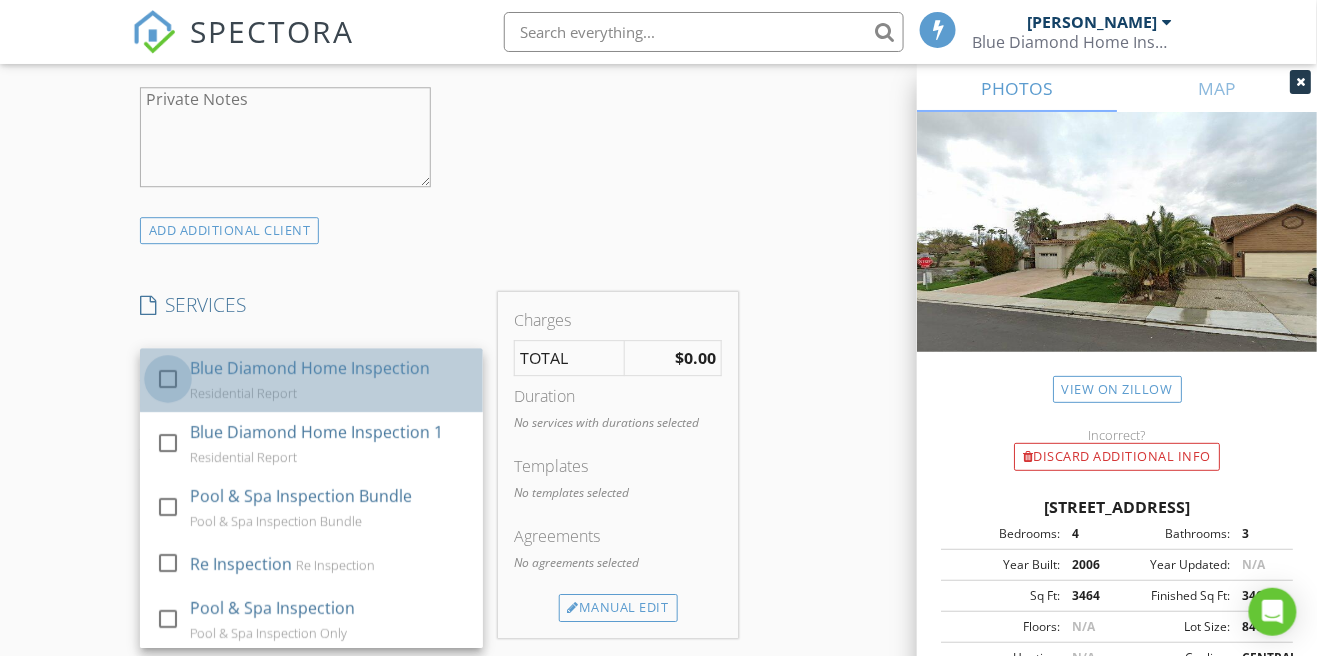 click at bounding box center [168, 379] 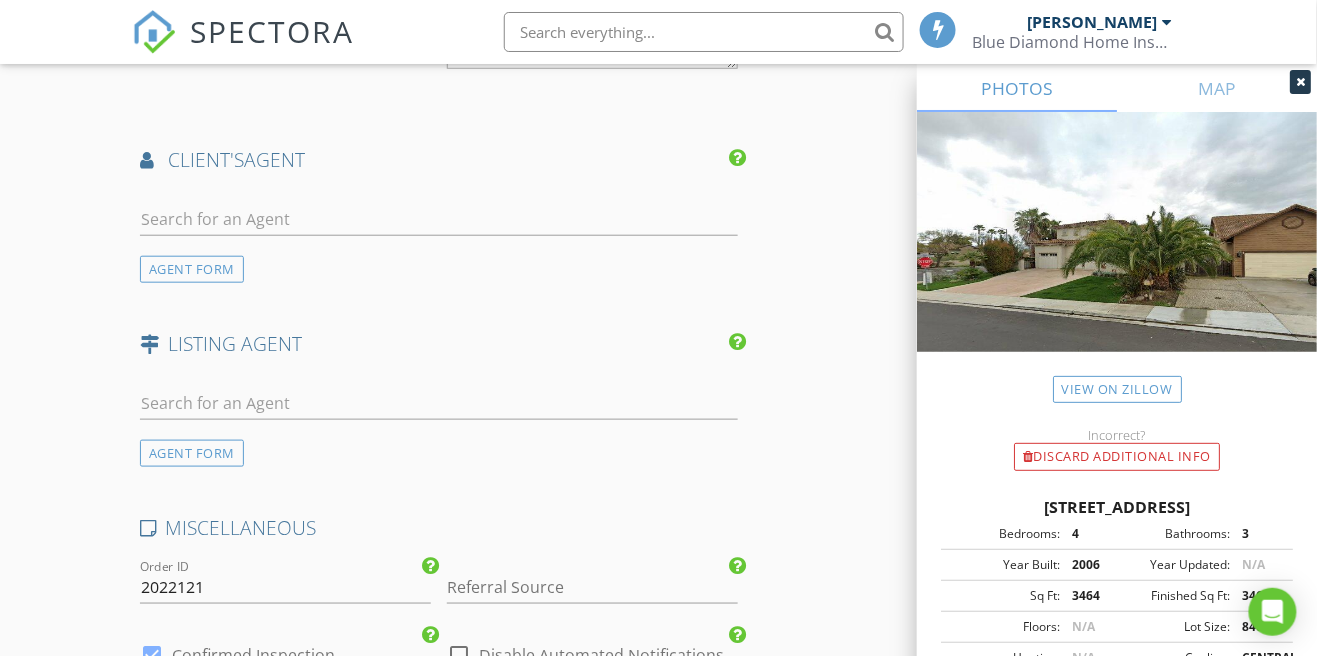 scroll, scrollTop: 2450, scrollLeft: 0, axis: vertical 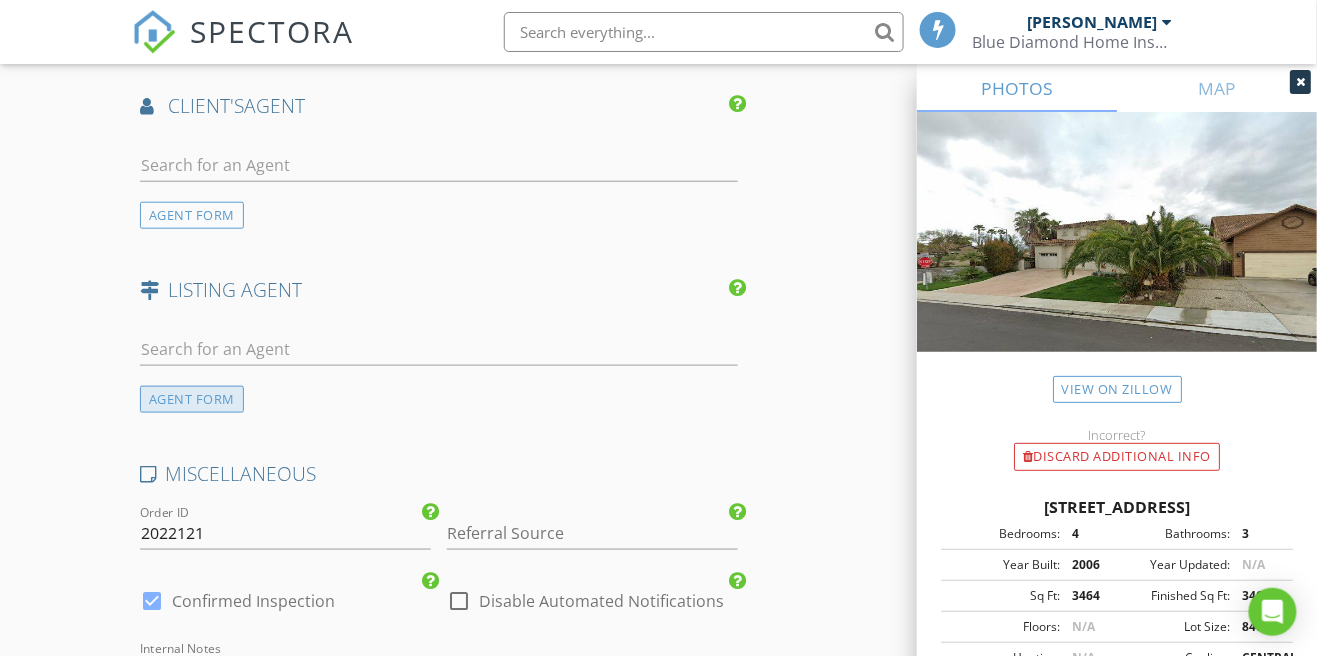 click on "AGENT FORM" at bounding box center [192, 399] 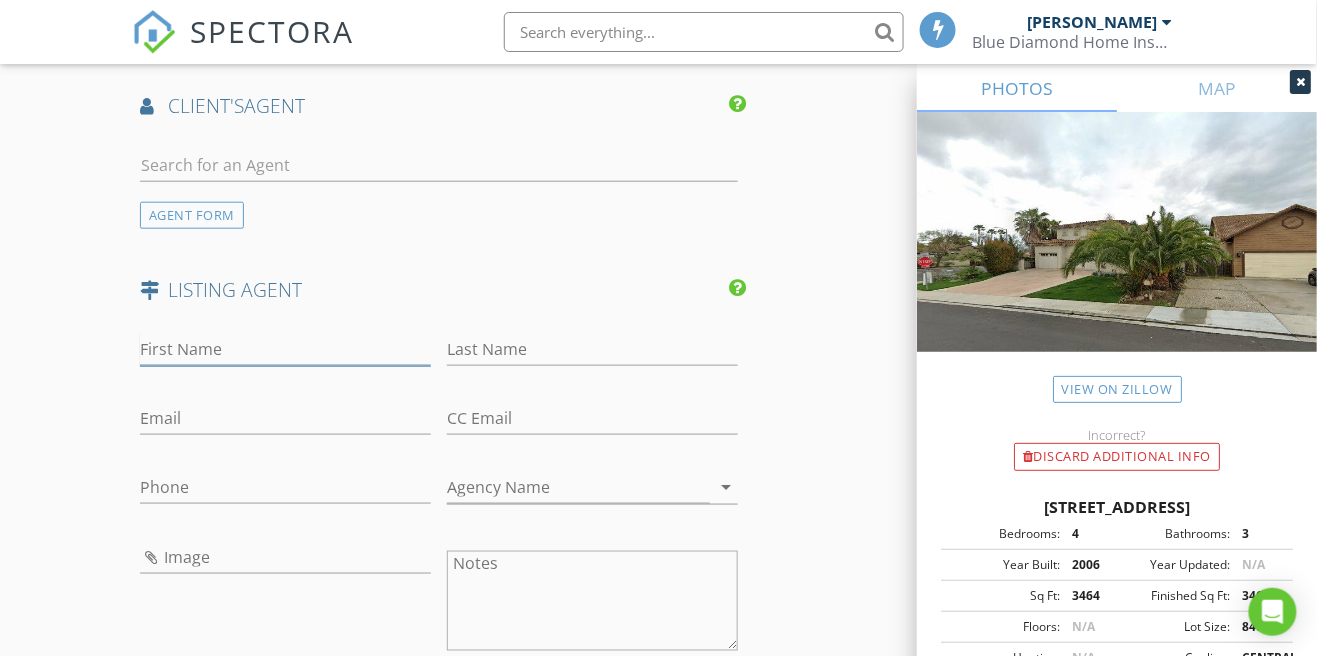 click on "First Name" at bounding box center (285, 349) 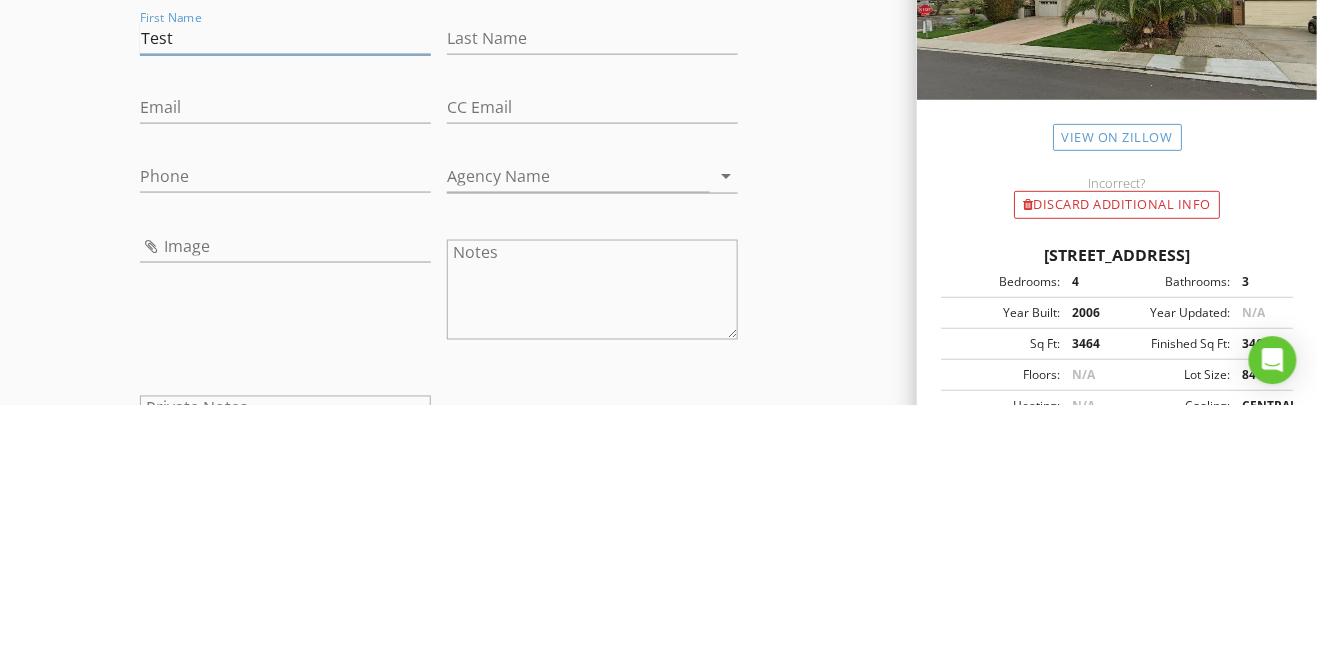scroll, scrollTop: 2510, scrollLeft: 0, axis: vertical 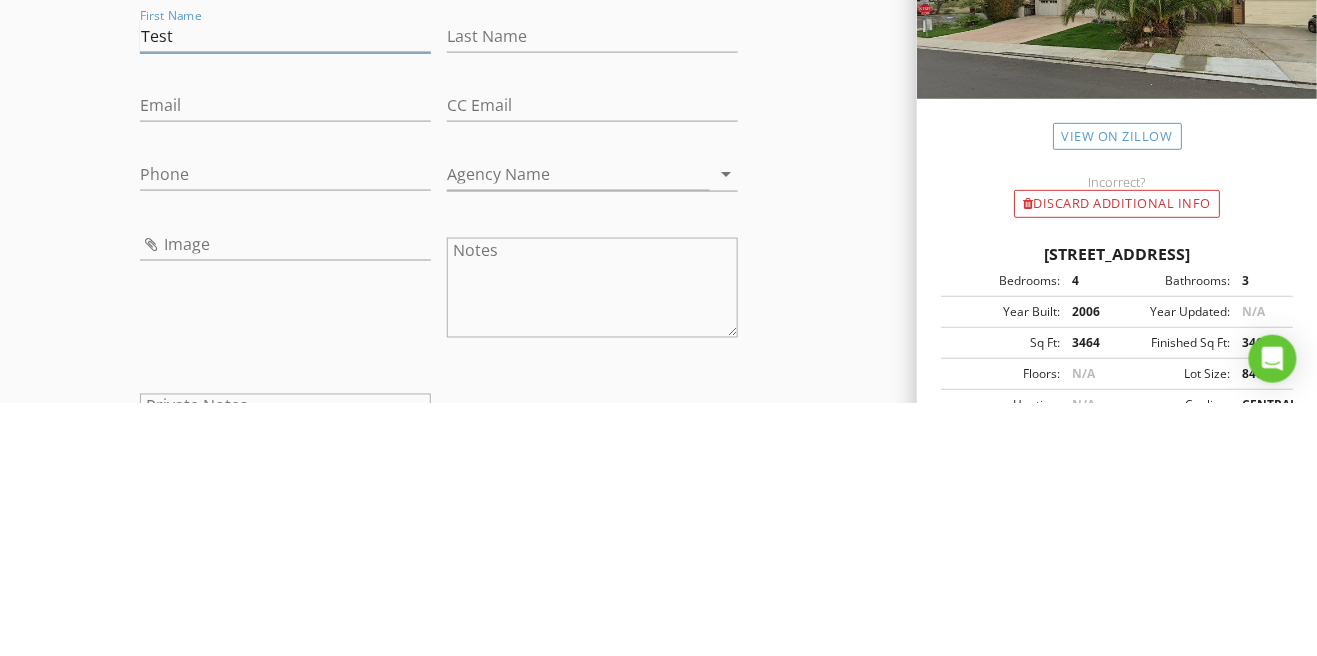 type on "Test" 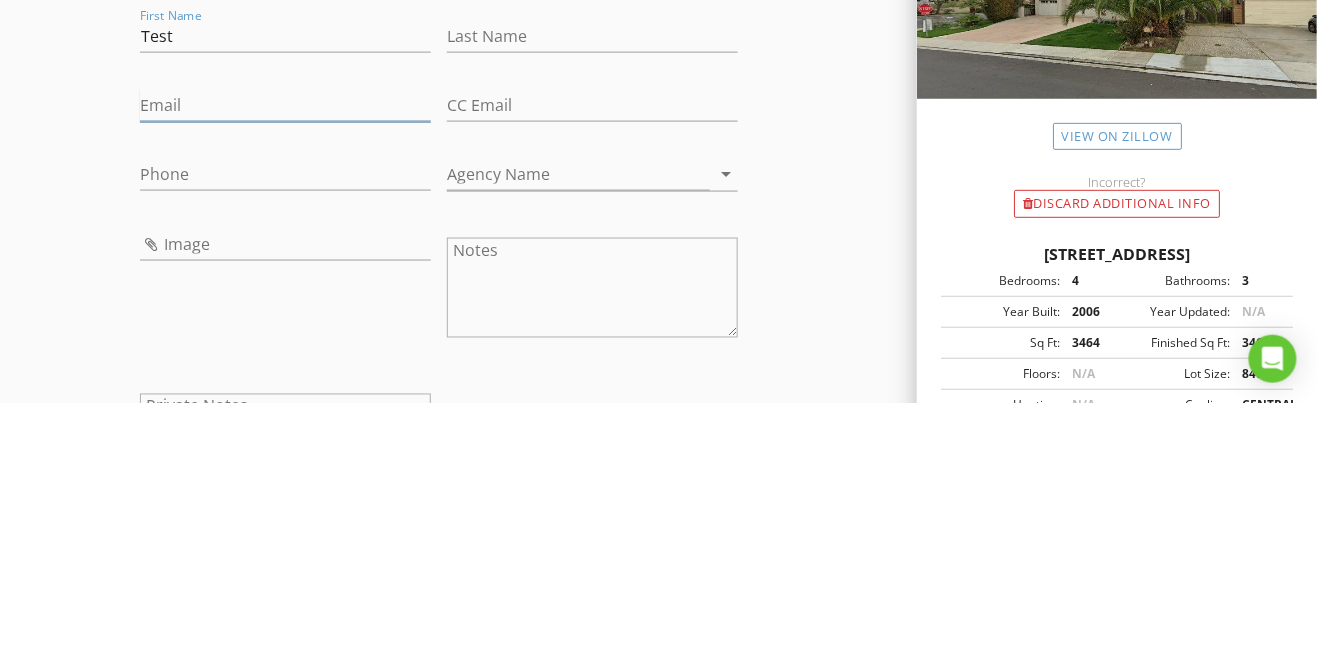 click on "Email" at bounding box center [285, 358] 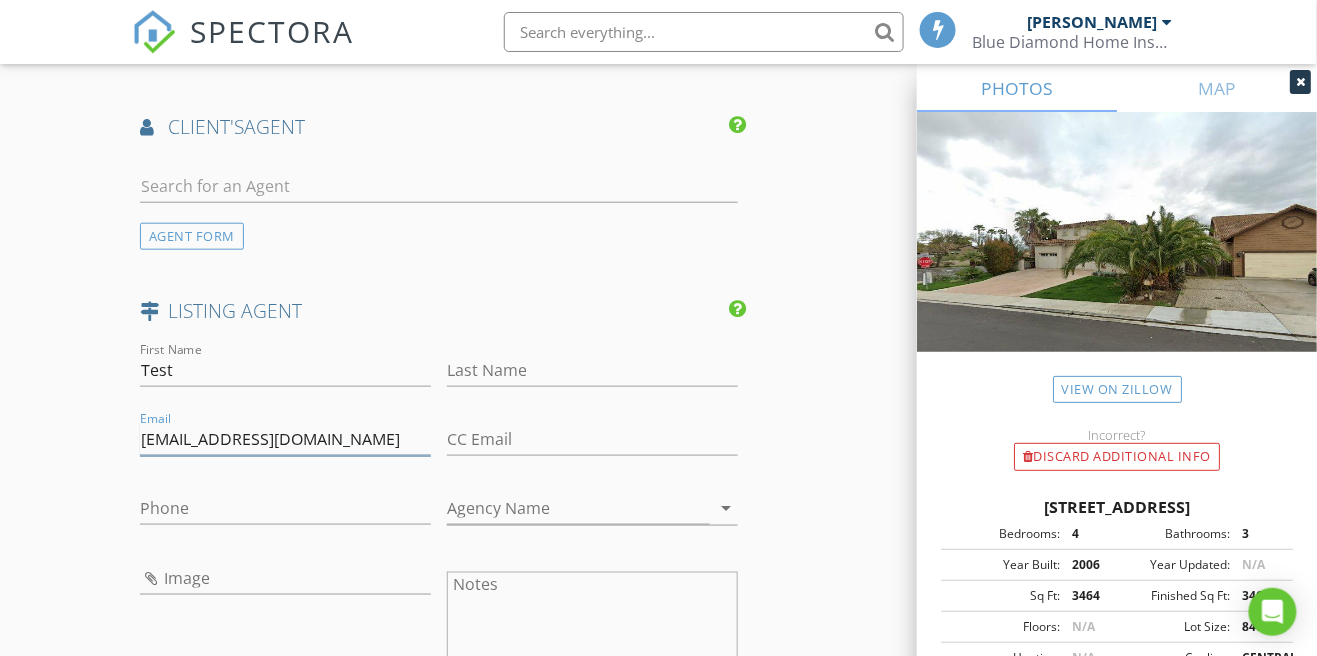 scroll, scrollTop: 2436, scrollLeft: 0, axis: vertical 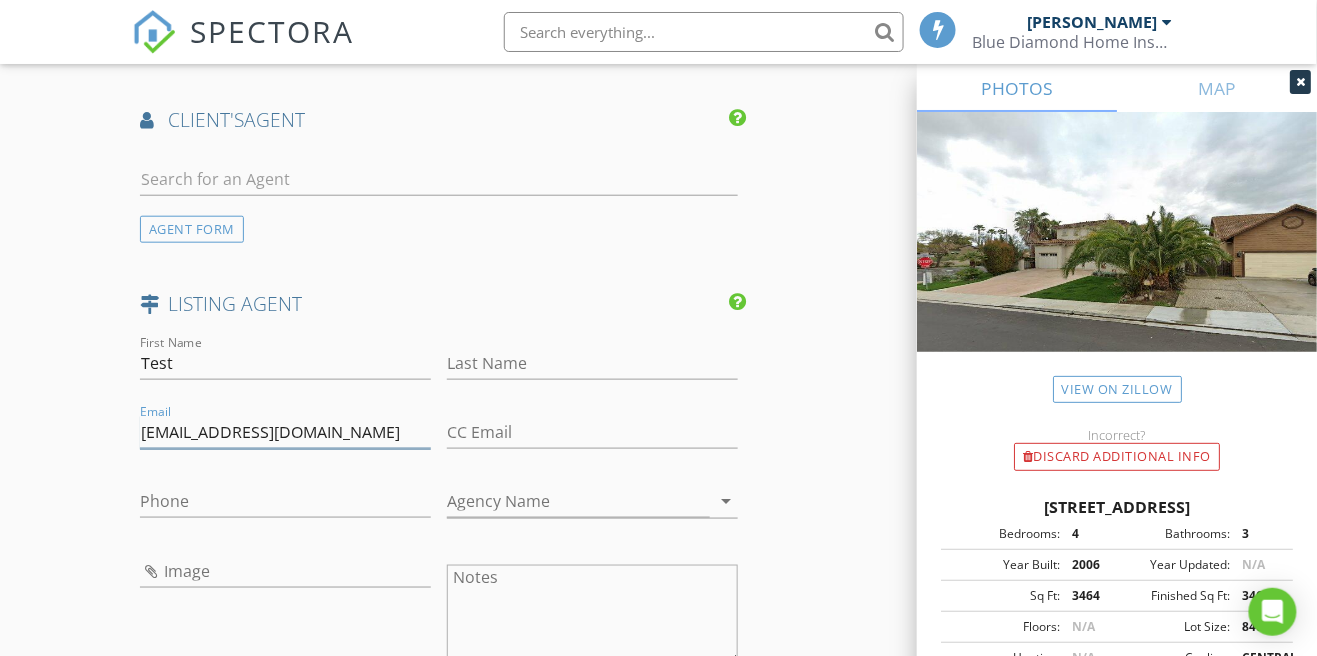 type on "Dawsclan4@gmail.com" 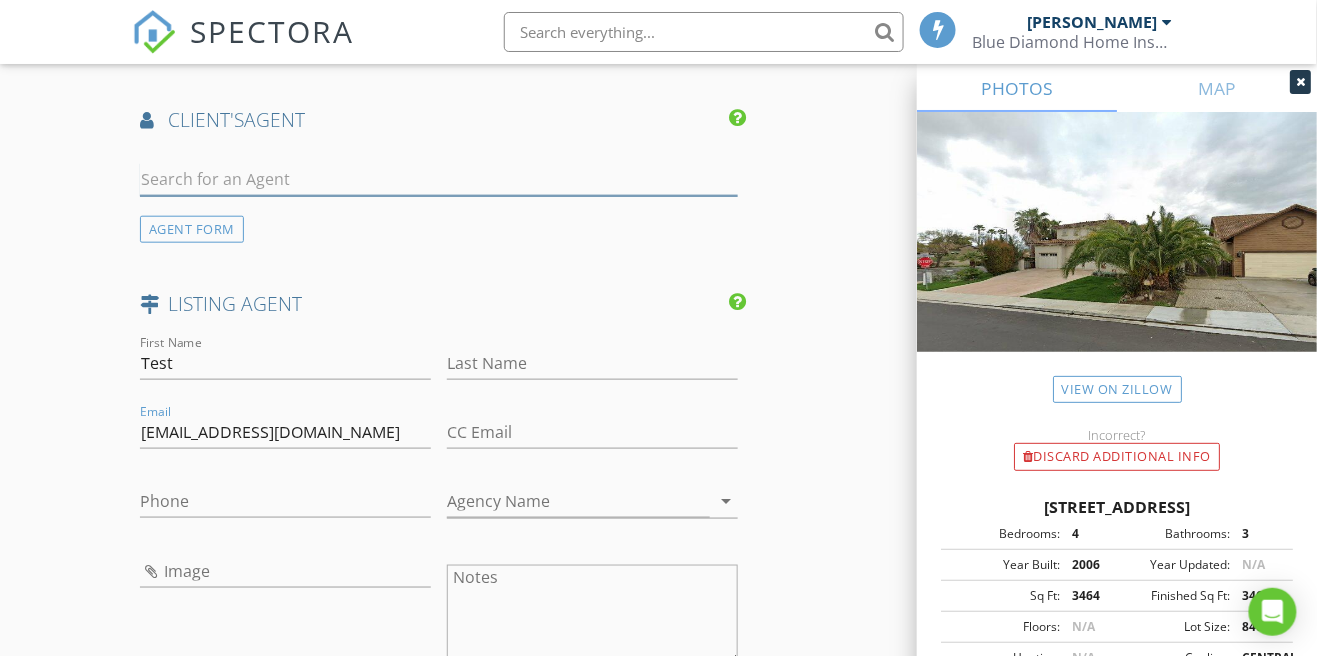 click at bounding box center [439, 179] 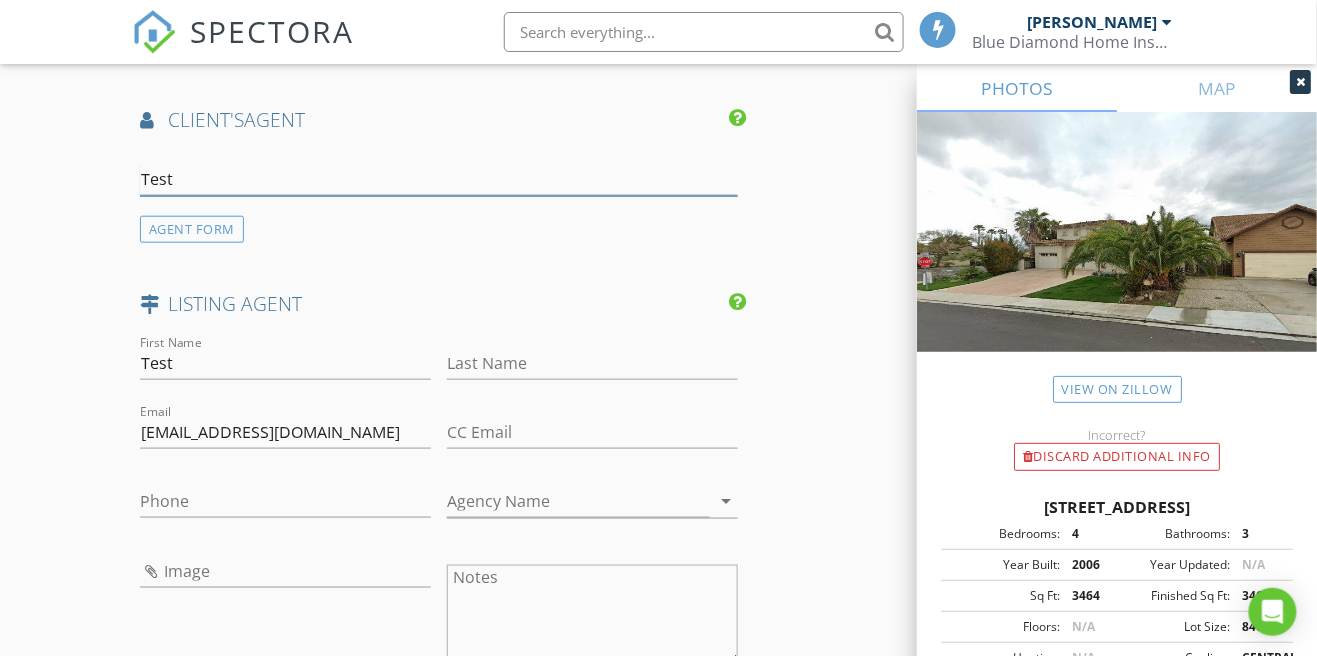 type on "Test" 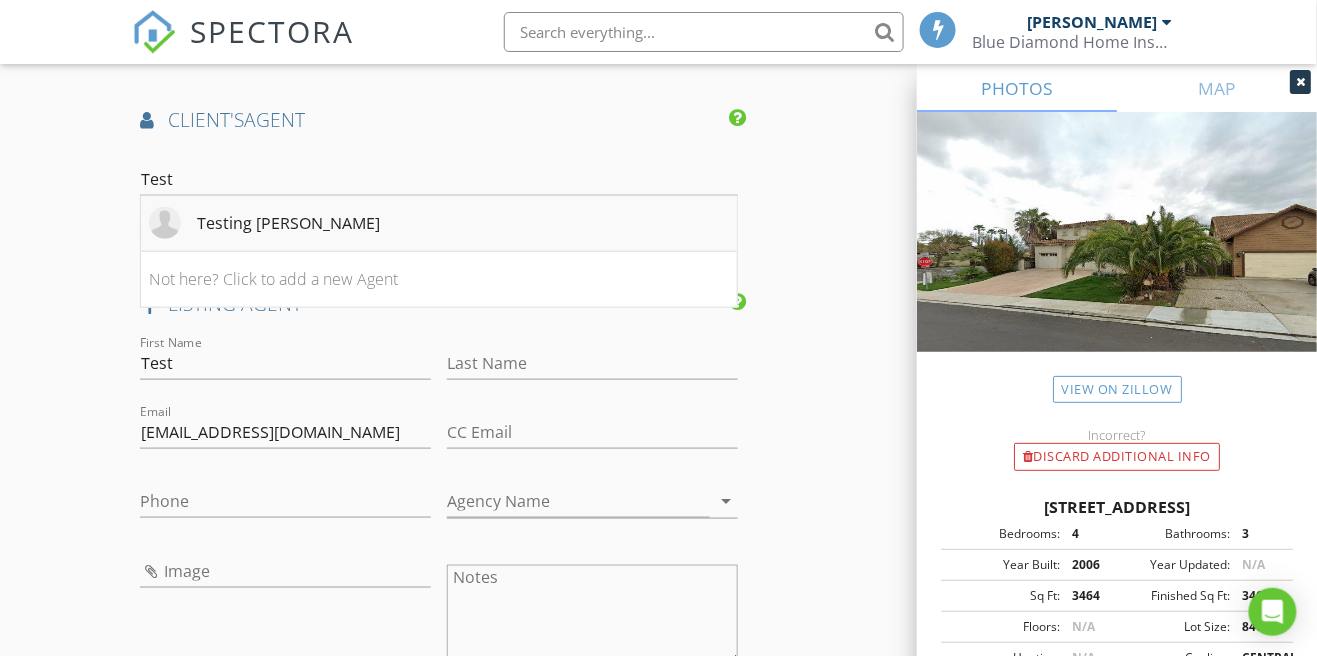 click on "Testing Dawson" at bounding box center [264, 223] 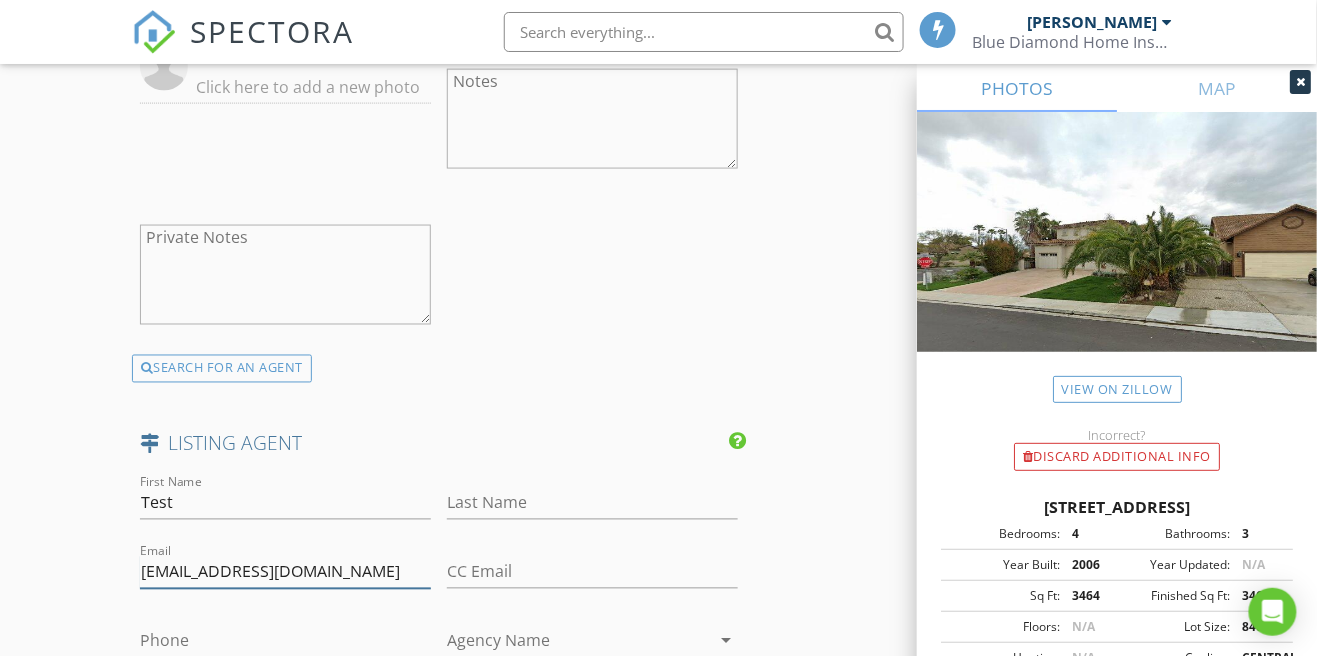 click on "Dawsclan4@gmail.com" at bounding box center [285, 572] 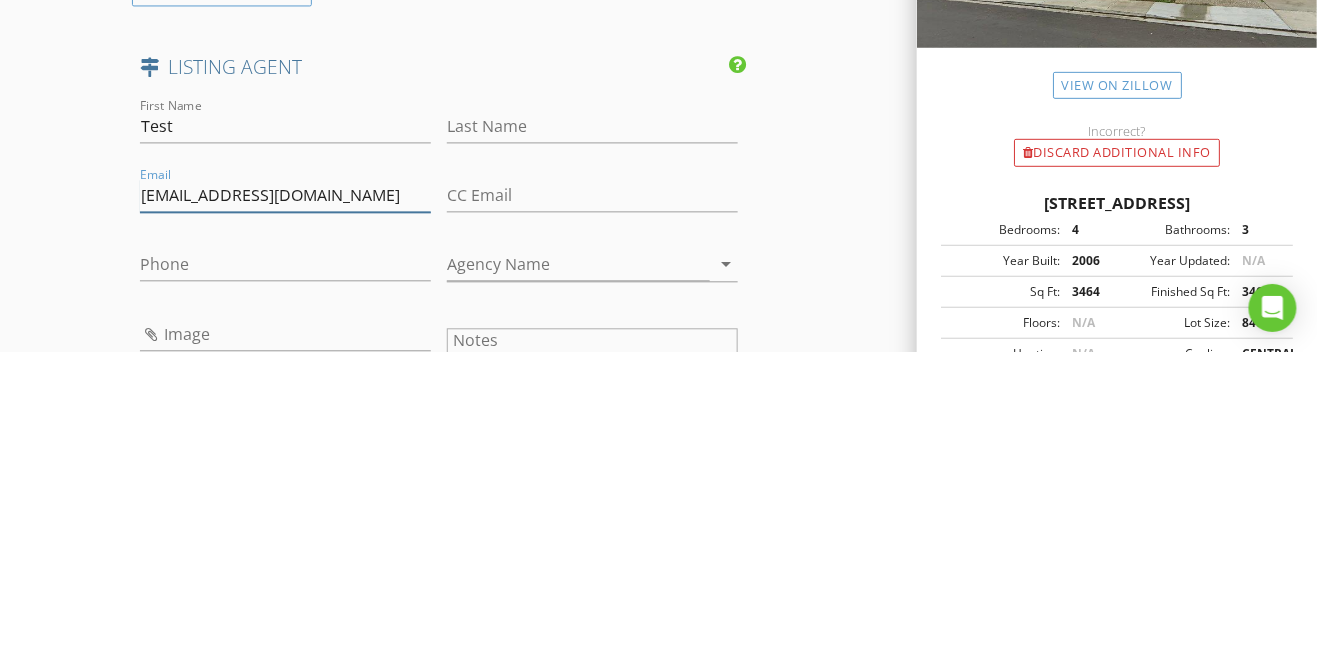 scroll, scrollTop: 2821, scrollLeft: 0, axis: vertical 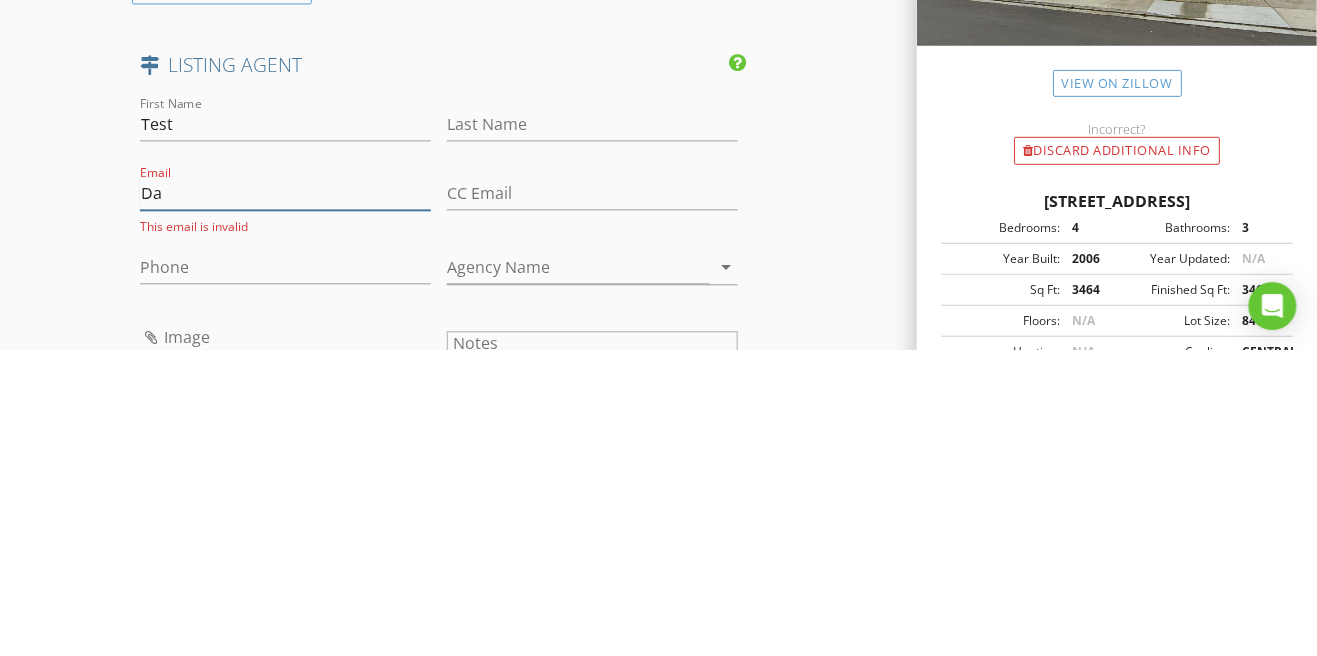 type on "D" 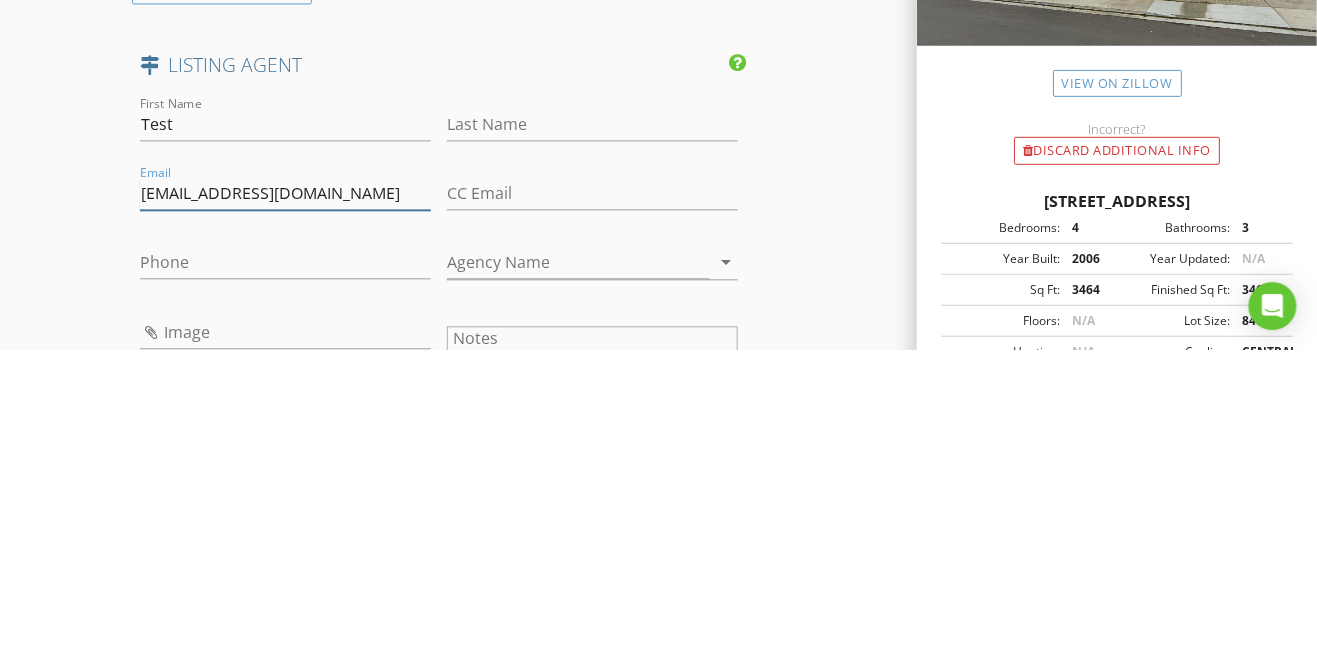 scroll, scrollTop: 2821, scrollLeft: 0, axis: vertical 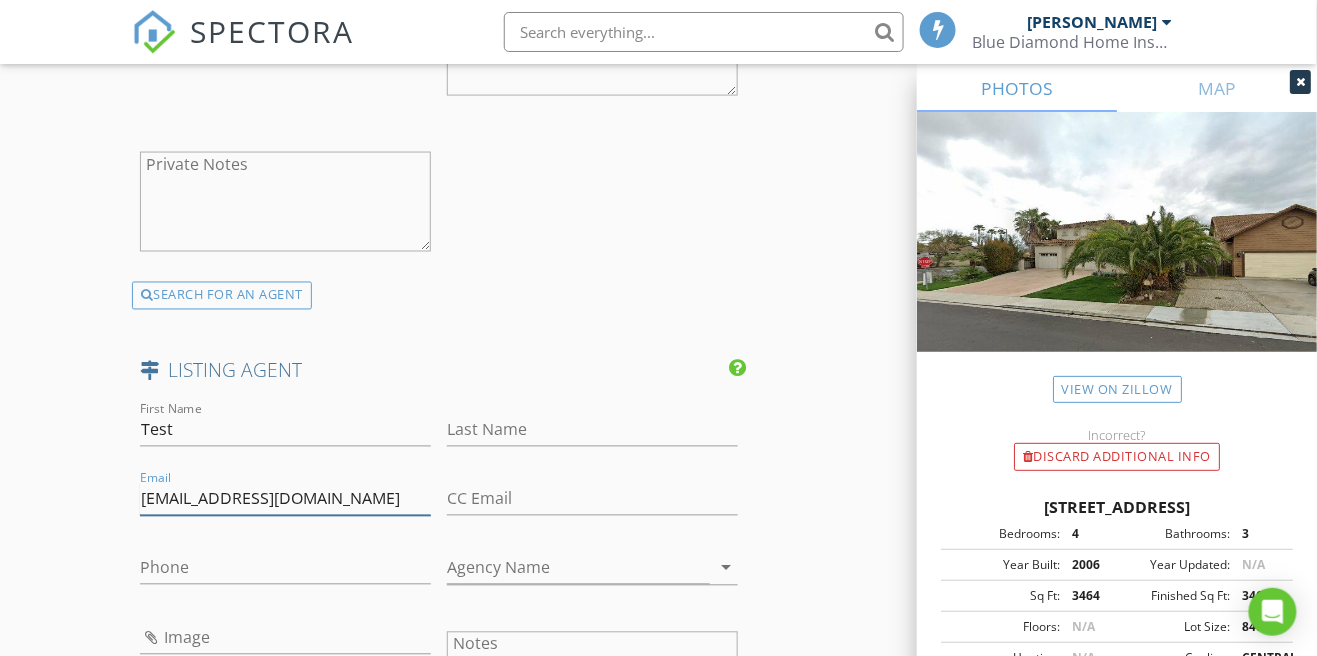 type on "Thedawsons2006@gmail.com" 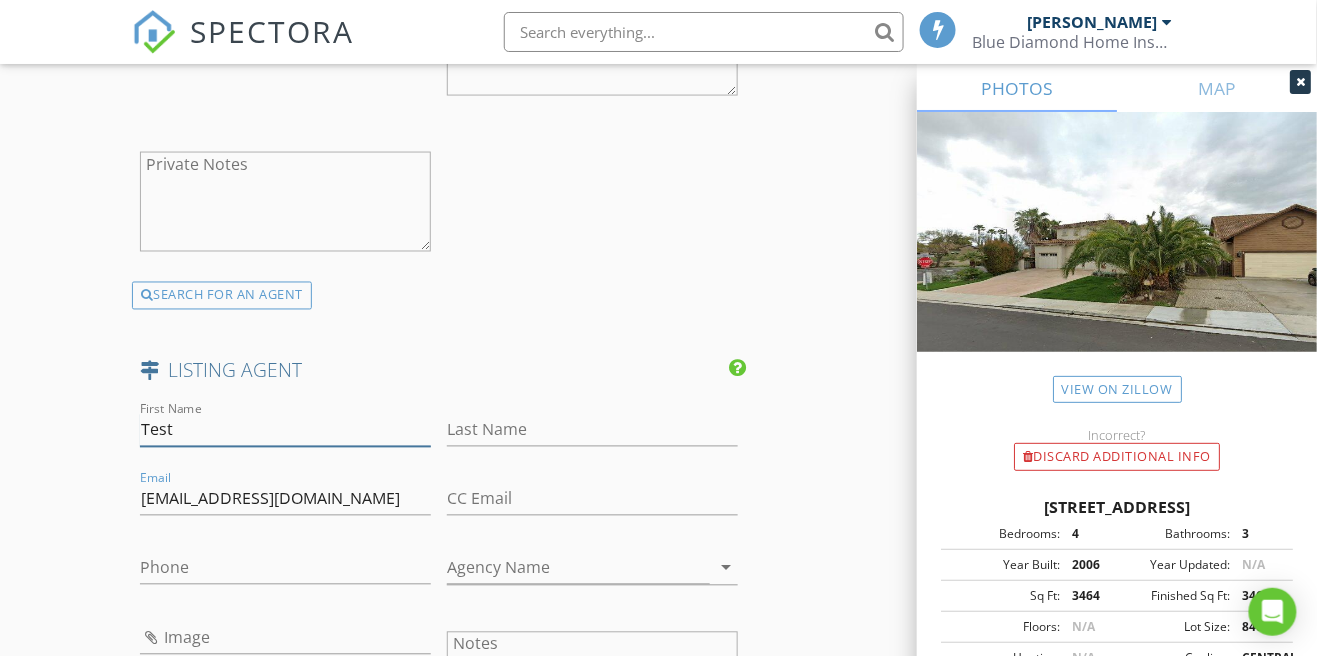 click on "Test" at bounding box center (285, 430) 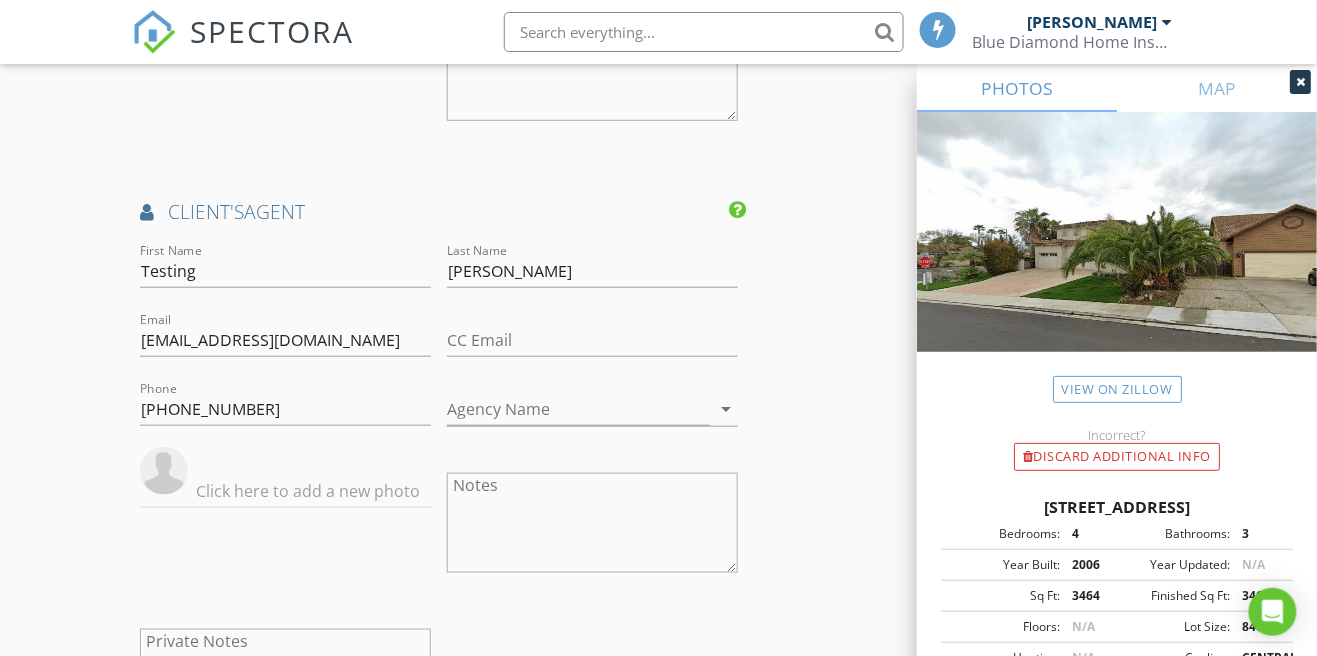 scroll, scrollTop: 2345, scrollLeft: 0, axis: vertical 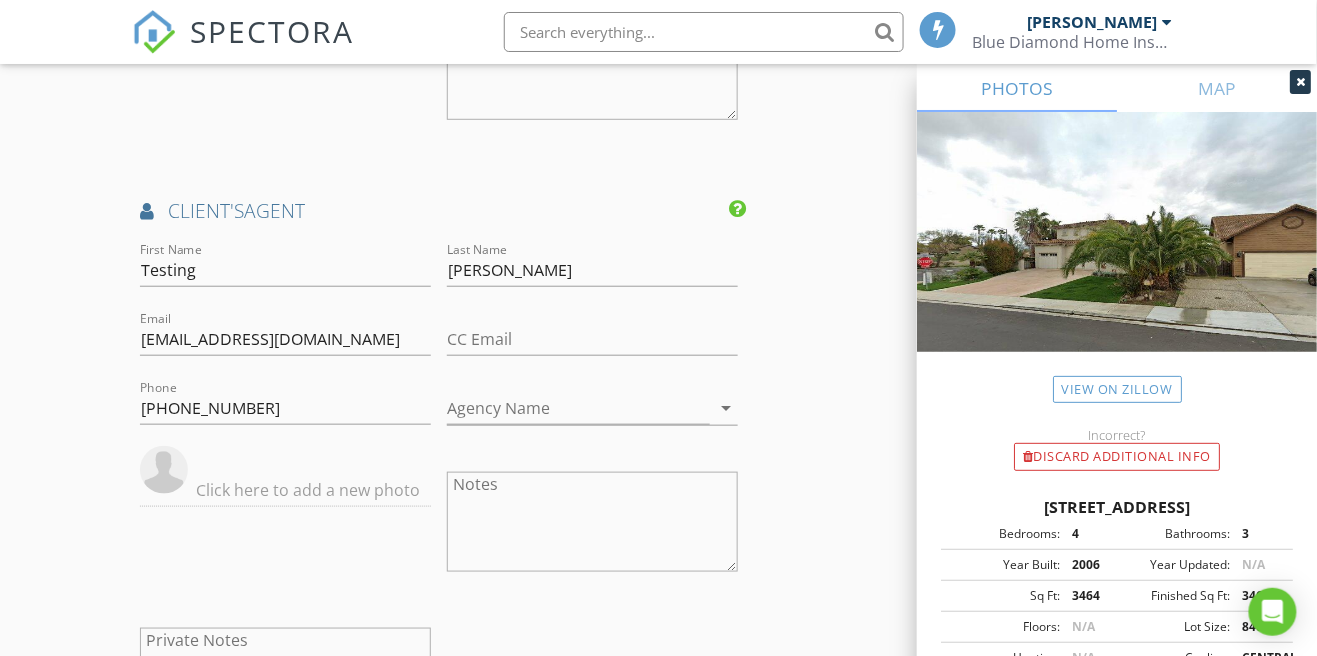 type on "Test Listing" 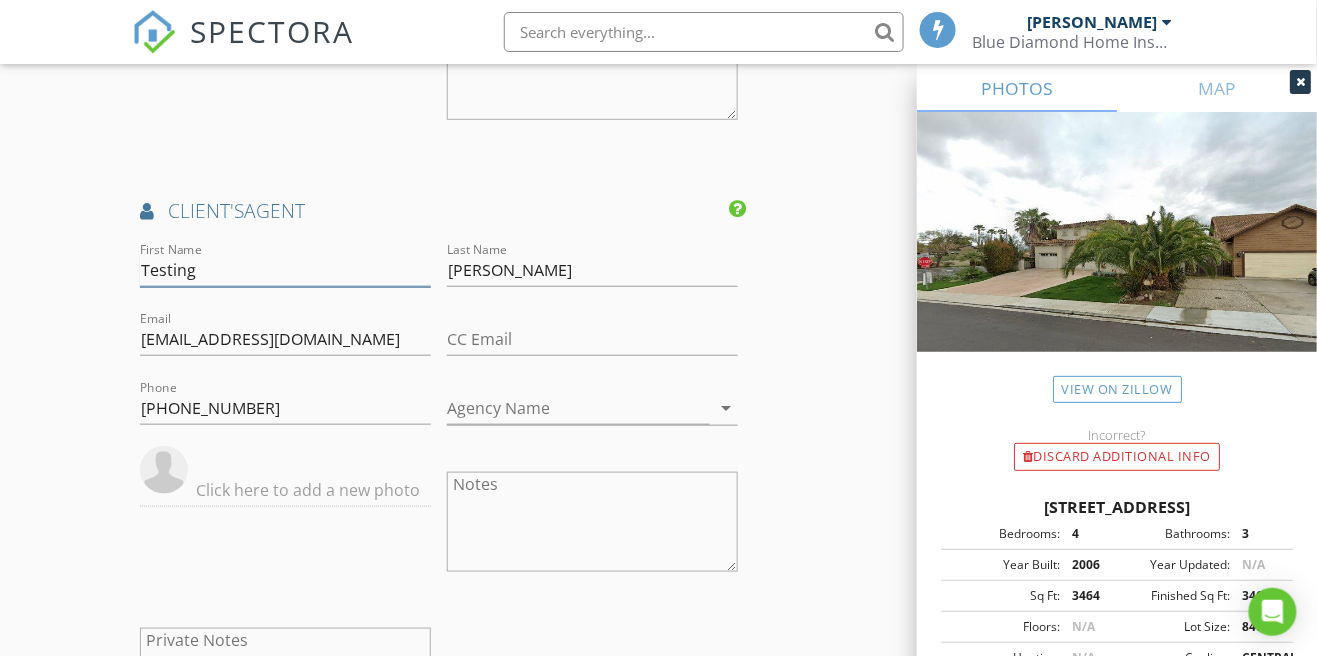 click on "Testing" at bounding box center (285, 270) 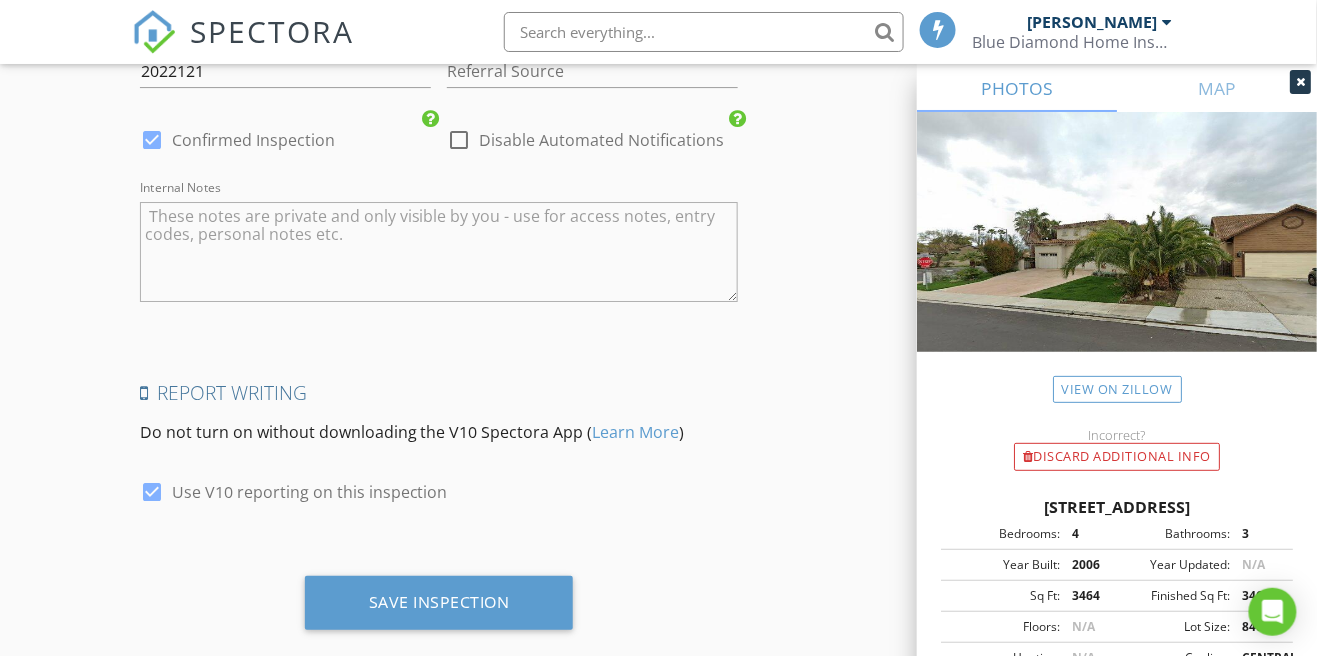 scroll, scrollTop: 3867, scrollLeft: 0, axis: vertical 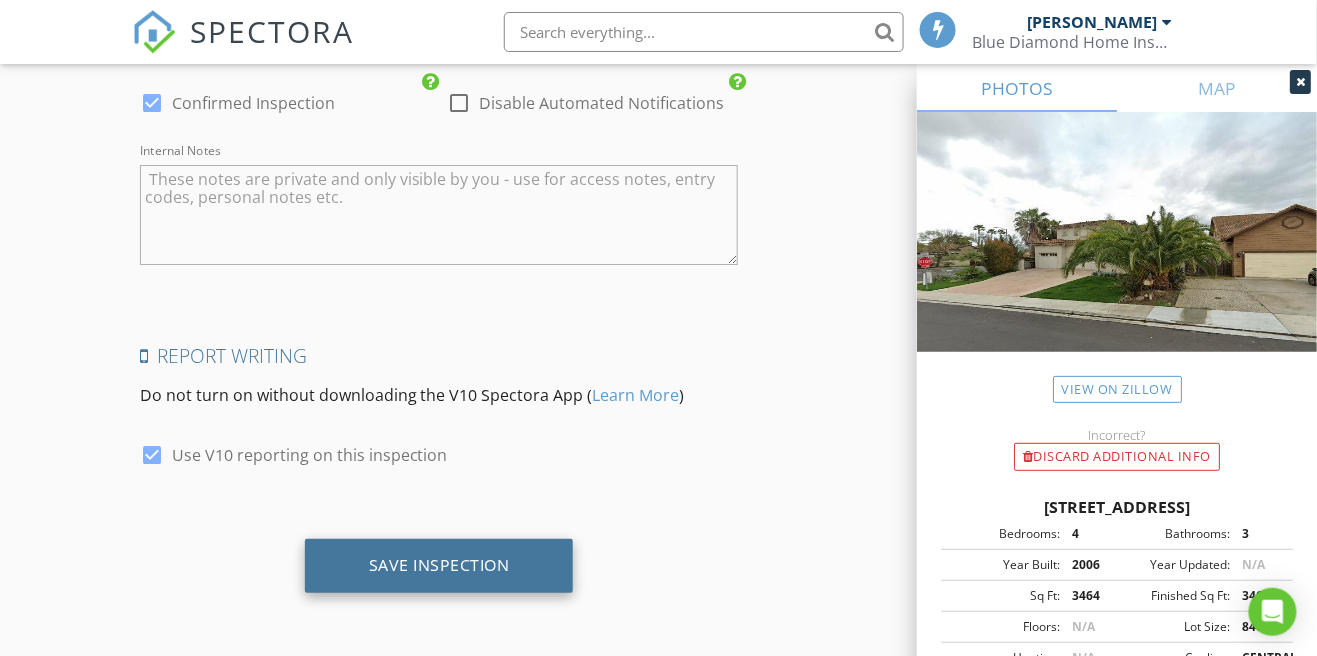 type on "Testing client" 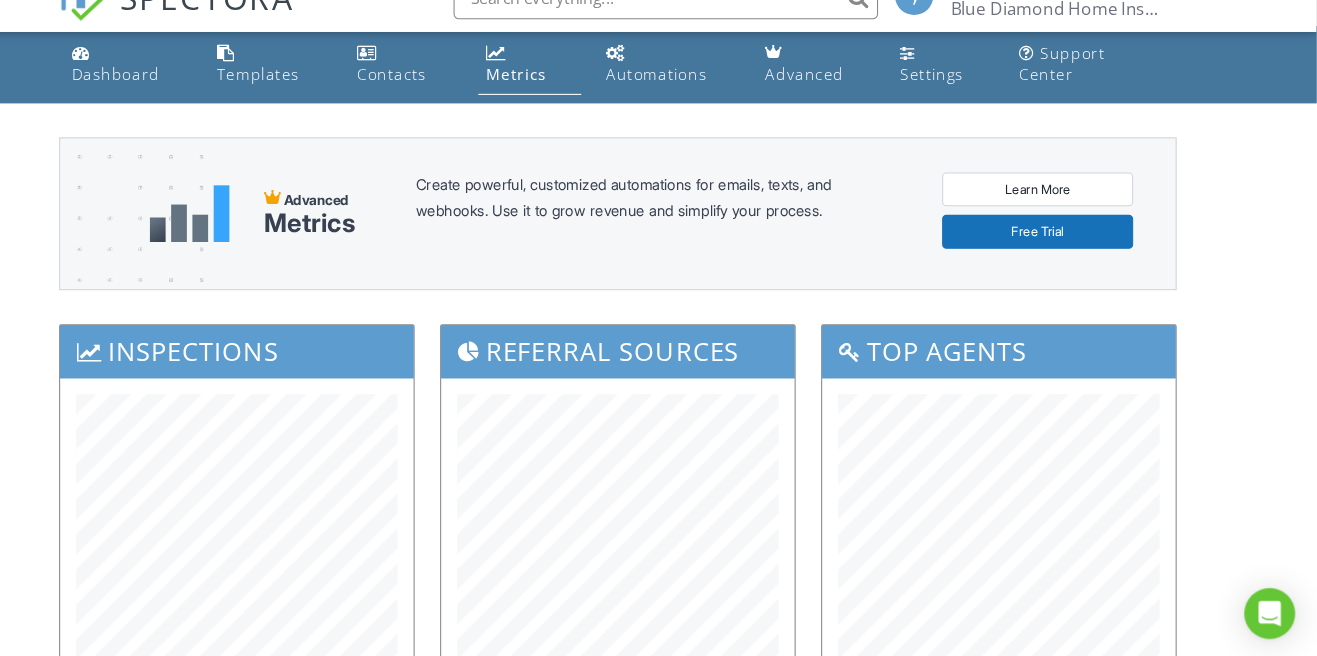 scroll, scrollTop: 6, scrollLeft: 0, axis: vertical 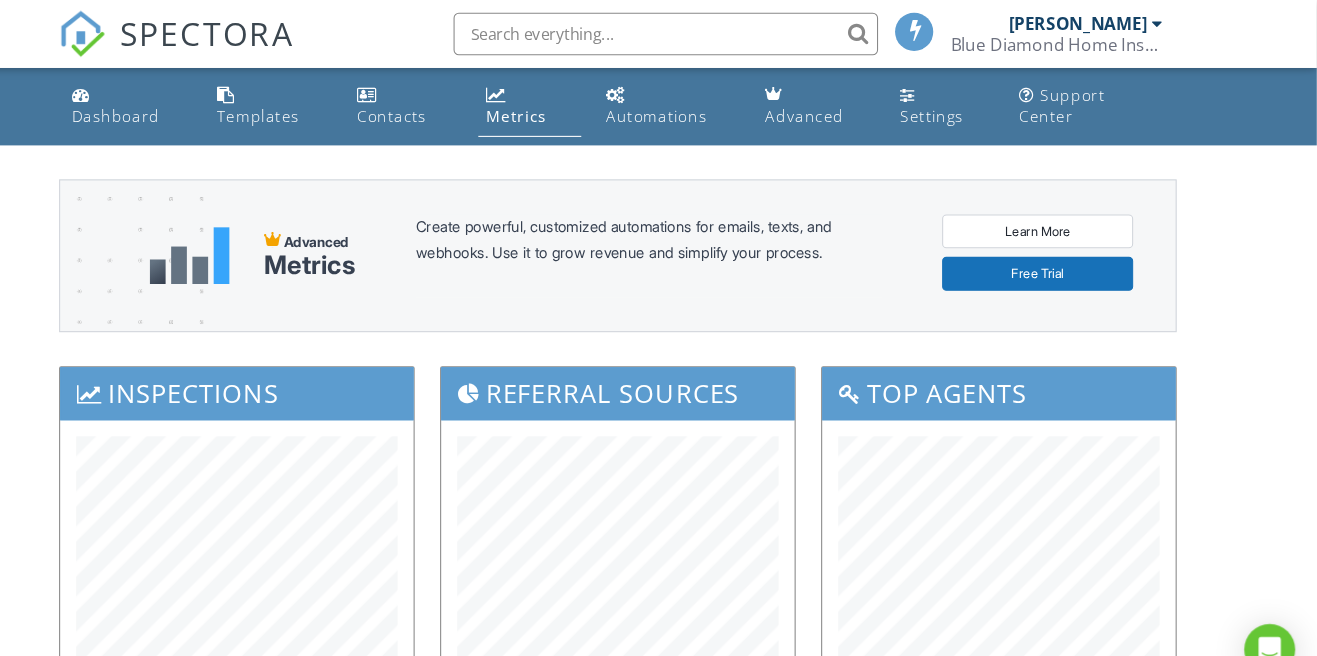 click on "[PERSON_NAME]" at bounding box center (1092, 22) 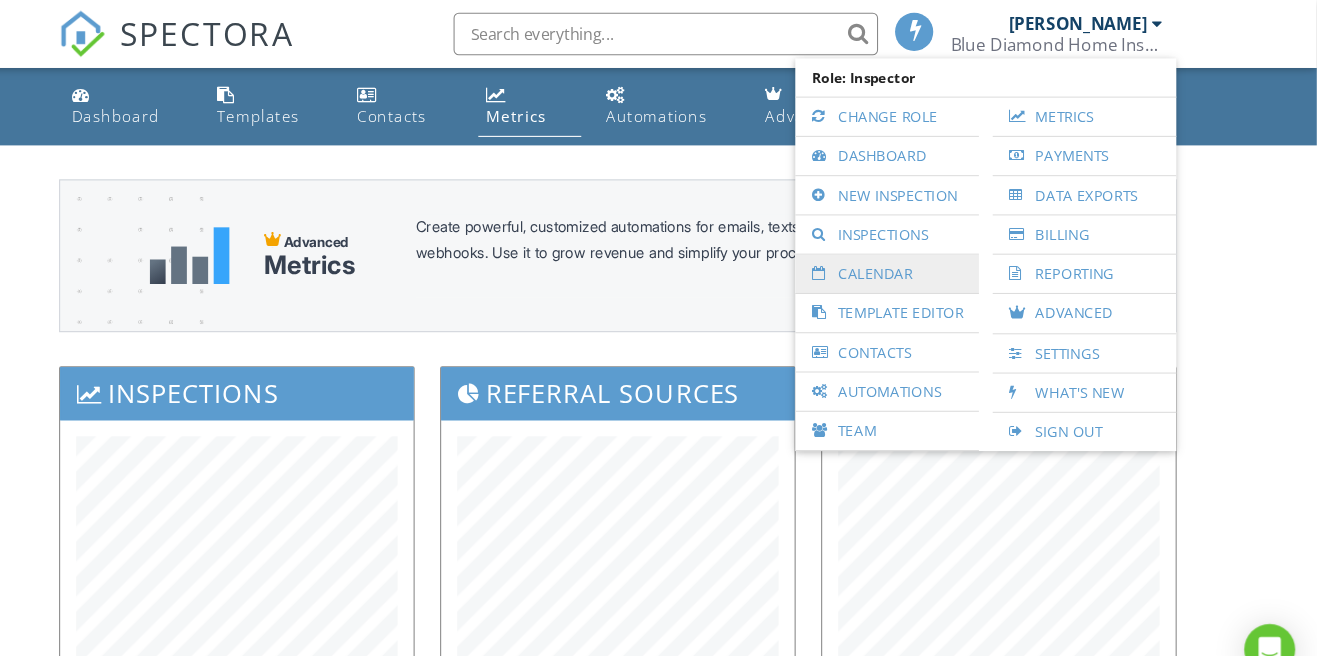 click on "Calendar" at bounding box center [912, 258] 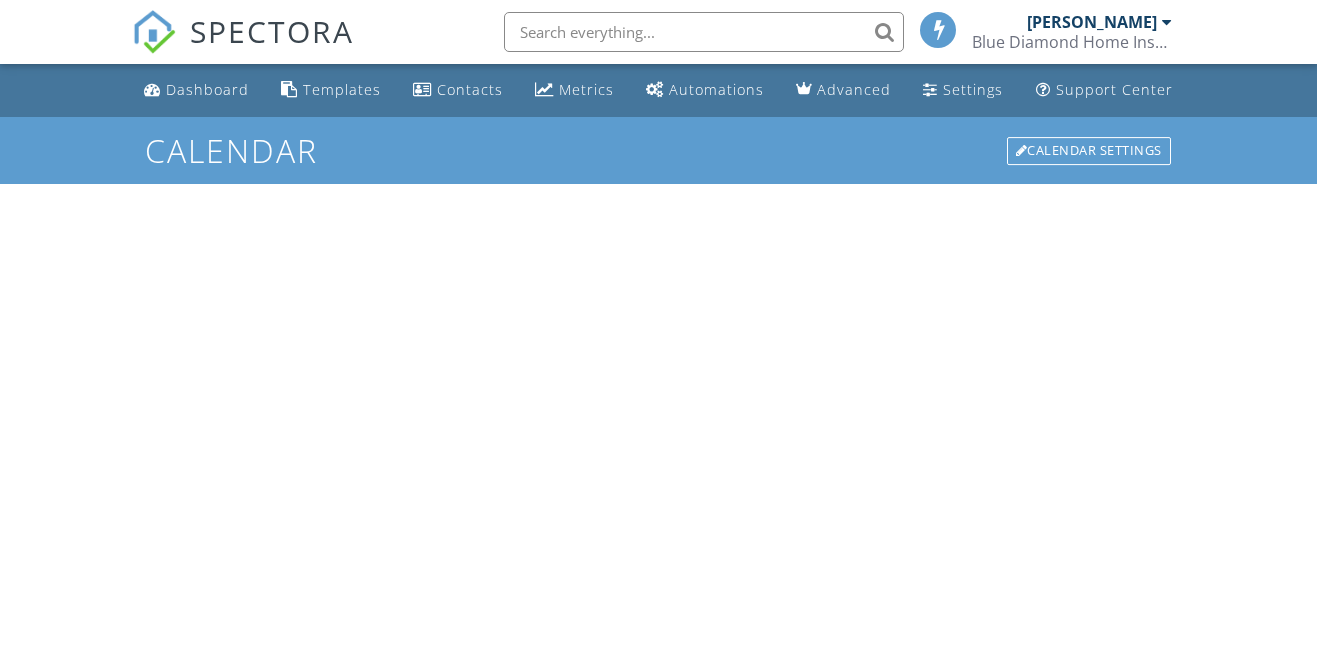 scroll, scrollTop: 0, scrollLeft: 0, axis: both 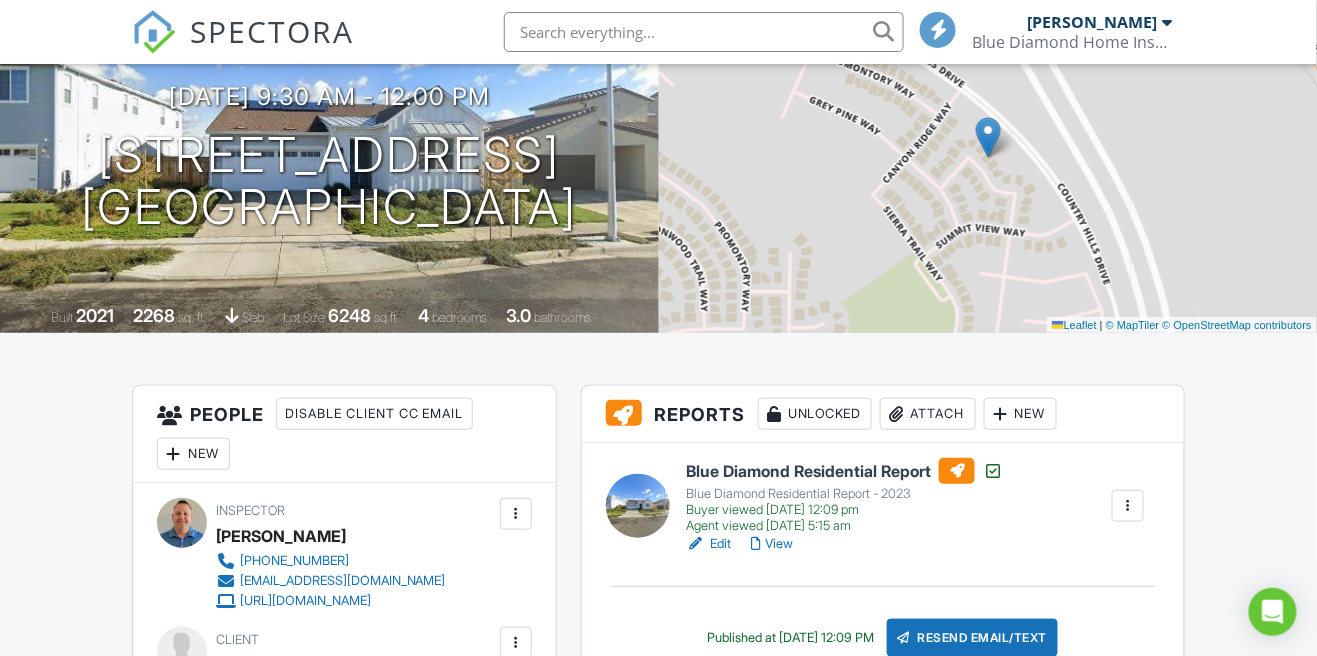 click on "Blue Diamond Home Inspection Inc." at bounding box center (1072, 42) 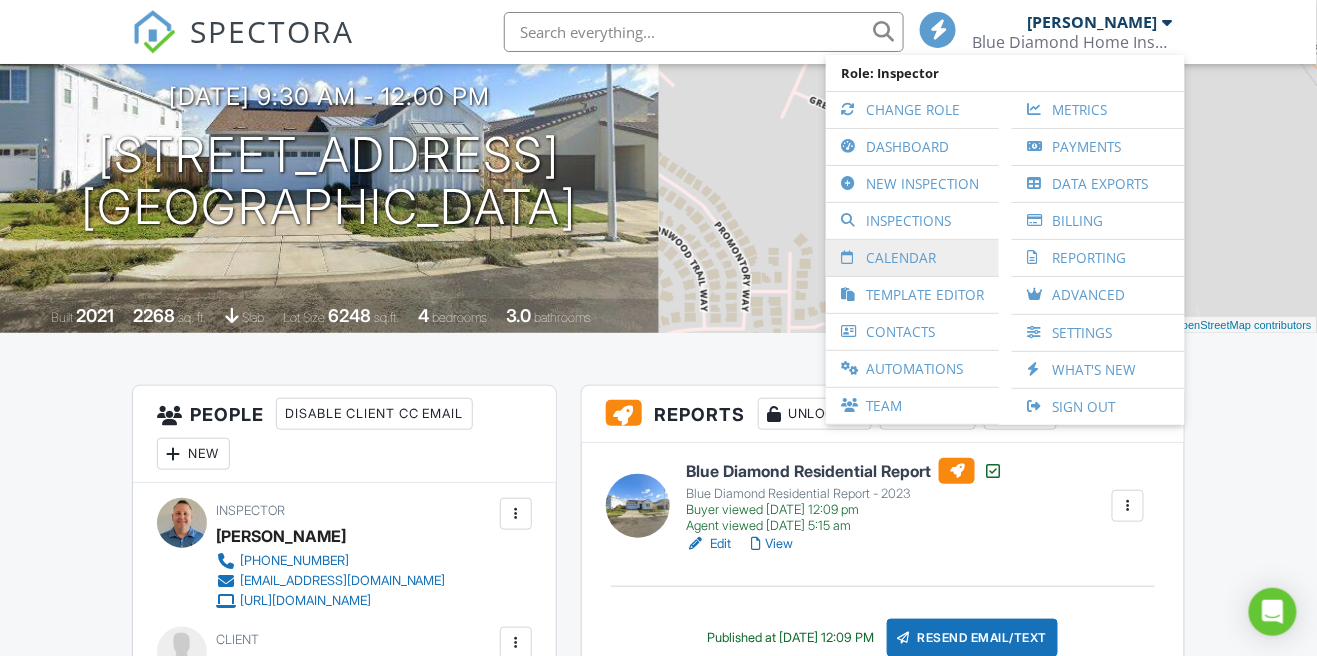 click on "Calendar" at bounding box center [912, 258] 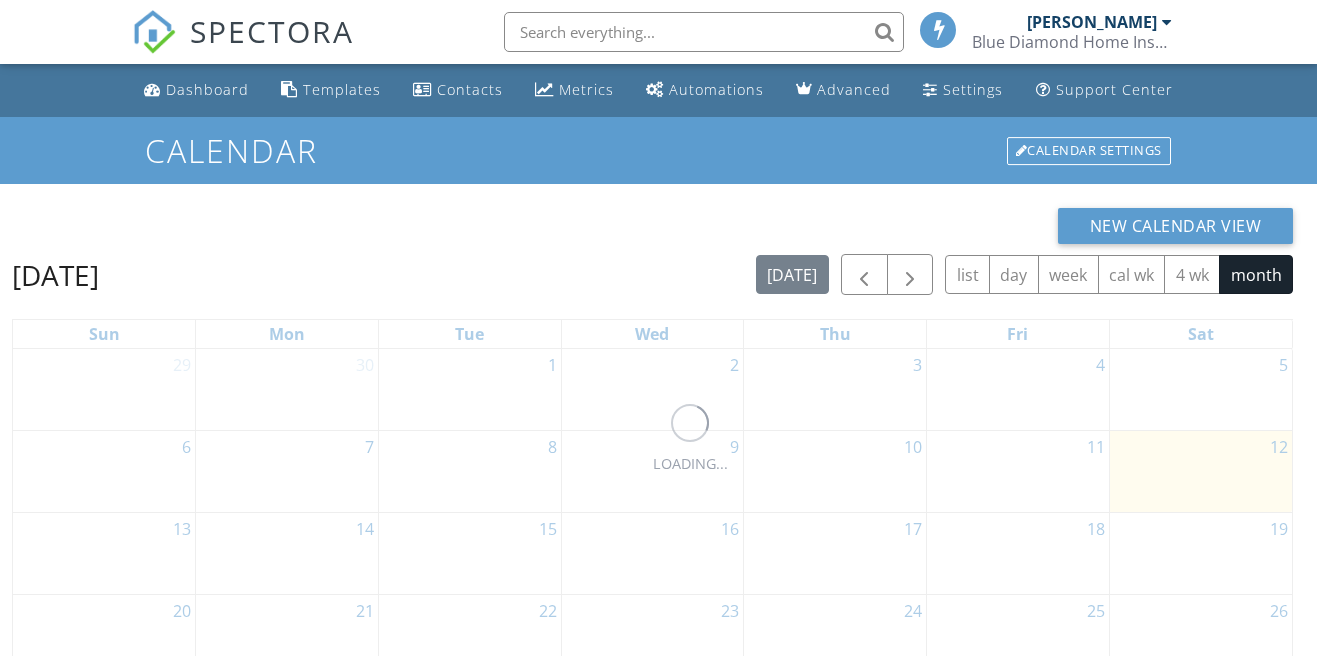 scroll, scrollTop: 0, scrollLeft: 0, axis: both 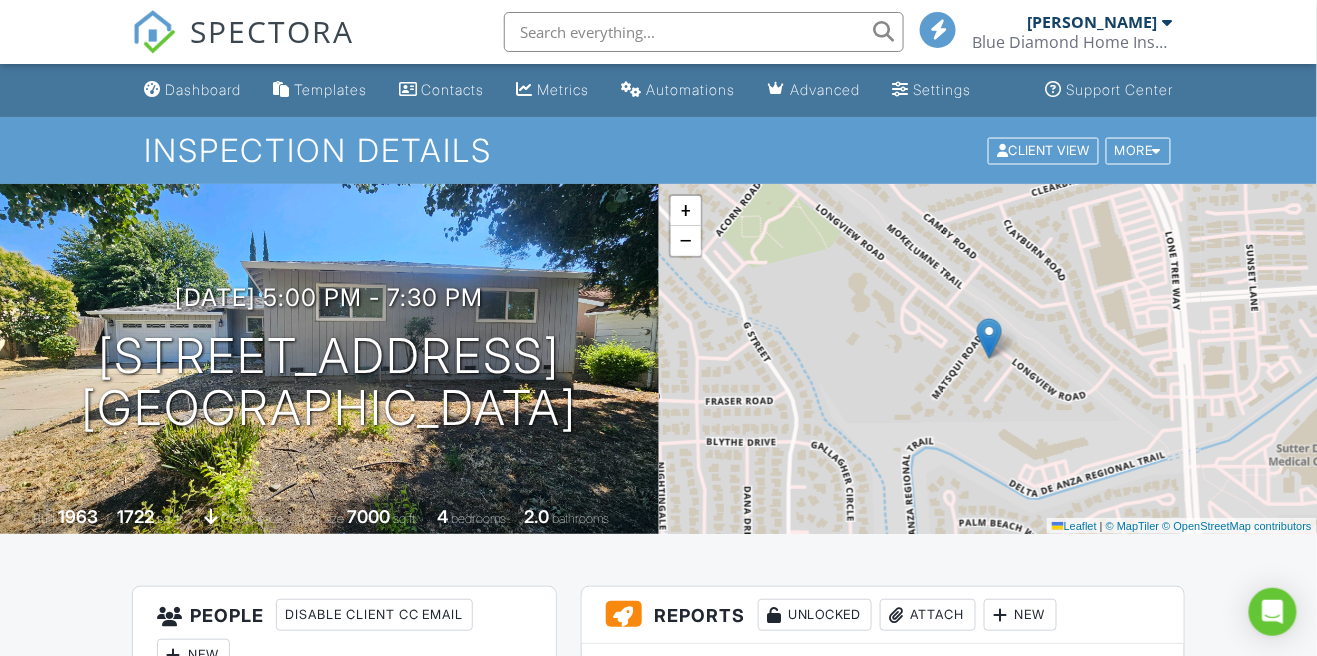click on "Blue Diamond Home Inspection Inc." at bounding box center (1072, 42) 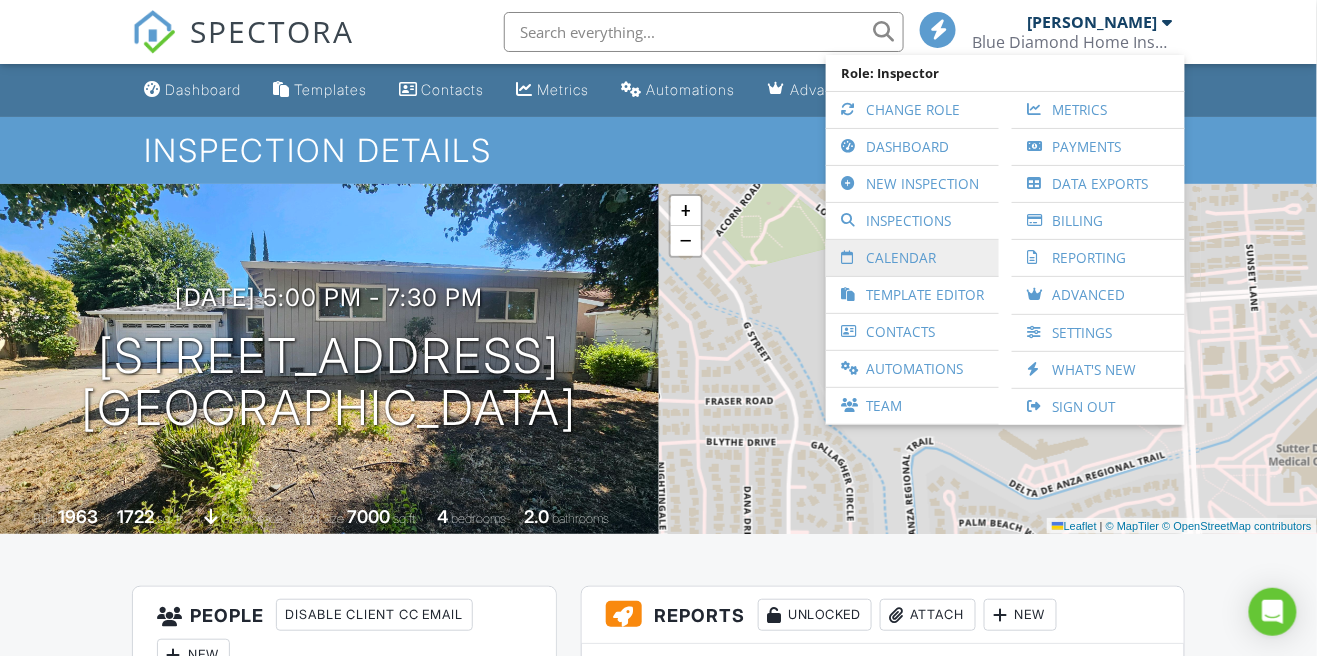 click on "Calendar" at bounding box center [912, 258] 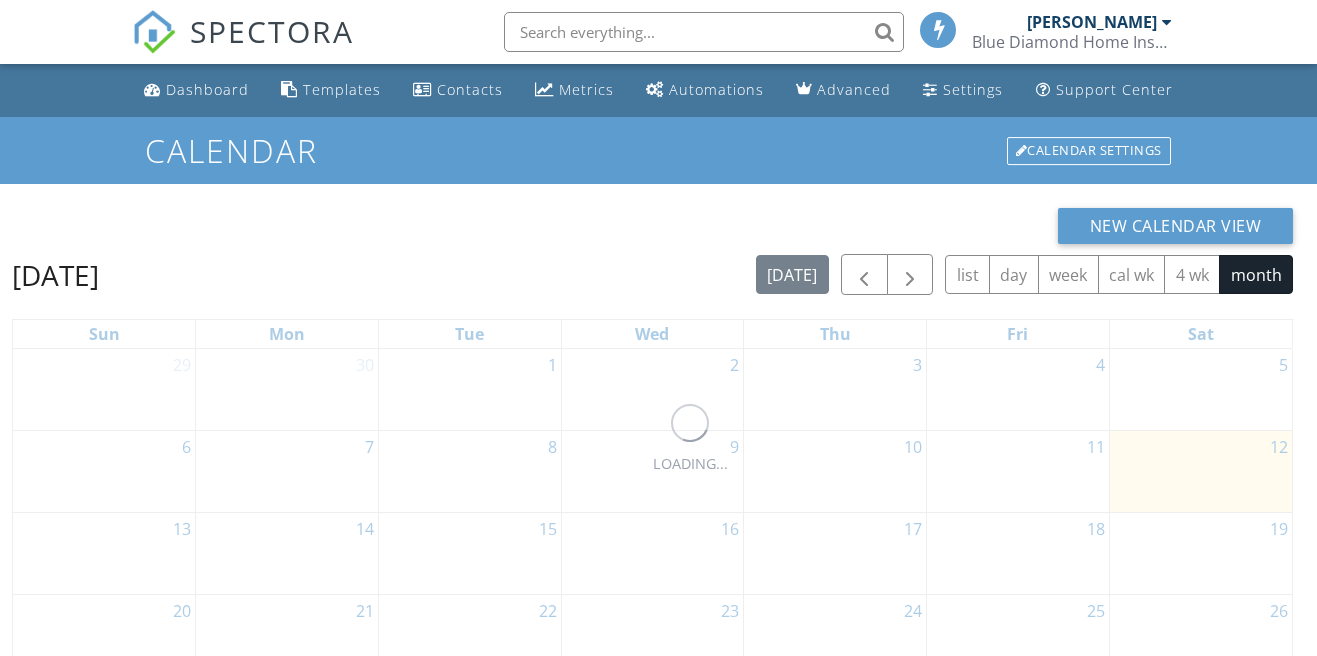 scroll, scrollTop: 0, scrollLeft: 0, axis: both 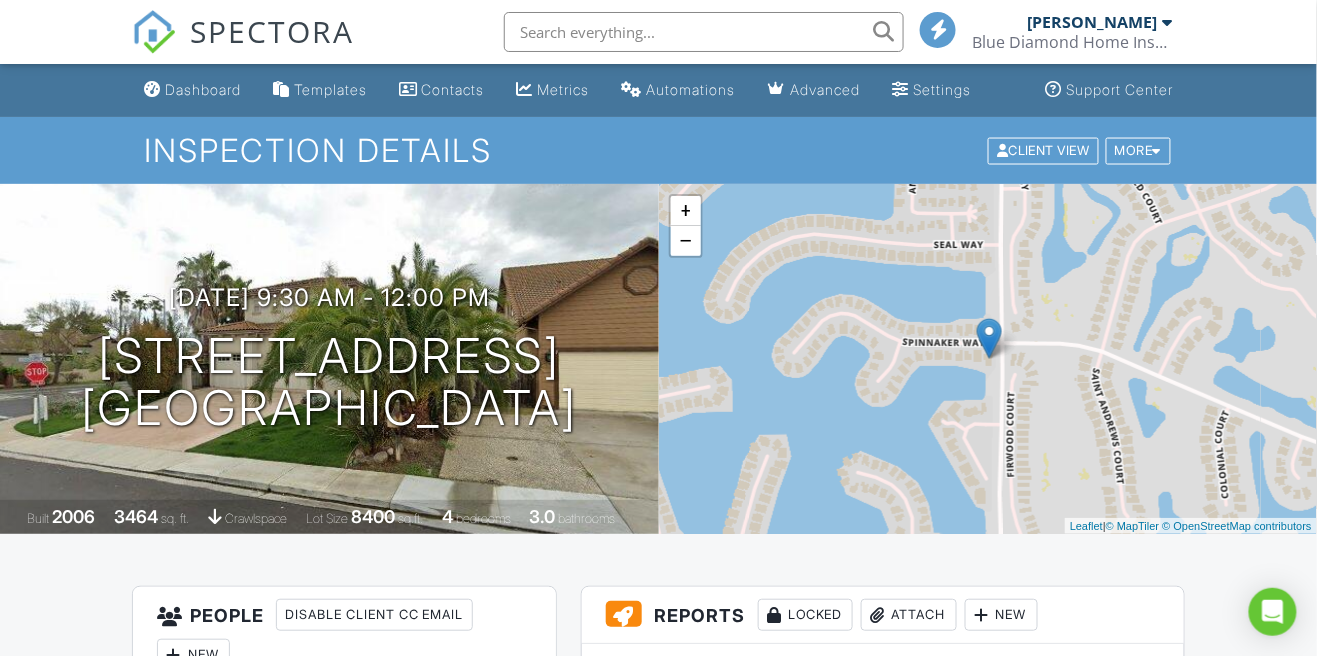 click on "Blue Diamond Home Inspection Inc." at bounding box center (1072, 42) 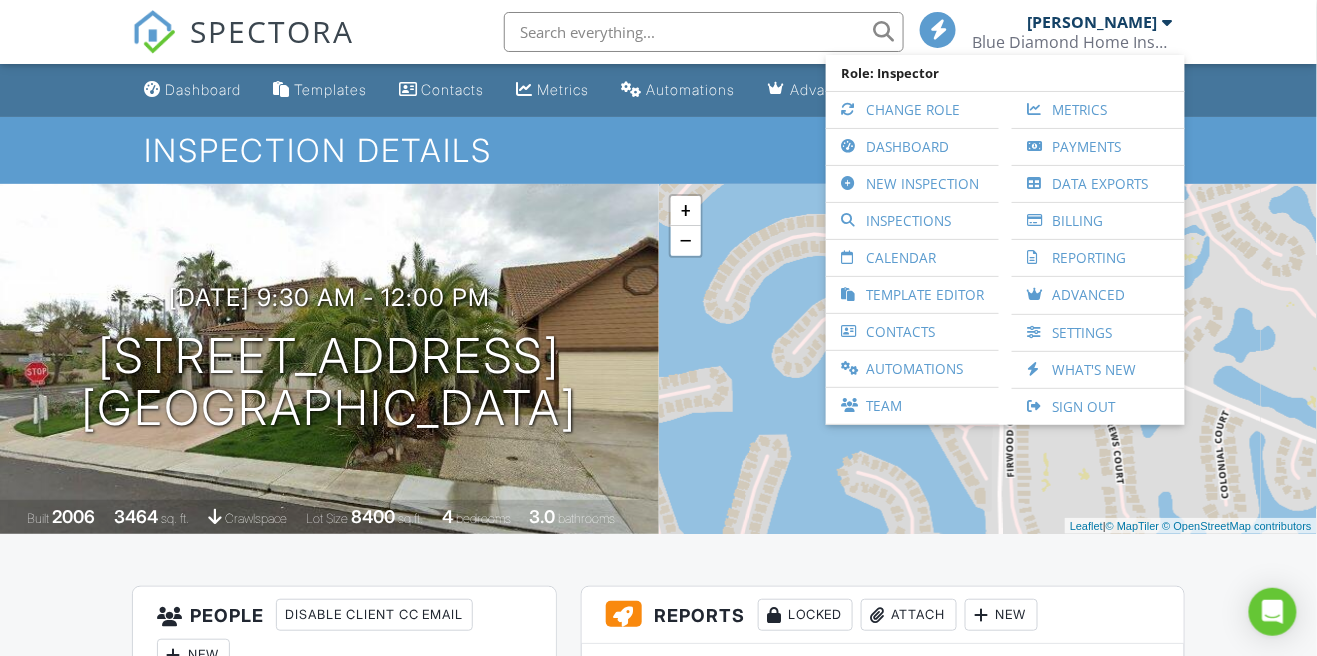 click on "SPECTORA
Shanen Dawson
Blue Diamond Home Inspection Inc.
Role:
Inspector
Change Role
Dashboard
New Inspection
Inspections
Calendar
Template Editor
Contacts
Automations
Team
Metrics
Payments
Data Exports
Billing
Reporting
Advanced
Settings
What's New
Sign Out" at bounding box center [658, 32] 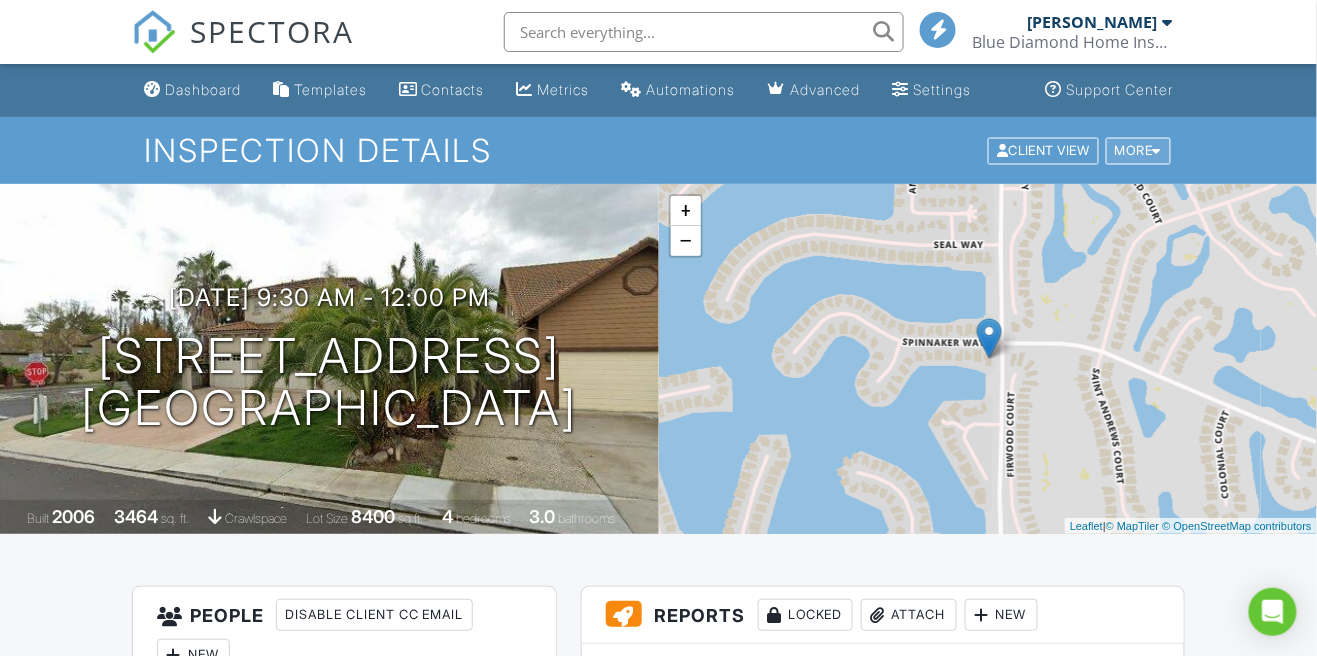 click at bounding box center [1157, 150] 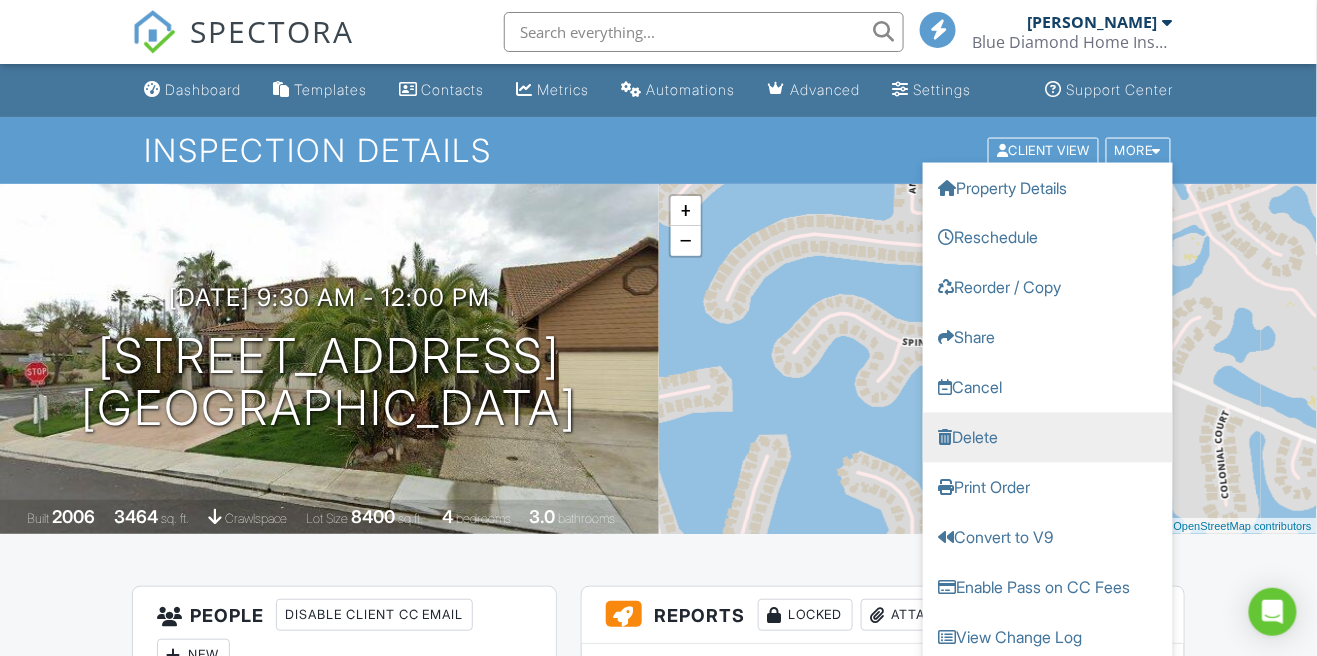 click on "Delete" at bounding box center (1048, 437) 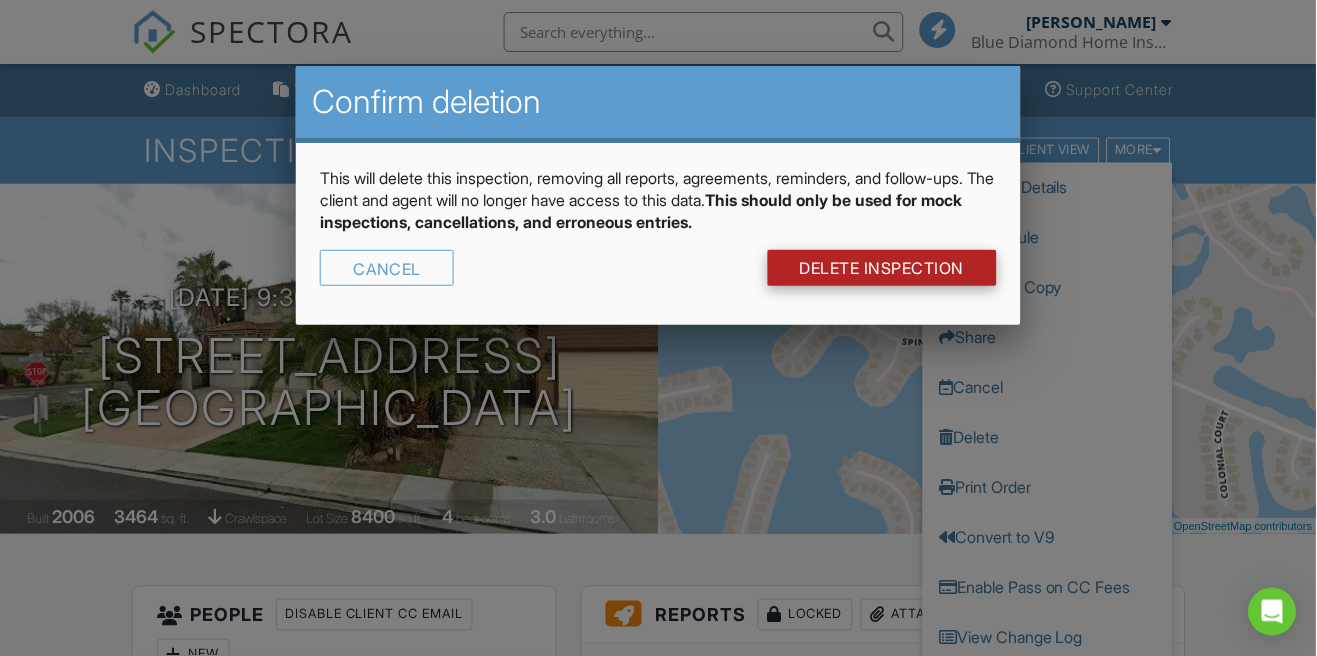 click on "DELETE Inspection" at bounding box center [882, 268] 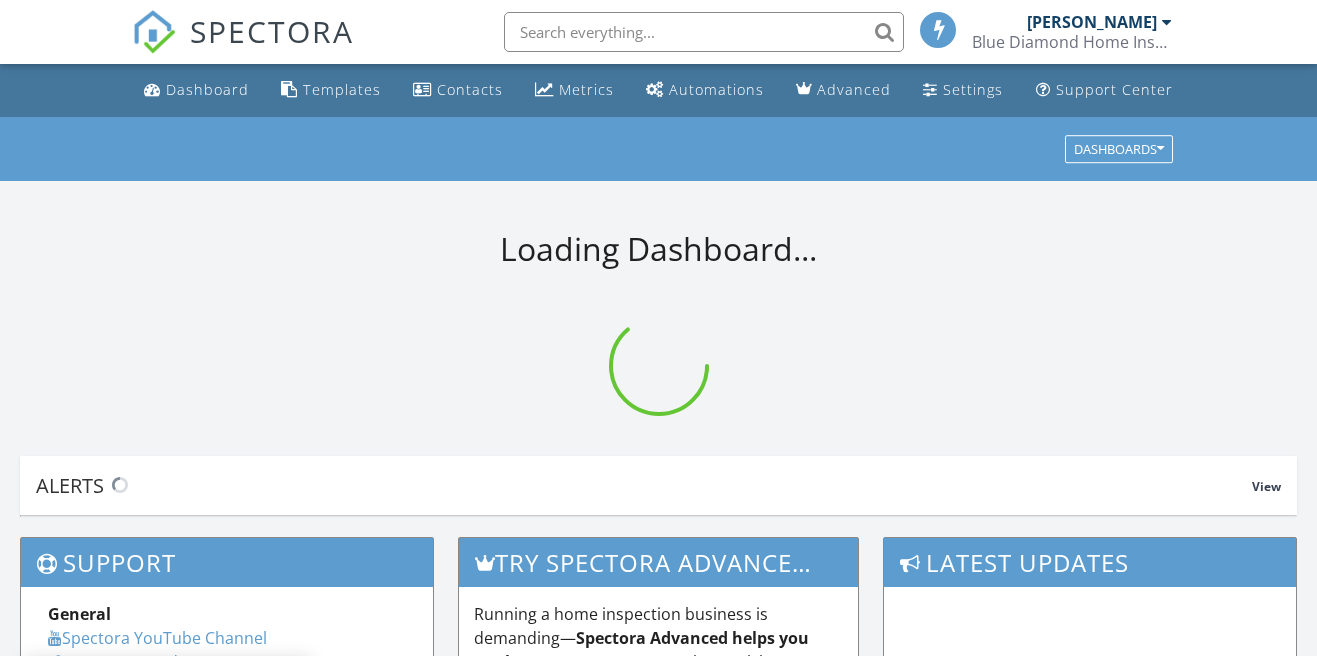 scroll, scrollTop: 0, scrollLeft: 0, axis: both 